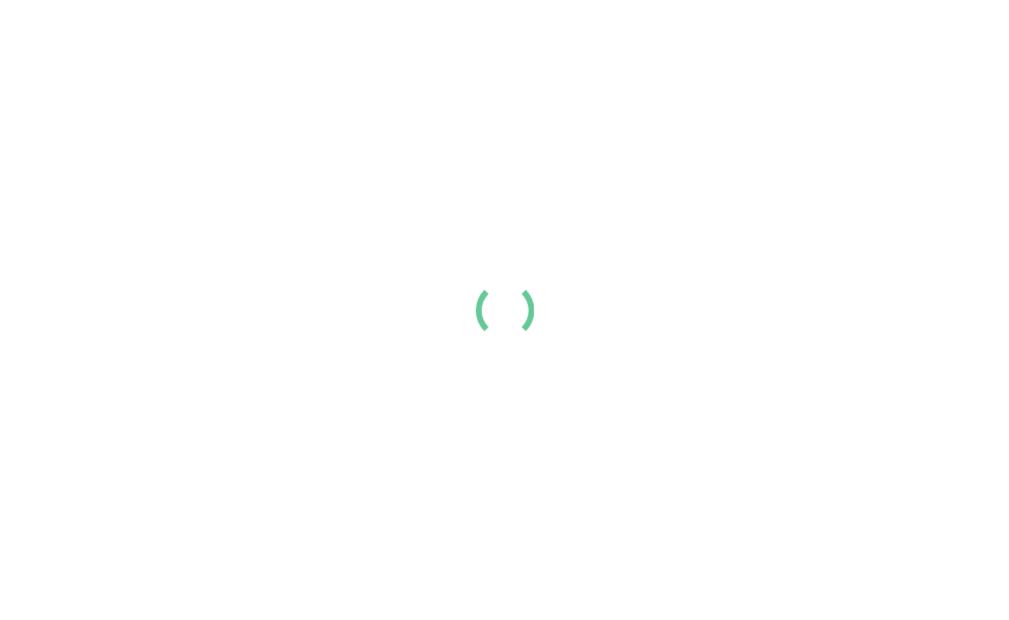 scroll, scrollTop: 0, scrollLeft: 0, axis: both 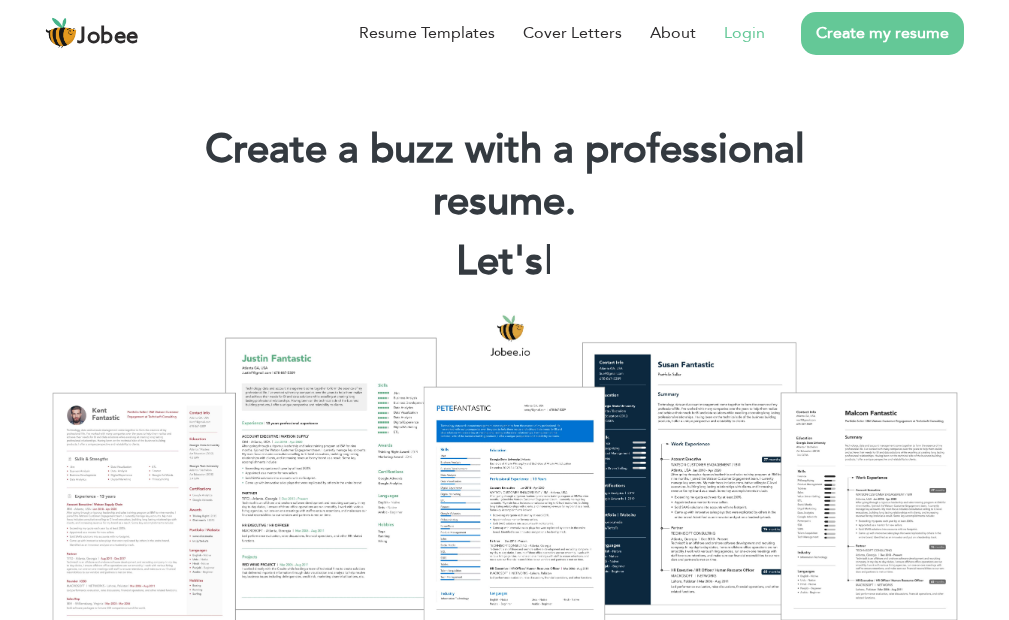 click on "Login" at bounding box center [744, 33] 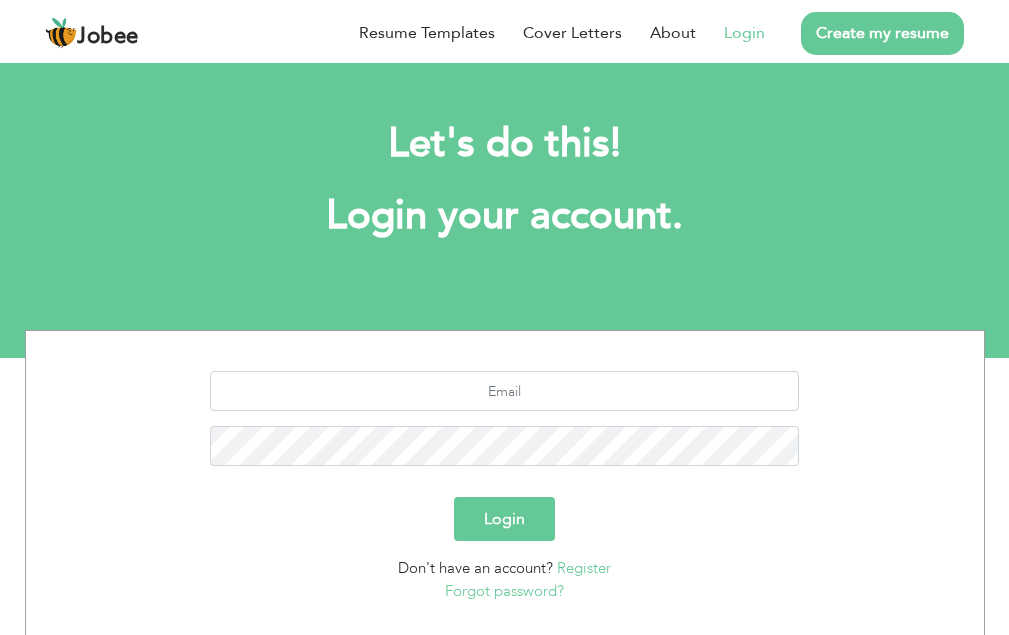 scroll, scrollTop: 0, scrollLeft: 0, axis: both 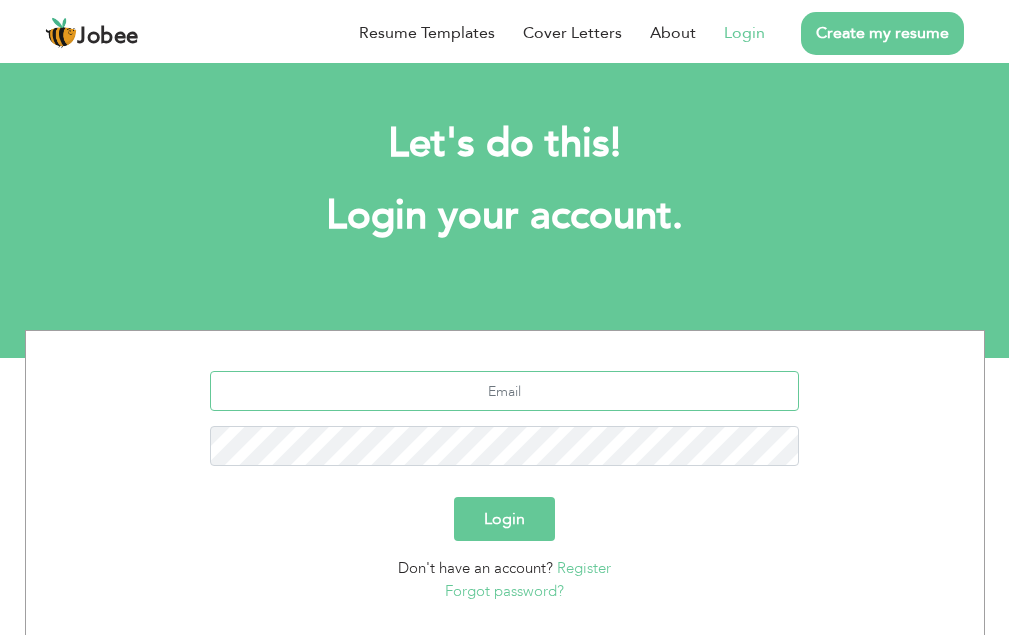 click at bounding box center (504, 391) 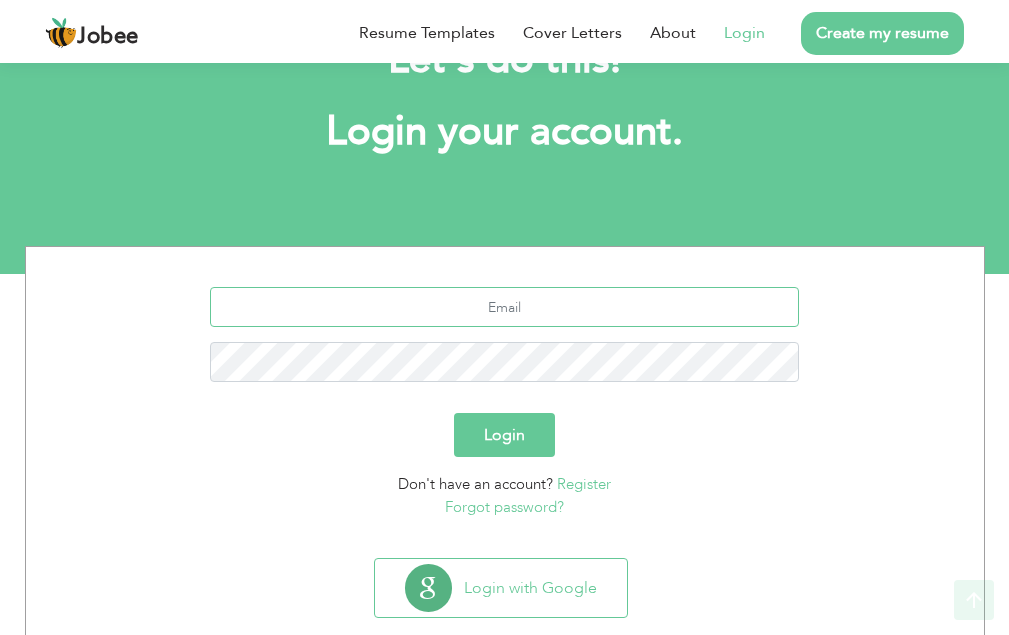 scroll, scrollTop: 124, scrollLeft: 0, axis: vertical 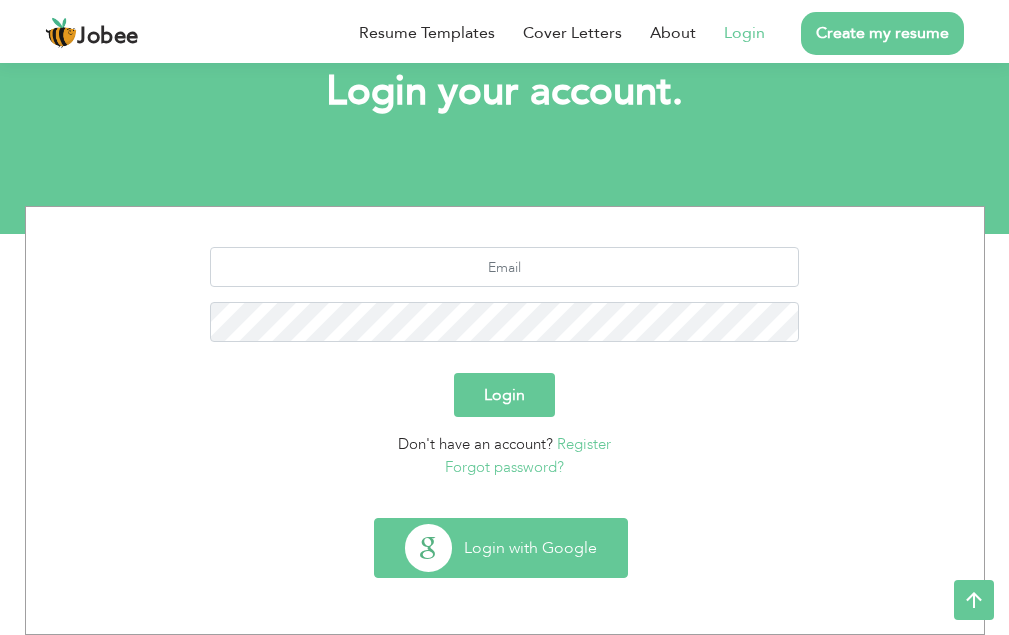 click on "Login with Google" at bounding box center [501, 548] 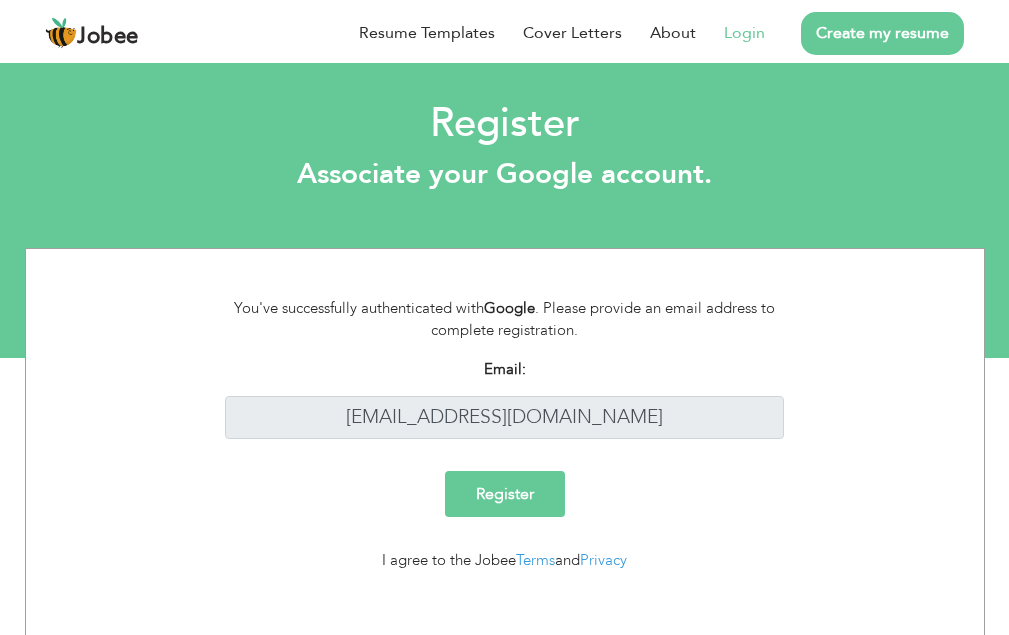 scroll, scrollTop: 0, scrollLeft: 0, axis: both 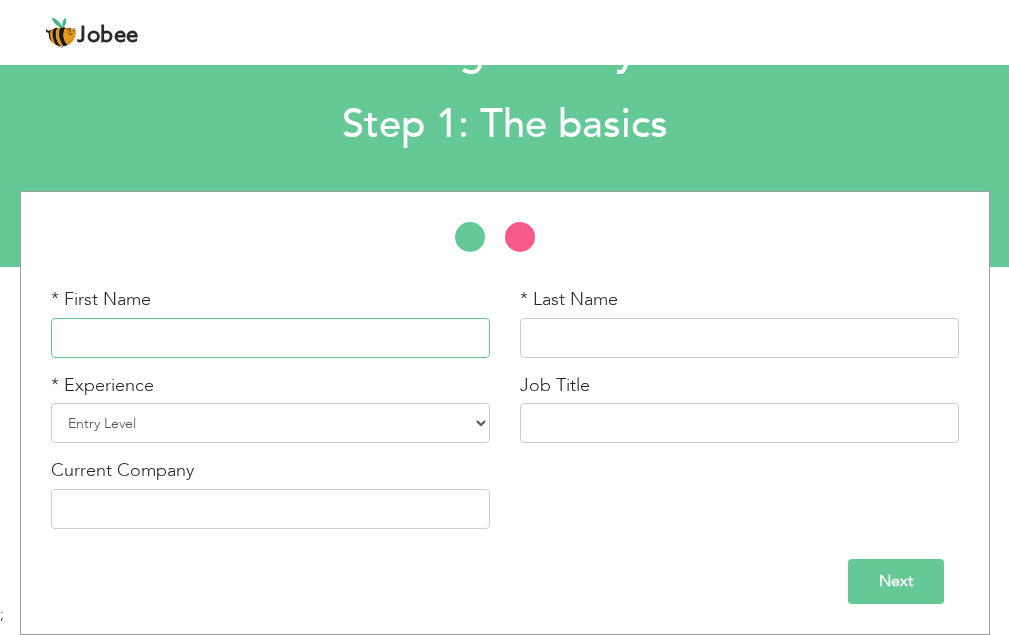 click at bounding box center (270, 338) 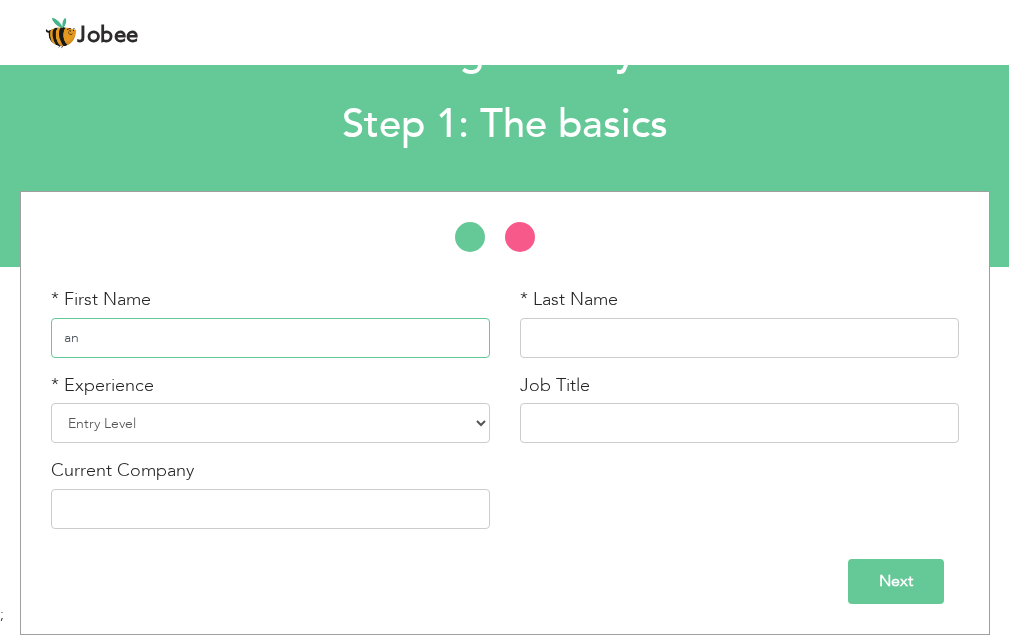type on "a" 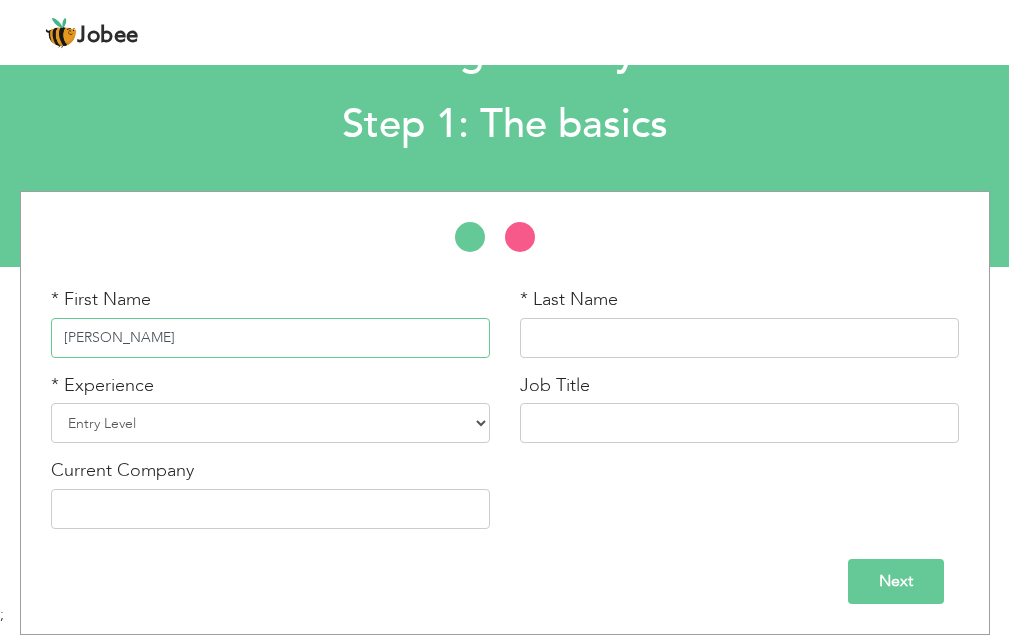 type on "[PERSON_NAME]" 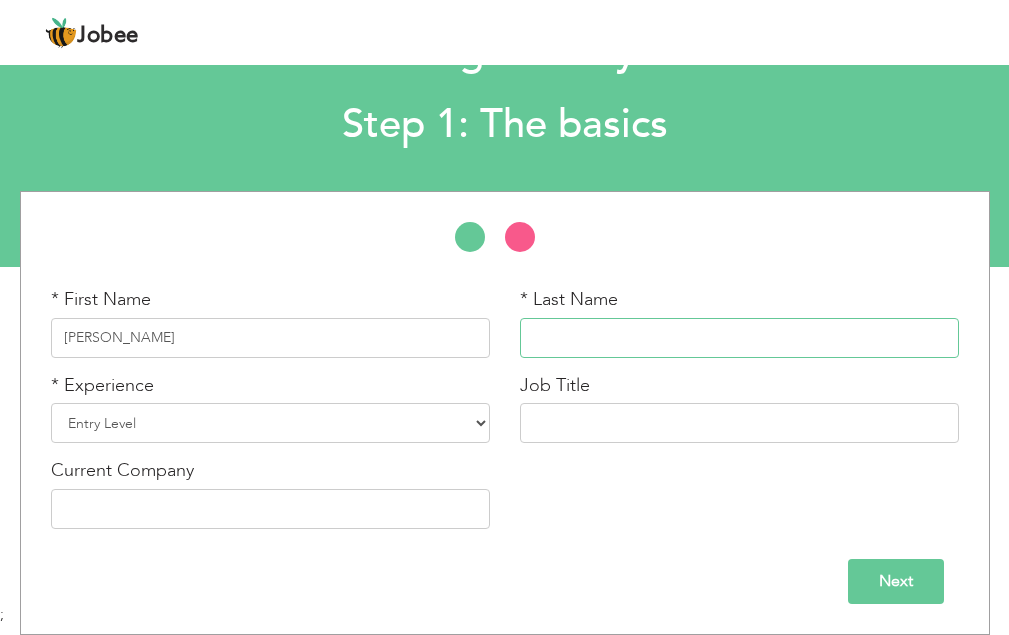 click at bounding box center (739, 338) 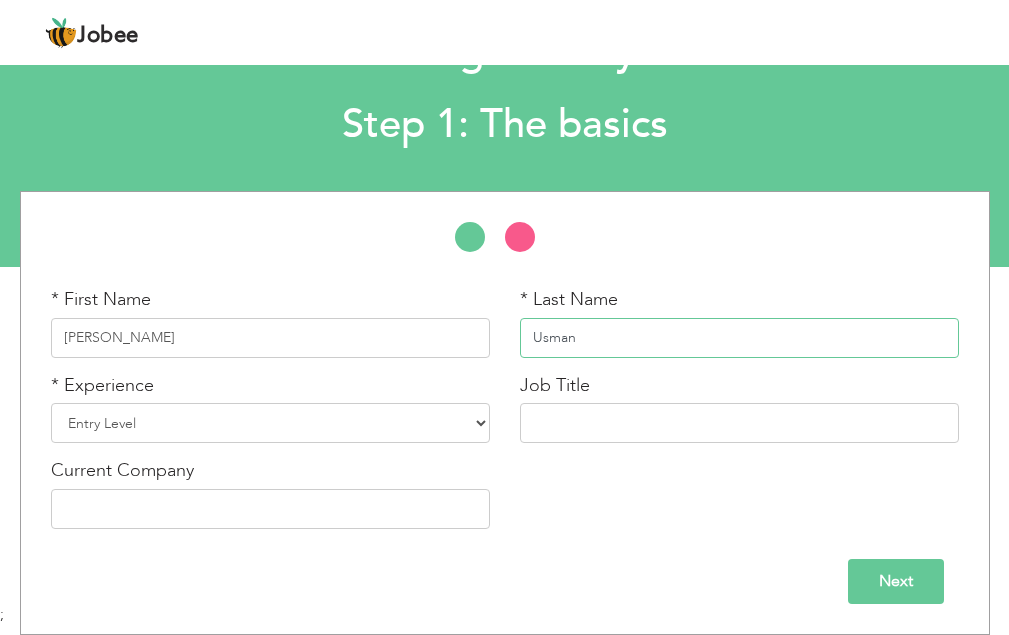 type on "Usman" 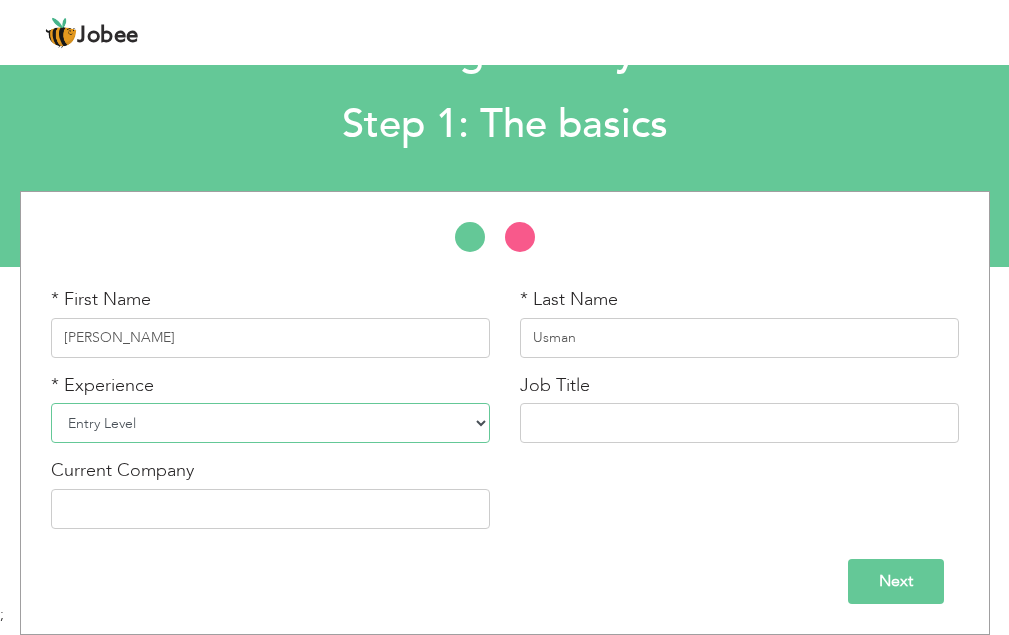 click on "Entry Level
Less than 1 Year
1 Year
2 Years
3 Years
4 Years
5 Years
6 Years
7 Years
8 Years
9 Years
10 Years
11 Years
12 Years
13 Years
14 Years
15 Years
16 Years
17 Years
18 Years
19 Years
20 Years
21 Years
22 Years
23 Years
24 Years
25 Years
26 Years
27 Years
28 Years
29 Years
30 Years
31 Years
32 Years
33 Years
34 Years
35 Years
More than 35 Years" at bounding box center [270, 423] 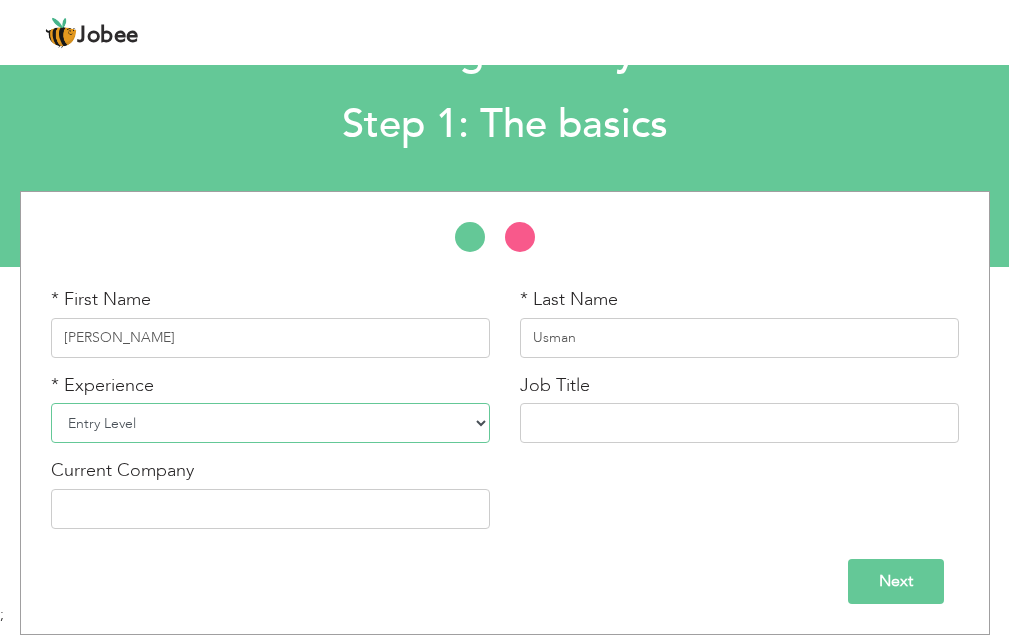 select on "2" 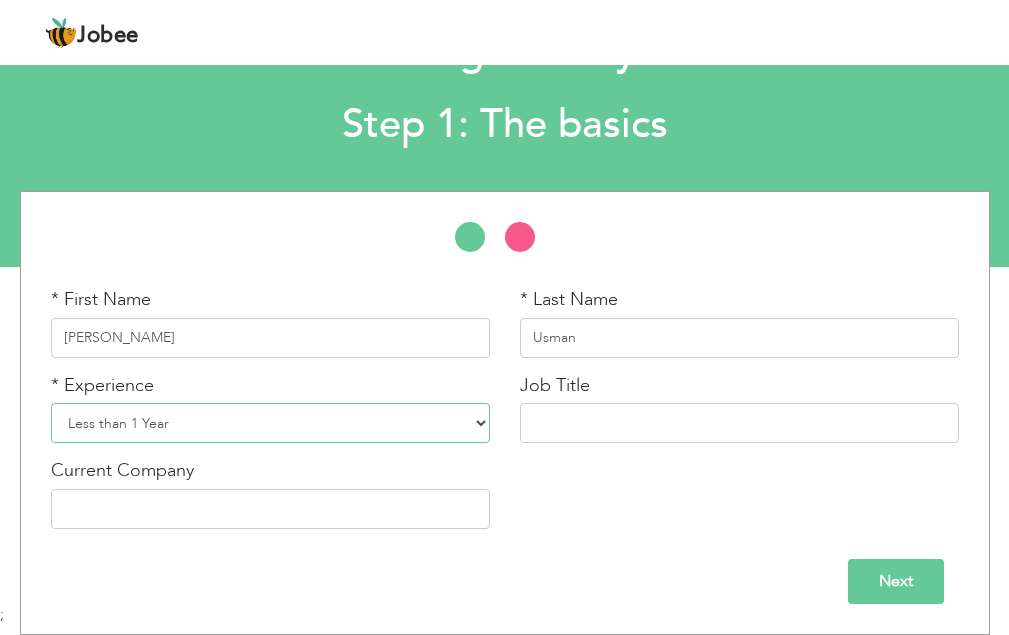 click on "Entry Level
Less than 1 Year
1 Year
2 Years
3 Years
4 Years
5 Years
6 Years
7 Years
8 Years
9 Years
10 Years
11 Years
12 Years
13 Years
14 Years
15 Years
16 Years
17 Years
18 Years
19 Years
20 Years
21 Years
22 Years
23 Years
24 Years
25 Years
26 Years
27 Years
28 Years
29 Years
30 Years
31 Years
32 Years
33 Years
34 Years
35 Years
More than 35 Years" at bounding box center [270, 423] 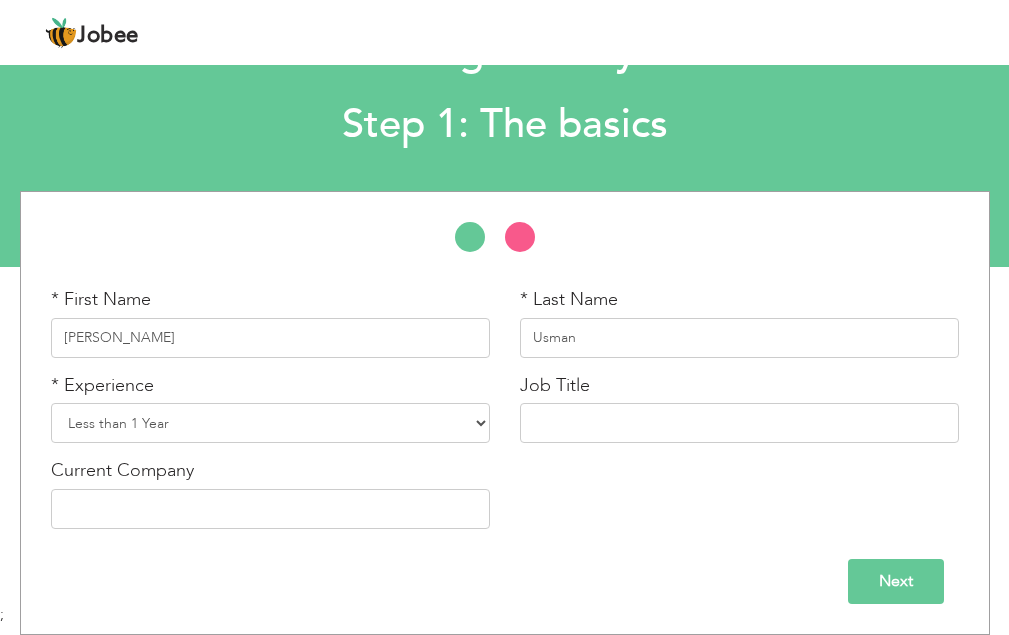 click on "Job Title" at bounding box center (739, 408) 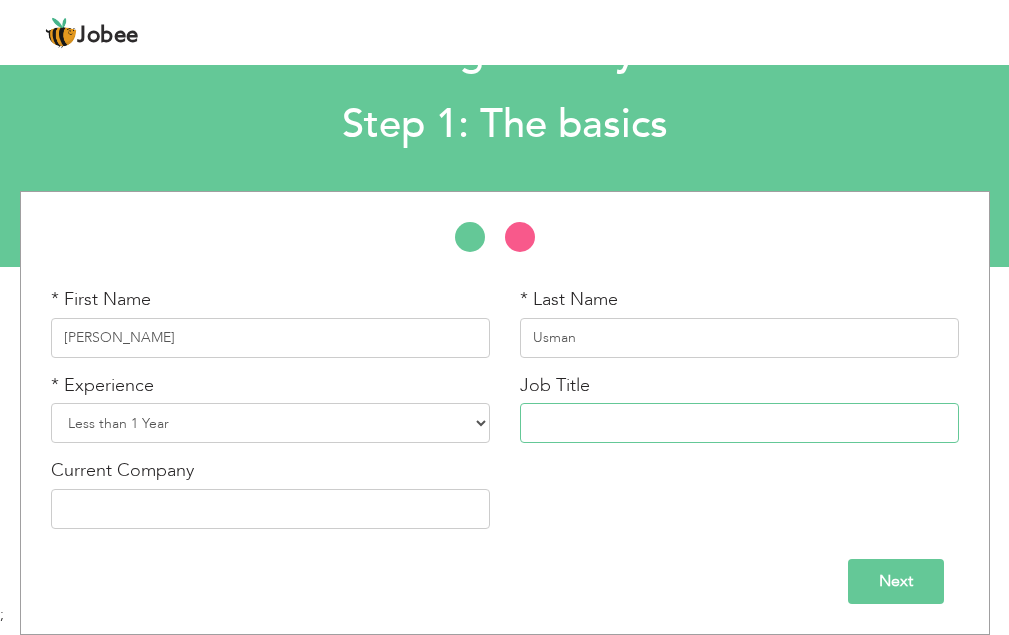 click at bounding box center (739, 423) 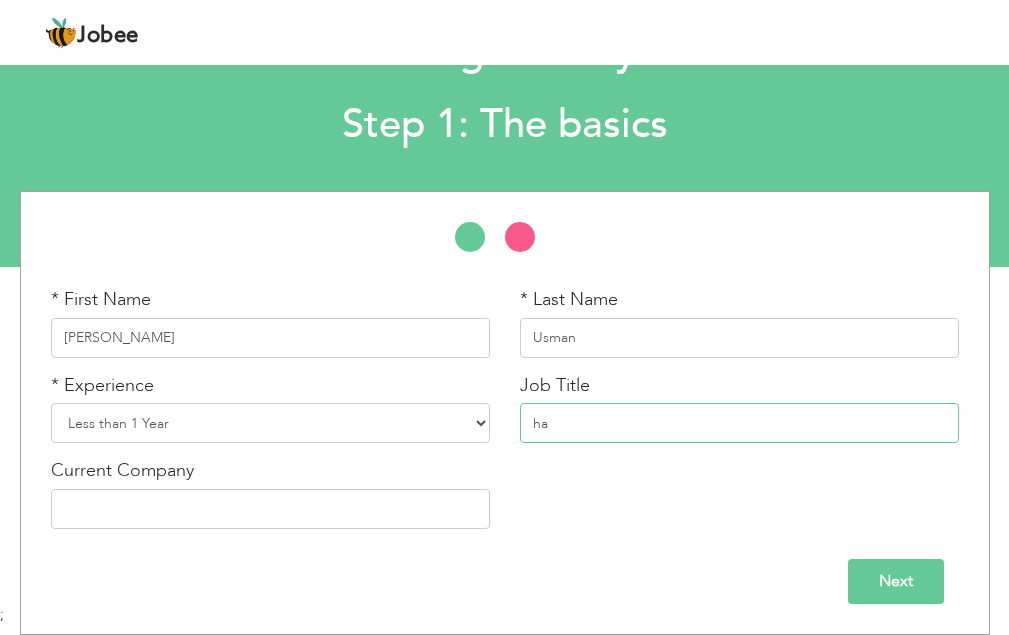 type on "h" 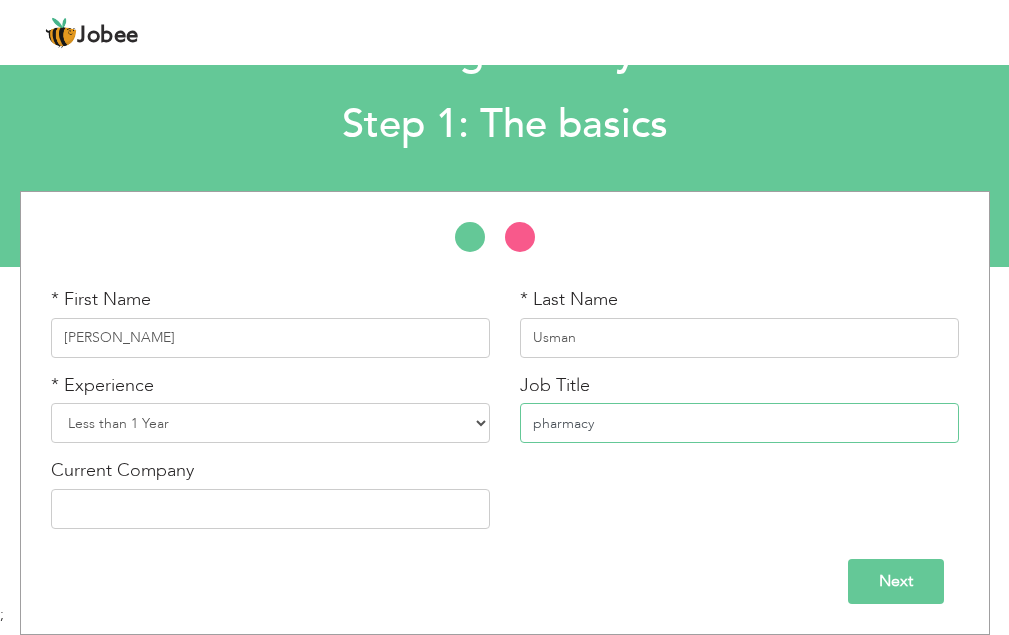 type on "pharmacy" 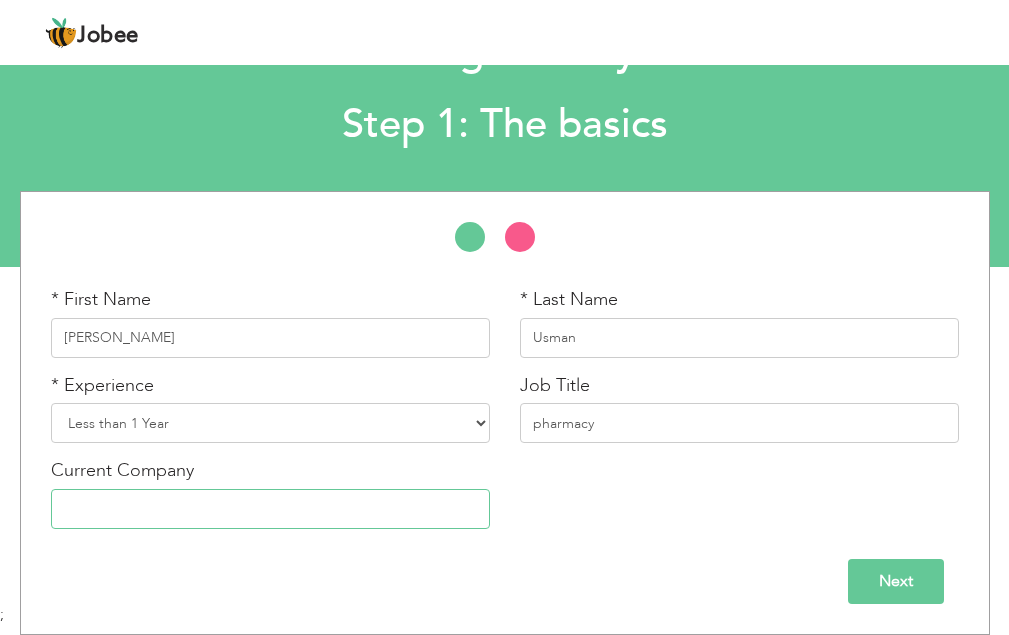 click at bounding box center [270, 509] 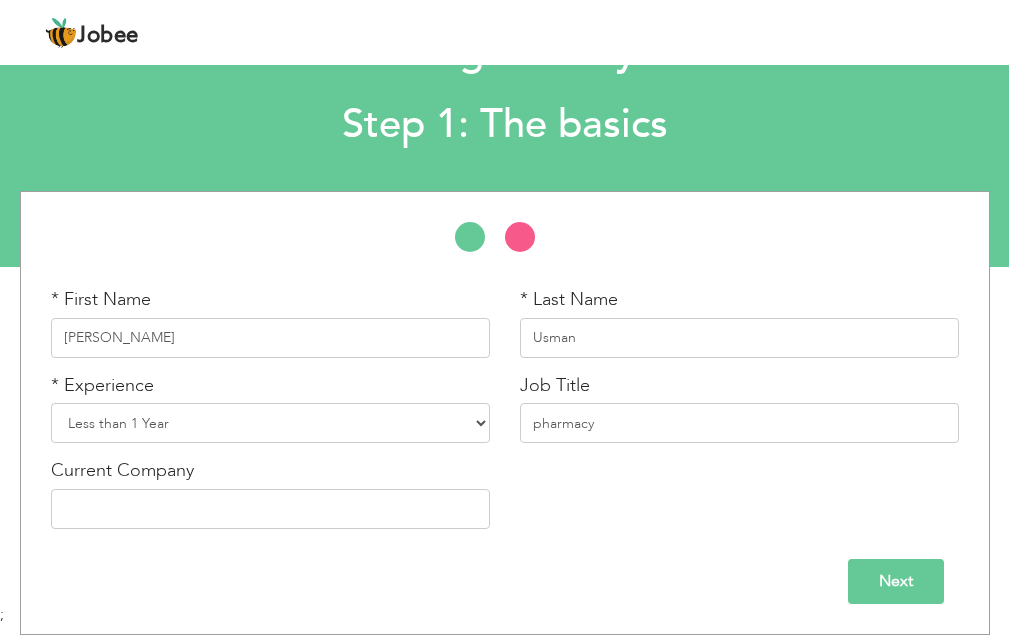 click on "Next" at bounding box center (896, 581) 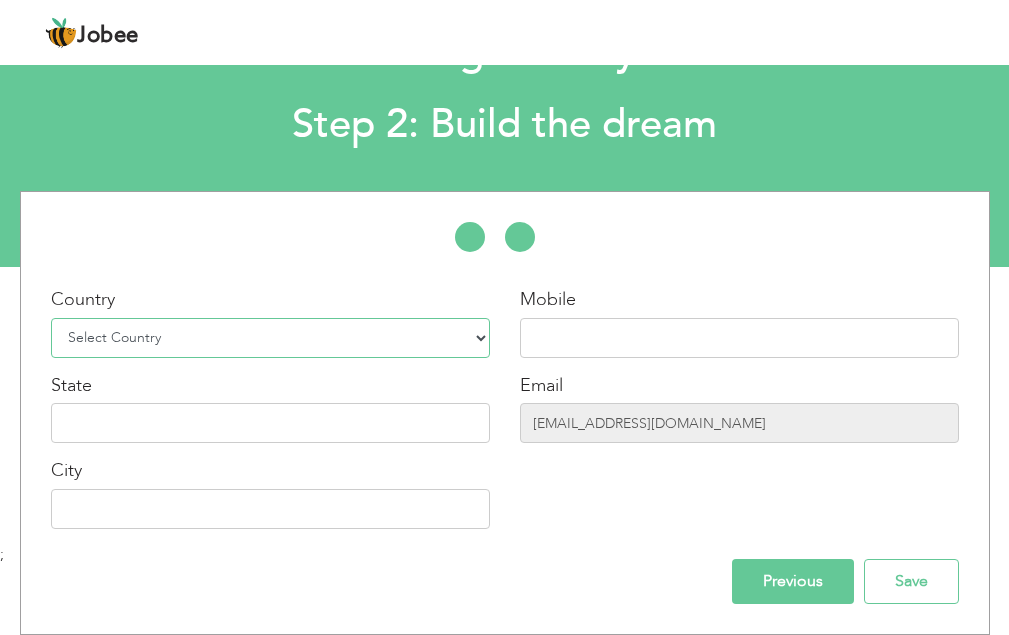 click on "Select Country
Afghanistan
Albania
Algeria
American Samoa
Andorra
Angola
Anguilla
Antarctica
Antigua and Barbuda
Argentina
Armenia
Aruba
Australia
Austria
Azerbaijan
Bahamas
Bahrain
Bangladesh
Barbados
Belarus
Belgium
Belize
Benin
Bermuda
Bhutan
Bolivia
Bosnia-Herzegovina
Botswana
Bouvet Island
Brazil
British Indian Ocean Territory
Brunei Darussalam
Bulgaria
Burkina Faso
Burundi
Cambodia
Cameroon
Canada
Cape Verde
Cayman Islands
Central African Republic
Chad
Chile
China
Christmas Island
Cocos (Keeling) Islands
Colombia
Comoros
Congo
Congo, Dem. Republic
Cook Islands
Costa Rica
Croatia
Cuba
Cyprus
Czech Rep
Denmark
Djibouti
Dominica
Dominican Republic
Ecuador
Egypt
El Salvador
Equatorial Guinea
Eritrea
Estonia
Ethiopia
European Union
Falkland Islands (Malvinas)
Faroe Islands
Fiji
Finland
France
French Guiana
French Southern Territories
Gabon
Gambia
Georgia" at bounding box center [270, 338] 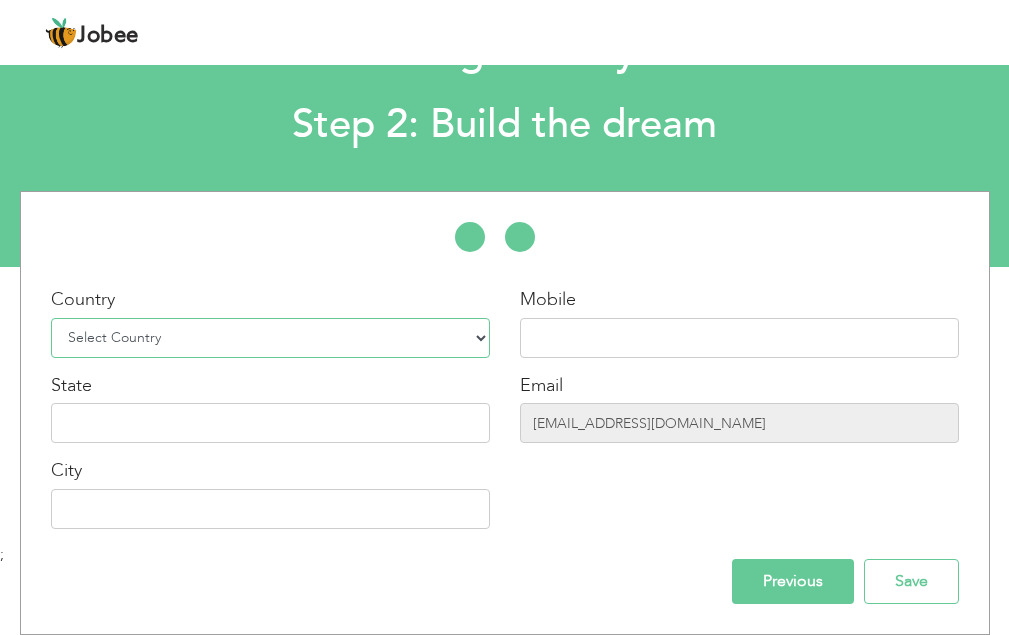 select on "166" 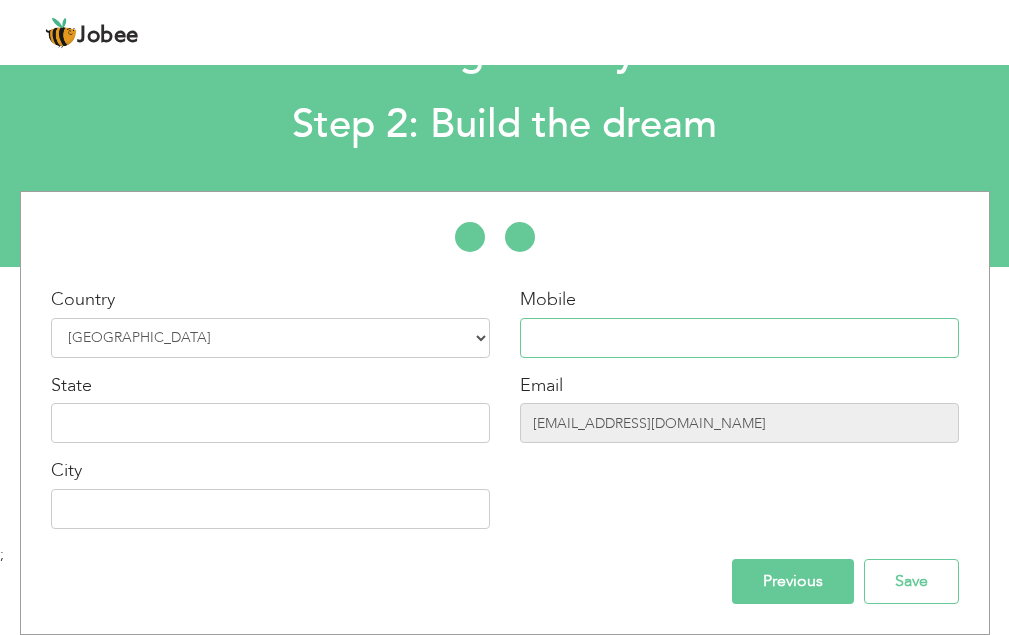 click at bounding box center (739, 338) 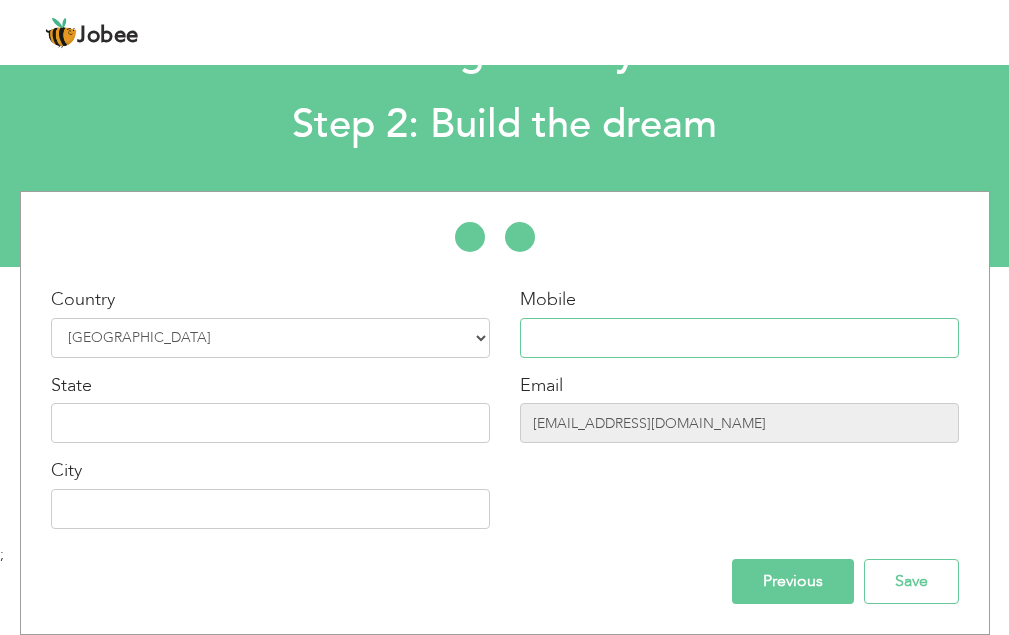 click at bounding box center (739, 338) 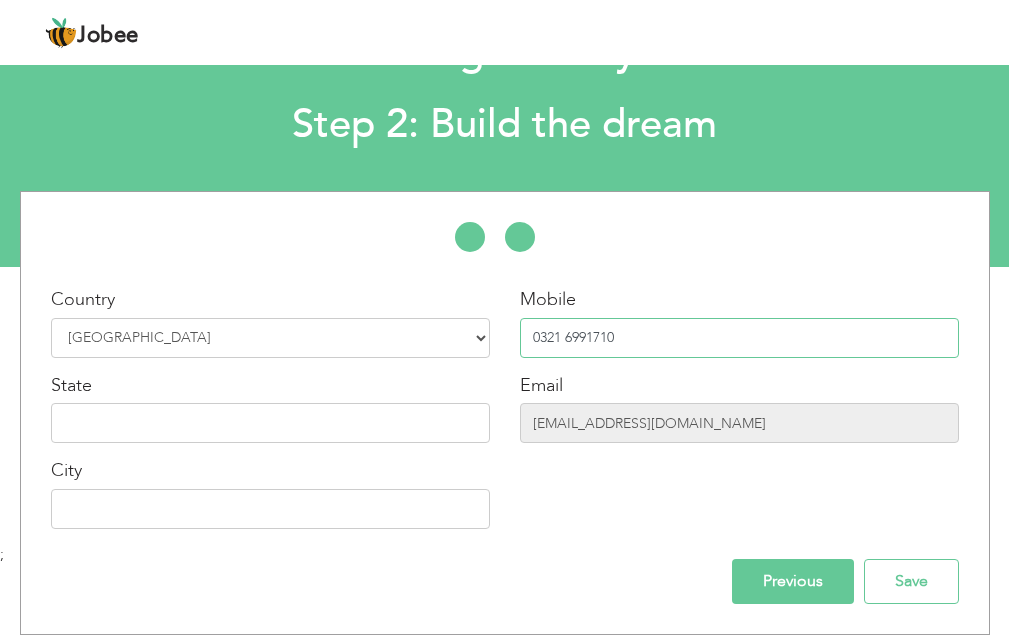 type on "0321 6991710" 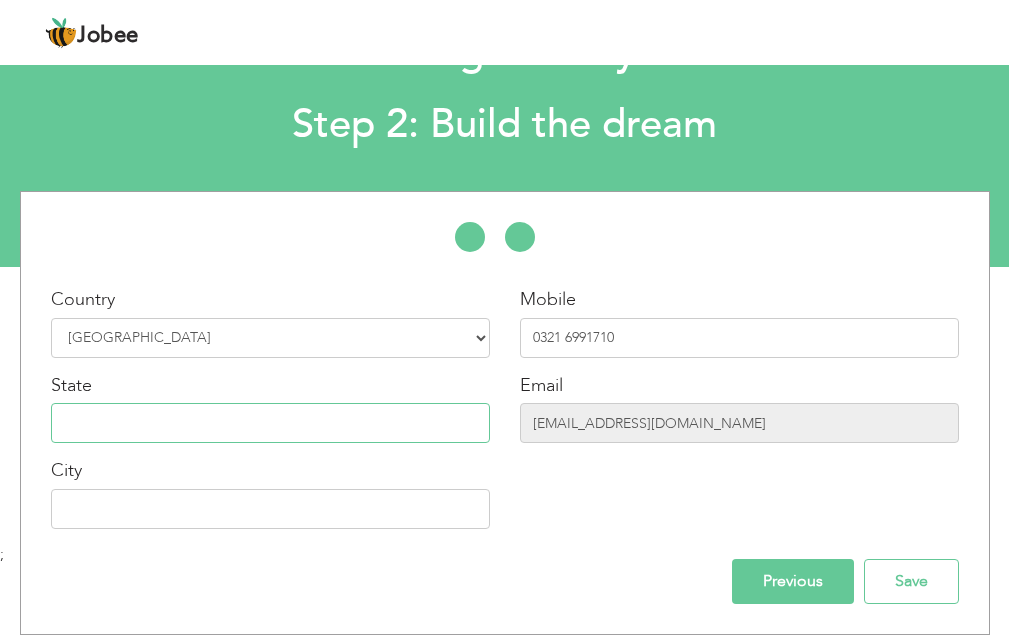 click at bounding box center (270, 423) 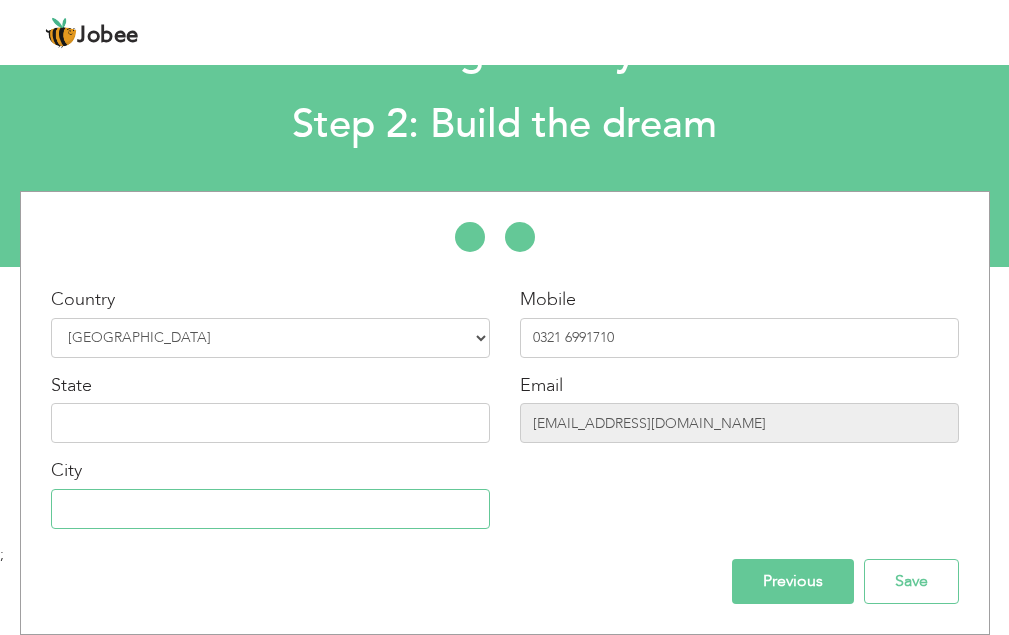 click at bounding box center [270, 509] 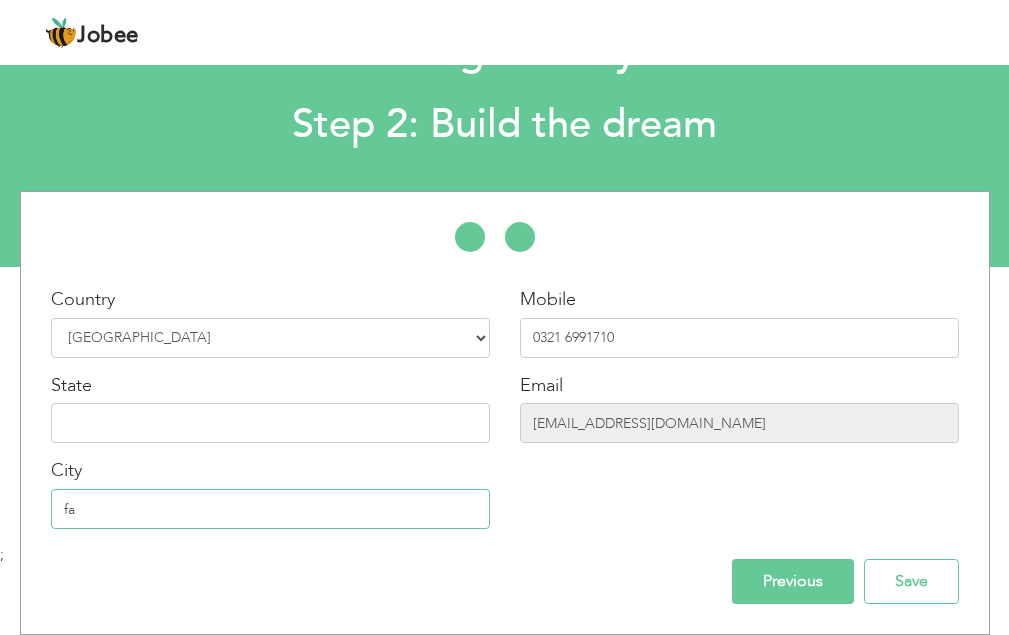 type on "f" 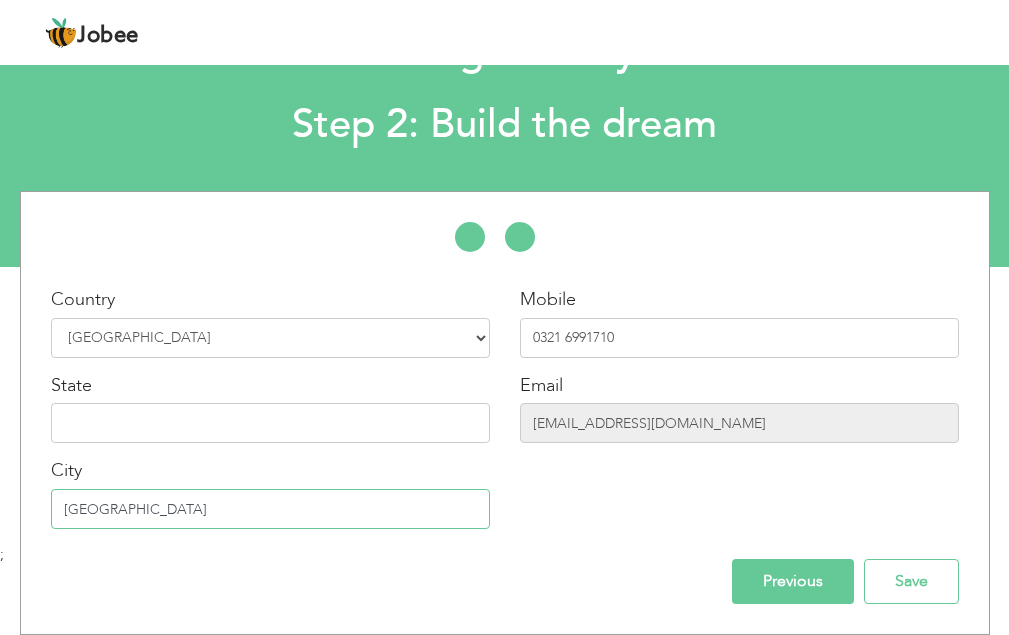 type on "[GEOGRAPHIC_DATA]" 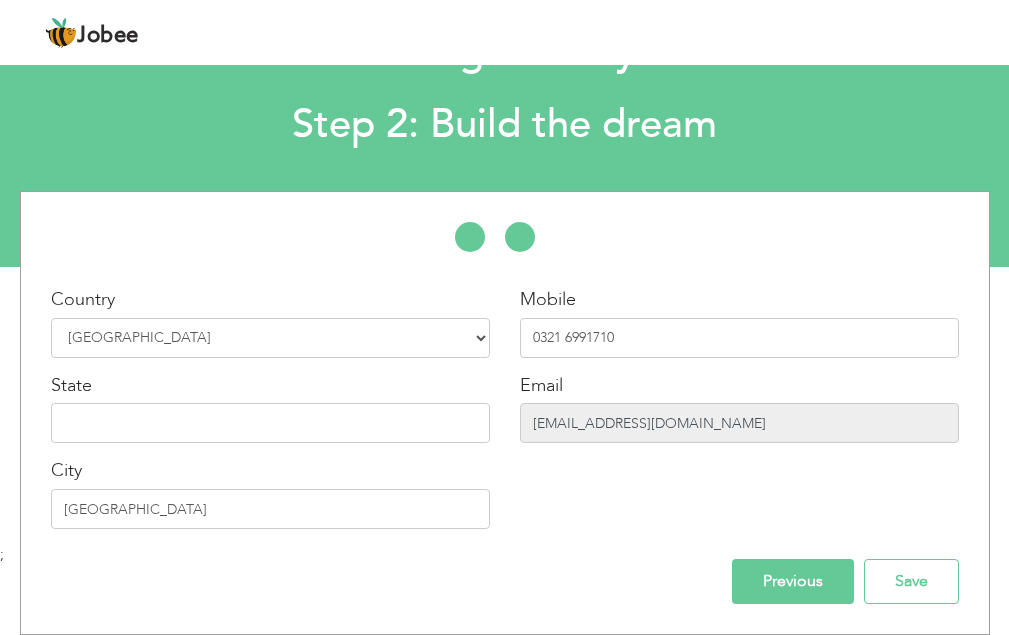 click on "[EMAIL_ADDRESS][DOMAIN_NAME]" at bounding box center [739, 423] 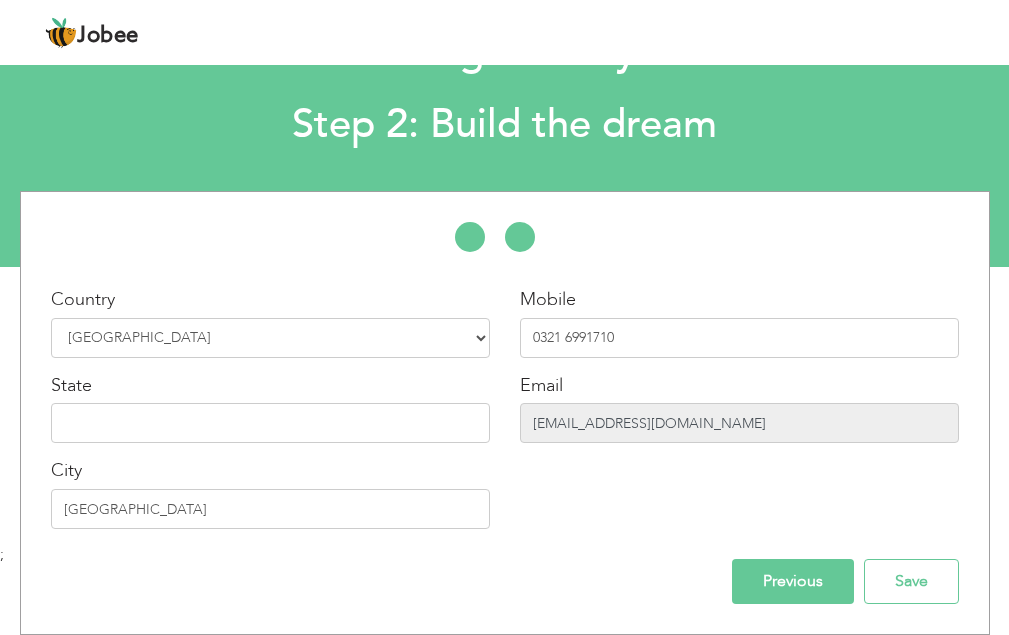 click on "[EMAIL_ADDRESS][DOMAIN_NAME]" at bounding box center [739, 423] 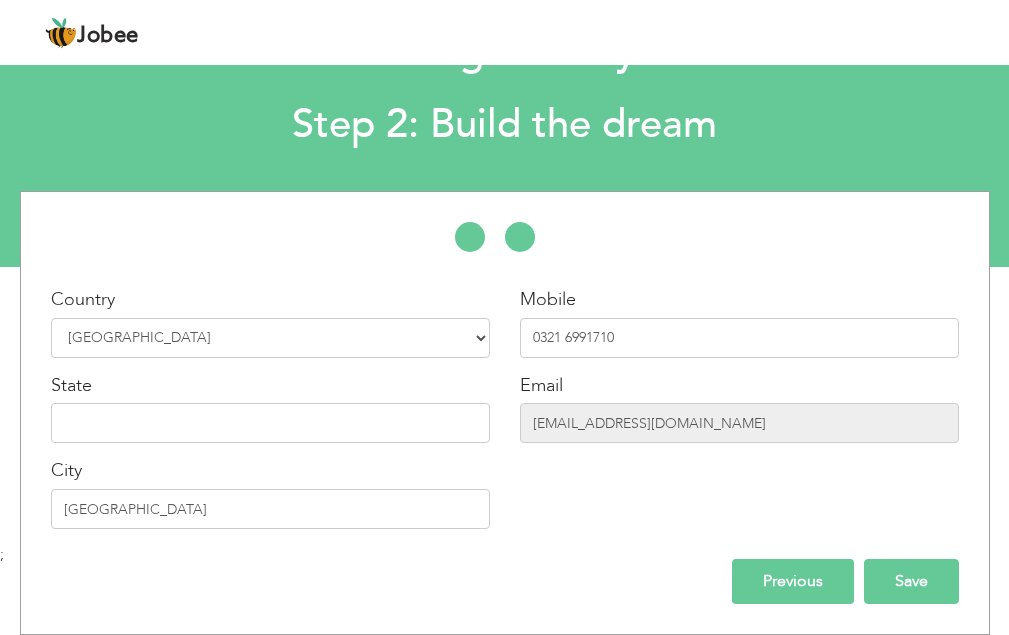 click on "Save" at bounding box center (911, 581) 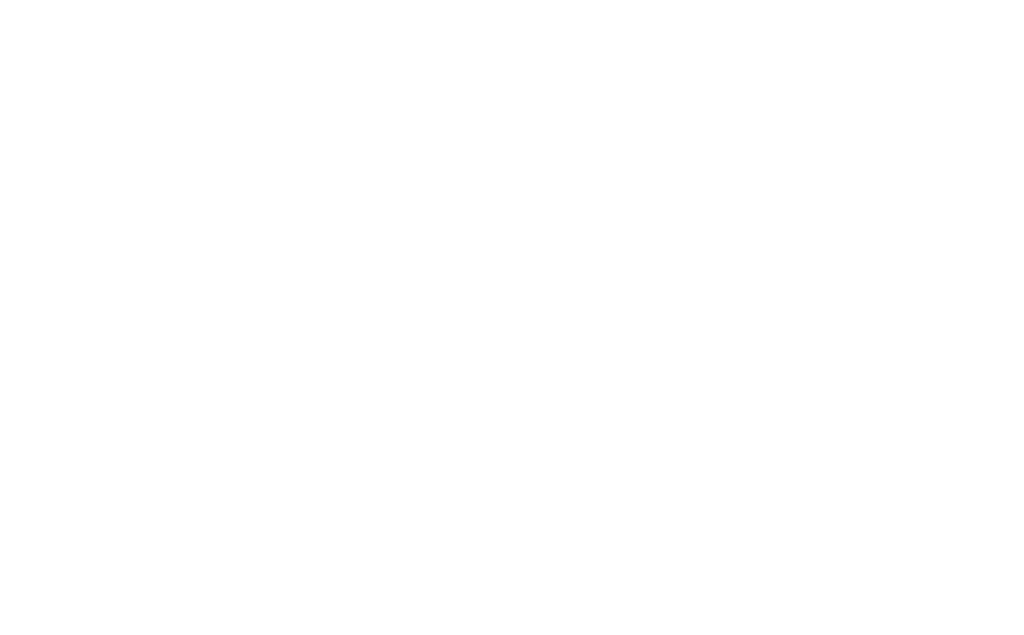 scroll, scrollTop: 0, scrollLeft: 0, axis: both 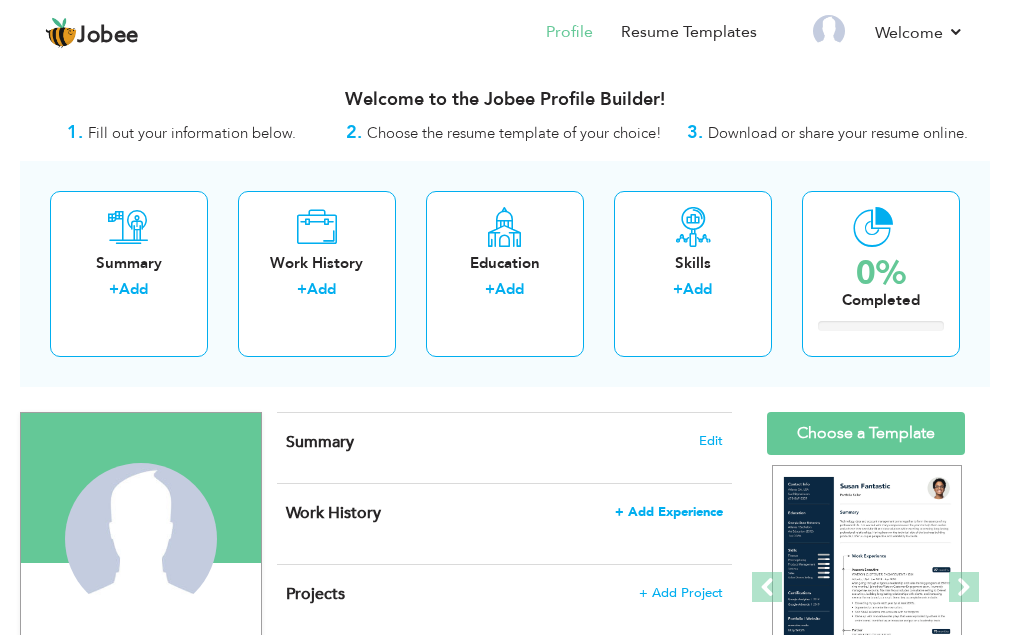 click on "+ Add Experience" at bounding box center (669, 512) 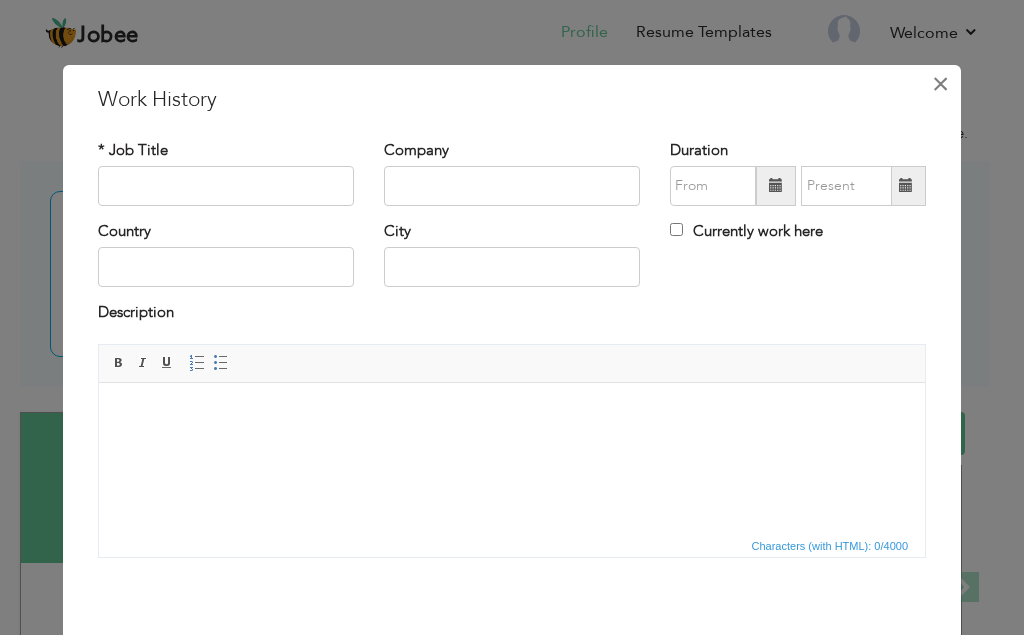 click on "×" at bounding box center [940, 84] 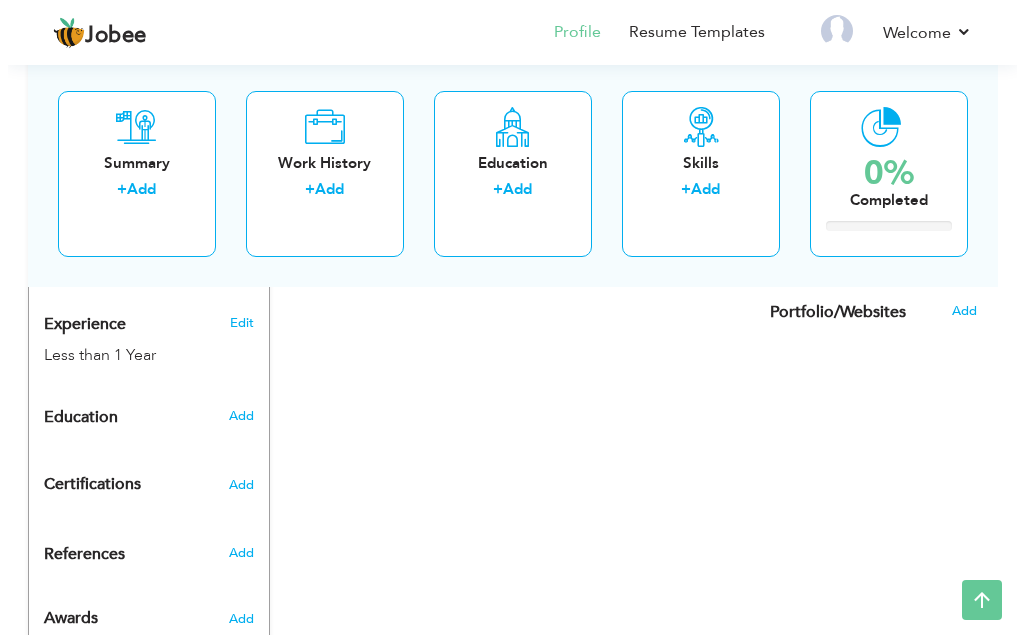 scroll, scrollTop: 710, scrollLeft: 0, axis: vertical 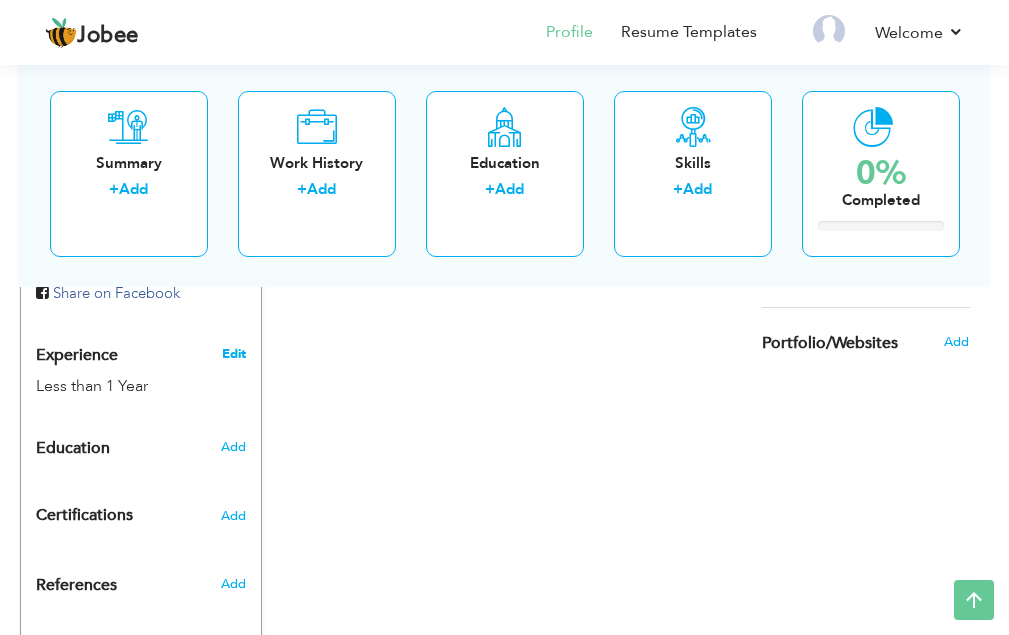 click on "Edit" at bounding box center (234, 354) 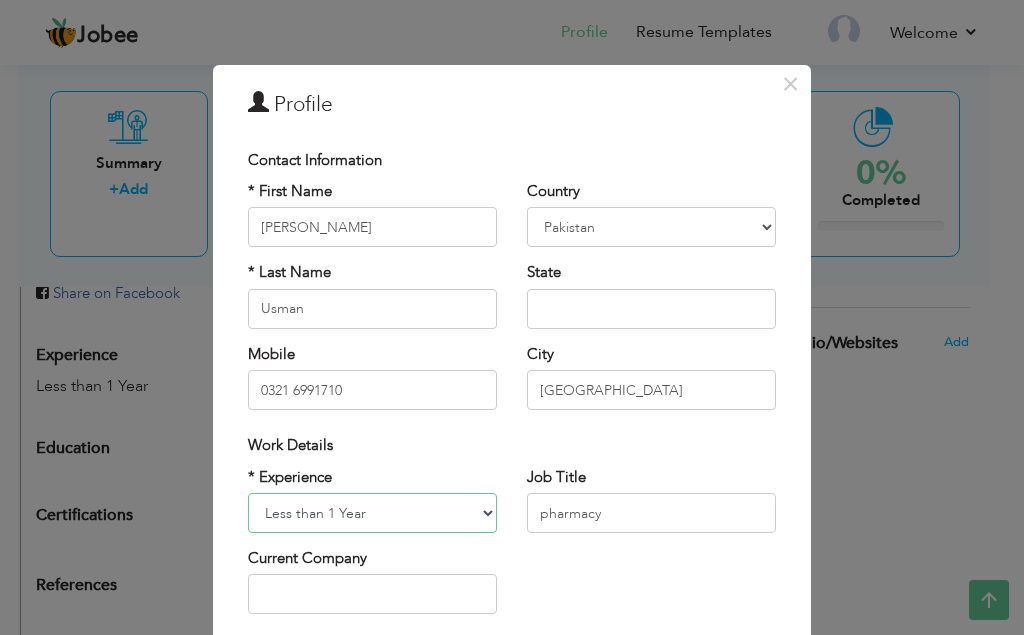 click on "Entry Level Less than 1 Year 1 Year 2 Years 3 Years 4 Years 5 Years 6 Years 7 Years 8 Years 9 Years 10 Years 11 Years 12 Years 13 Years 14 Years 15 Years 16 Years 17 Years 18 Years 19 Years 20 Years 21 Years 22 Years 23 Years 24 Years 25 Years 26 Years 27 Years 28 Years 29 Years 30 Years 31 Years 32 Years 33 Years 34 Years 35 Years More than 35 Years" at bounding box center [372, 513] 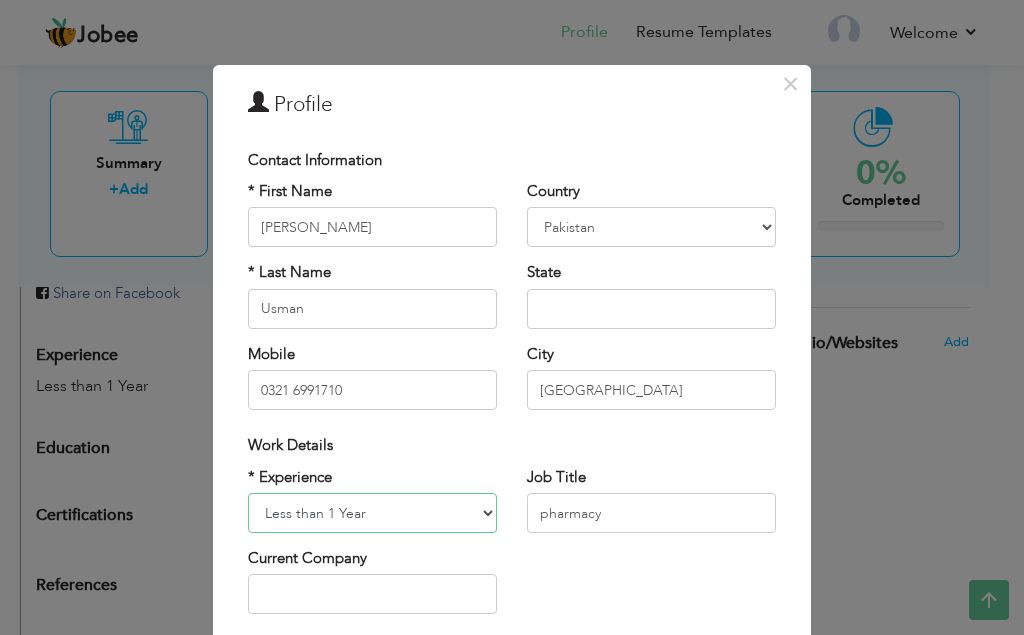 select on "number:1" 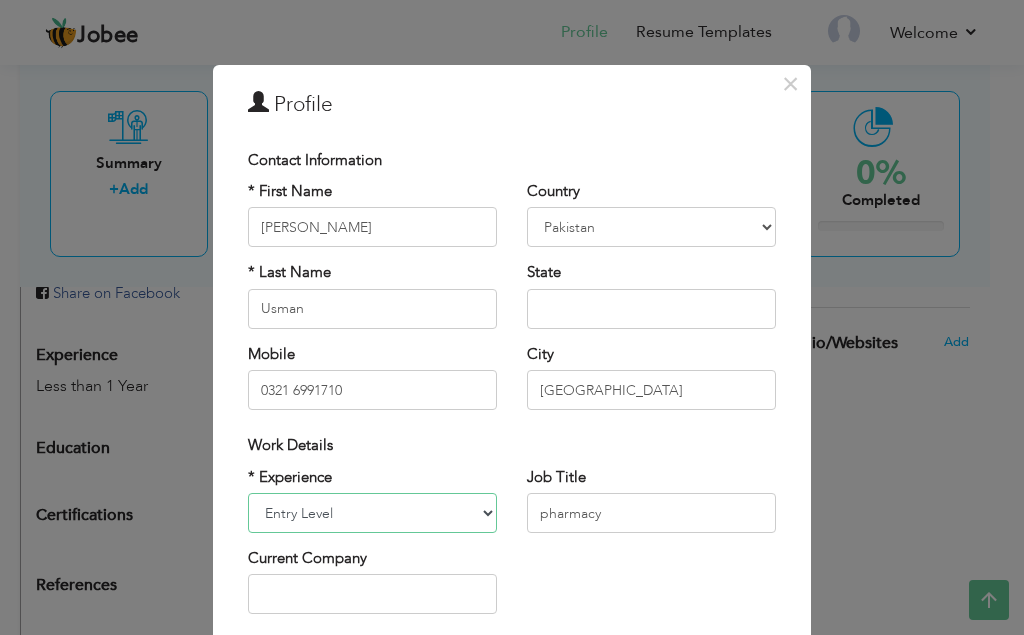 click on "Entry Level Less than 1 Year 1 Year 2 Years 3 Years 4 Years 5 Years 6 Years 7 Years 8 Years 9 Years 10 Years 11 Years 12 Years 13 Years 14 Years 15 Years 16 Years 17 Years 18 Years 19 Years 20 Years 21 Years 22 Years 23 Years 24 Years 25 Years 26 Years 27 Years 28 Years 29 Years 30 Years 31 Years 32 Years 33 Years 34 Years 35 Years More than 35 Years" at bounding box center [372, 513] 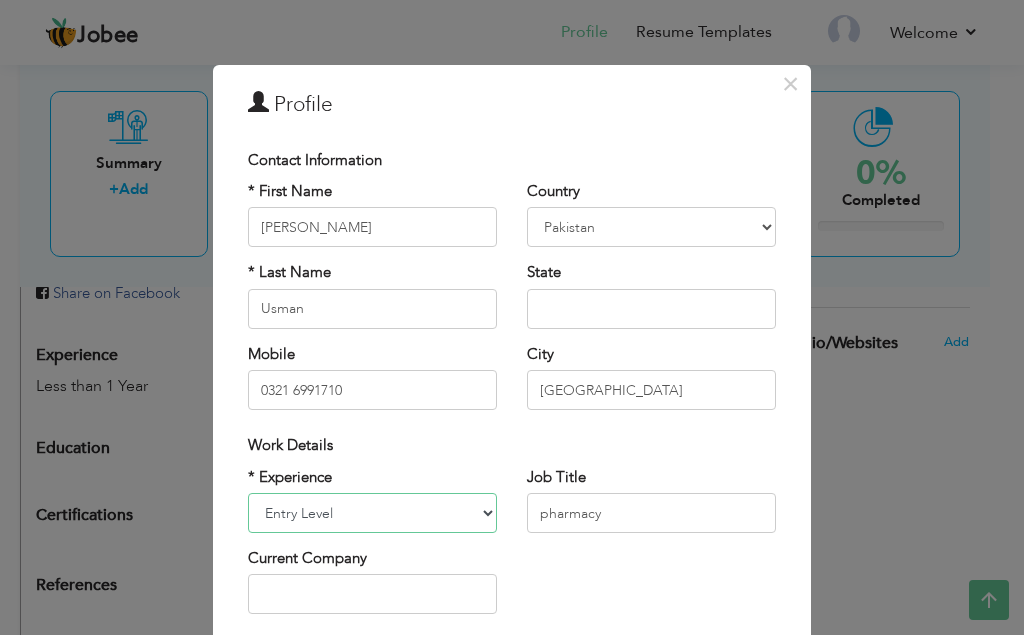 scroll, scrollTop: 267, scrollLeft: 0, axis: vertical 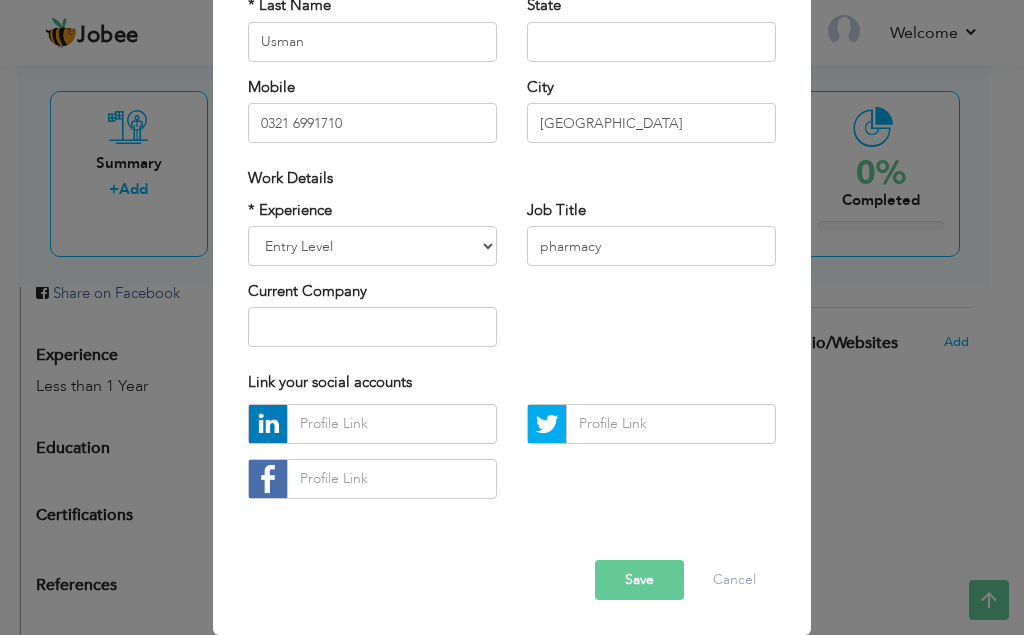 click on "Save" at bounding box center (639, 580) 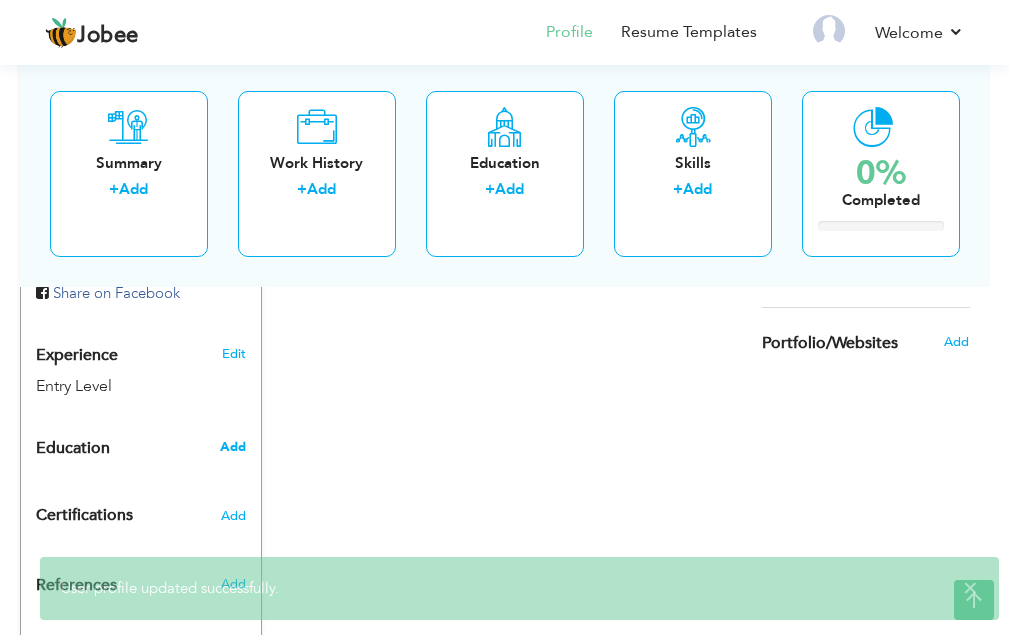 click on "Add" at bounding box center [233, 447] 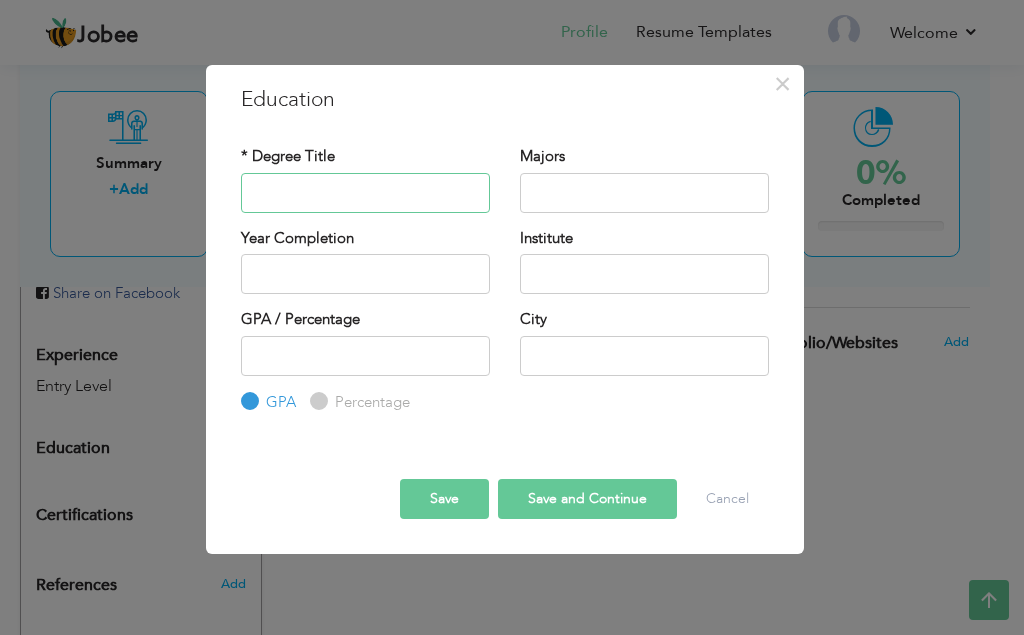 click at bounding box center (365, 193) 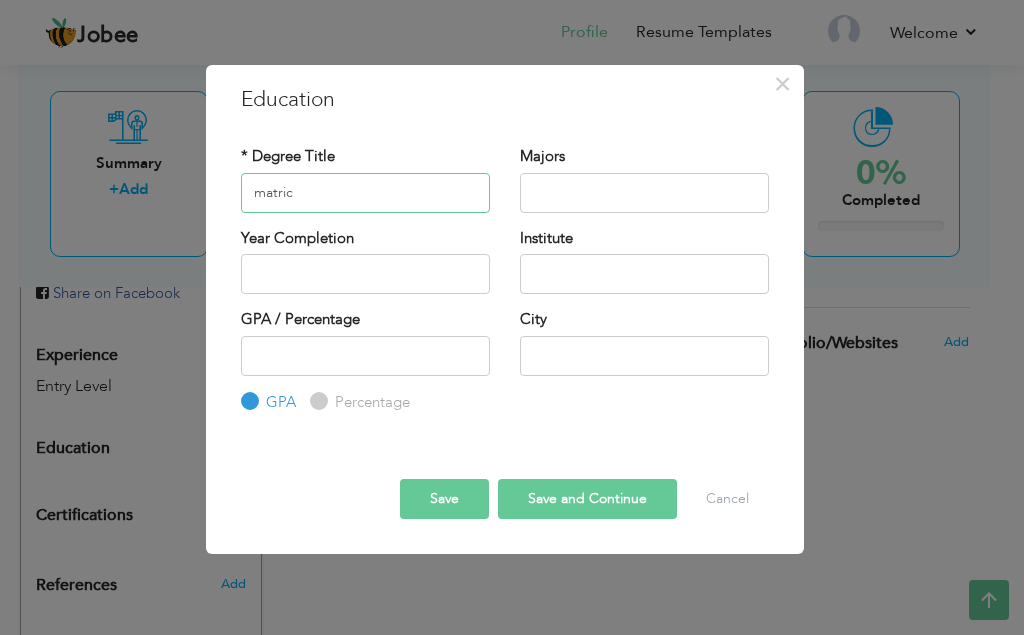 type on "matric" 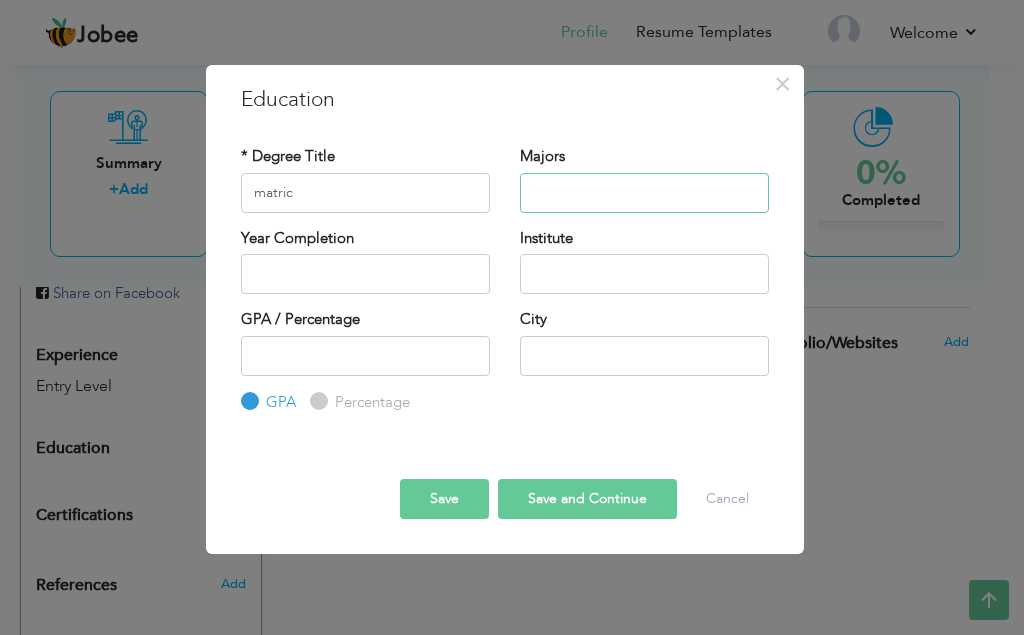 click at bounding box center [644, 193] 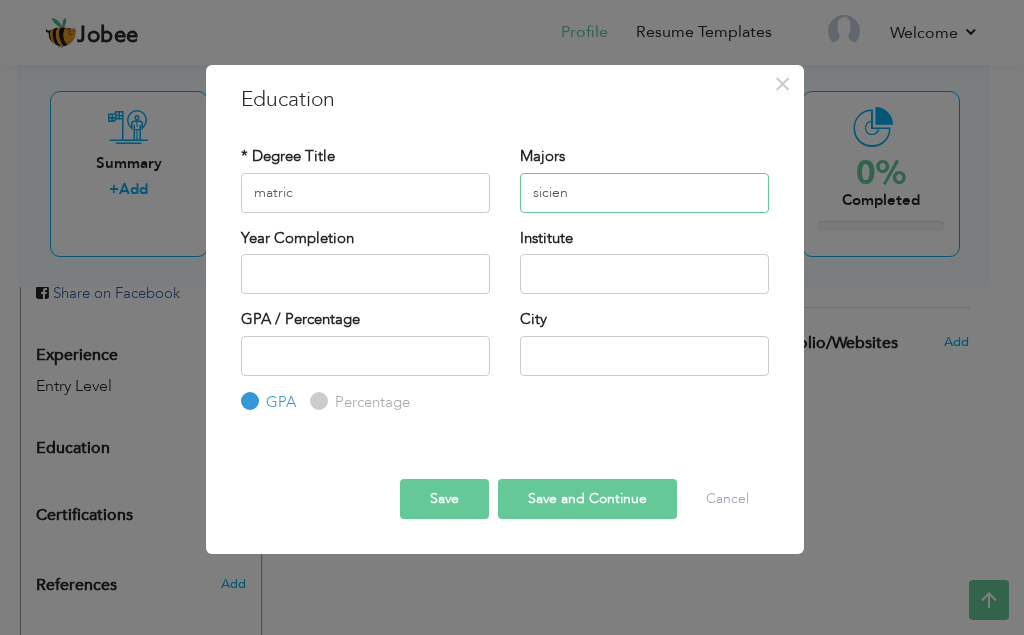 click on "sicien" at bounding box center (644, 193) 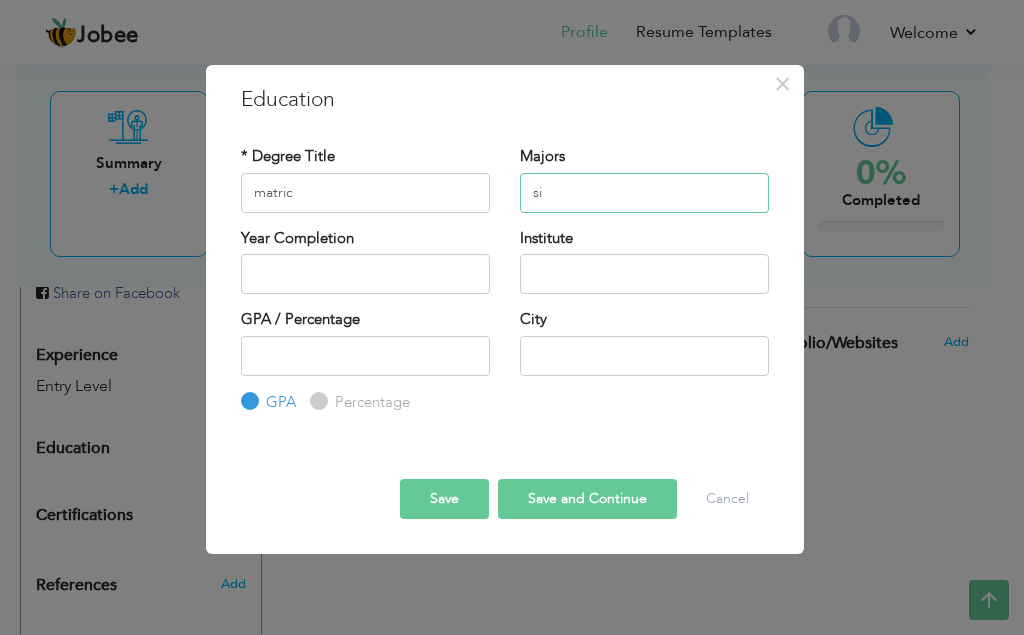 type on "s" 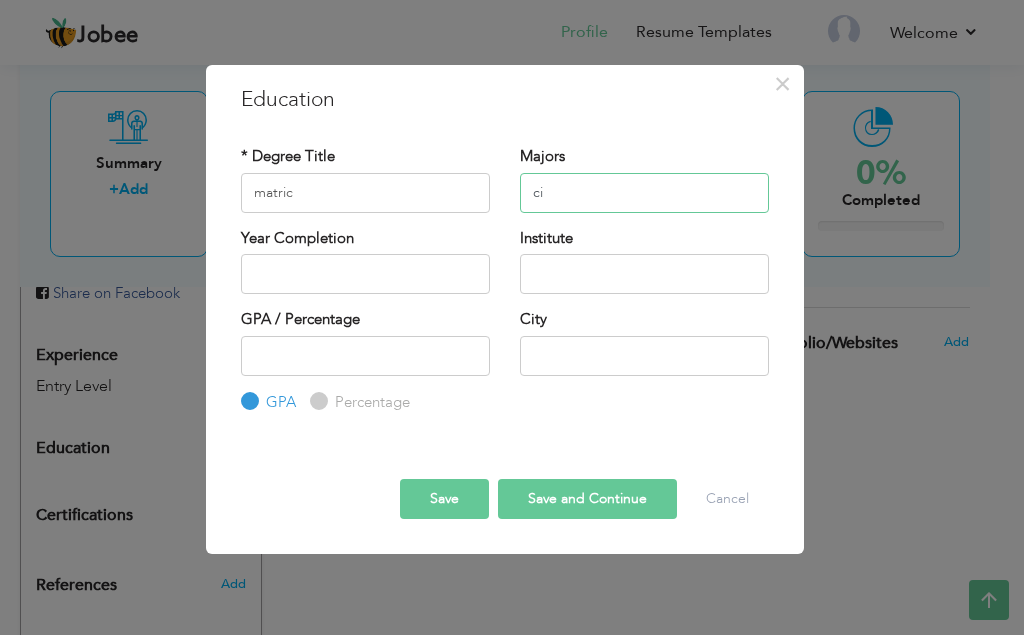 type on "c" 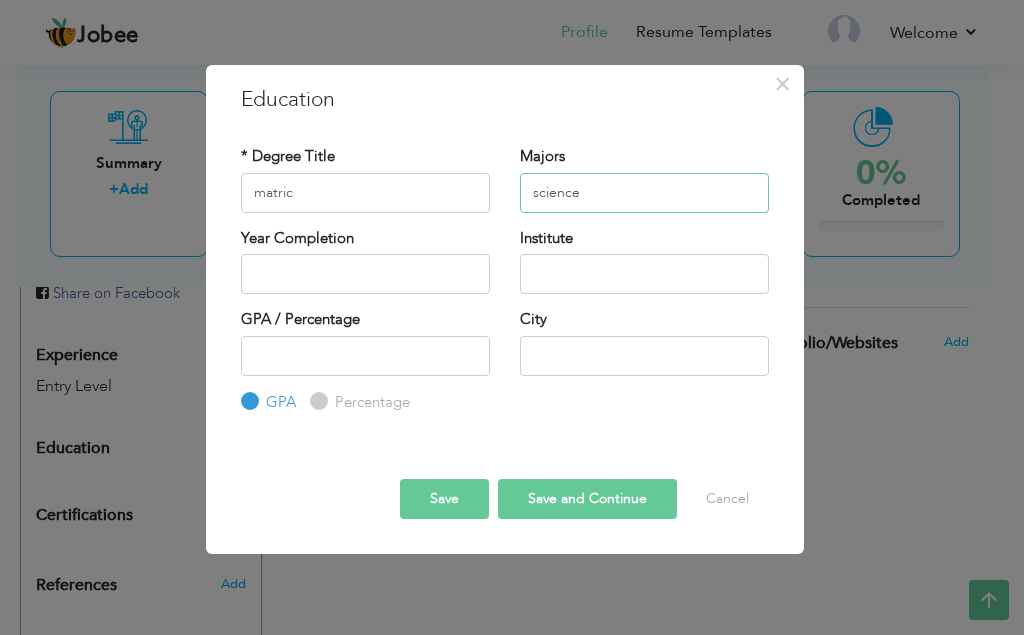 type on "science" 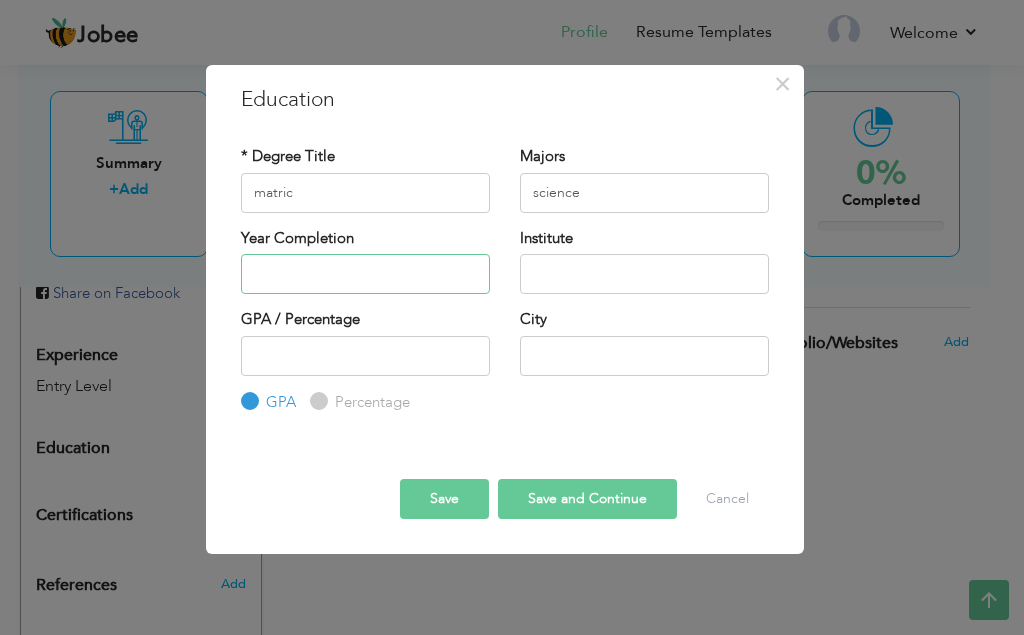 click at bounding box center [365, 274] 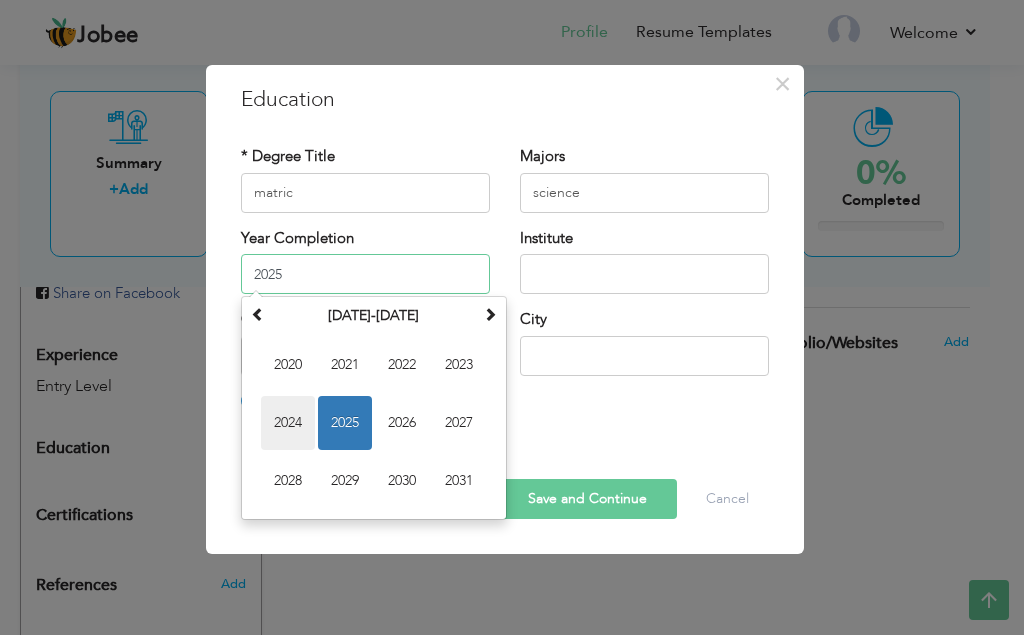 click on "2024" at bounding box center (288, 423) 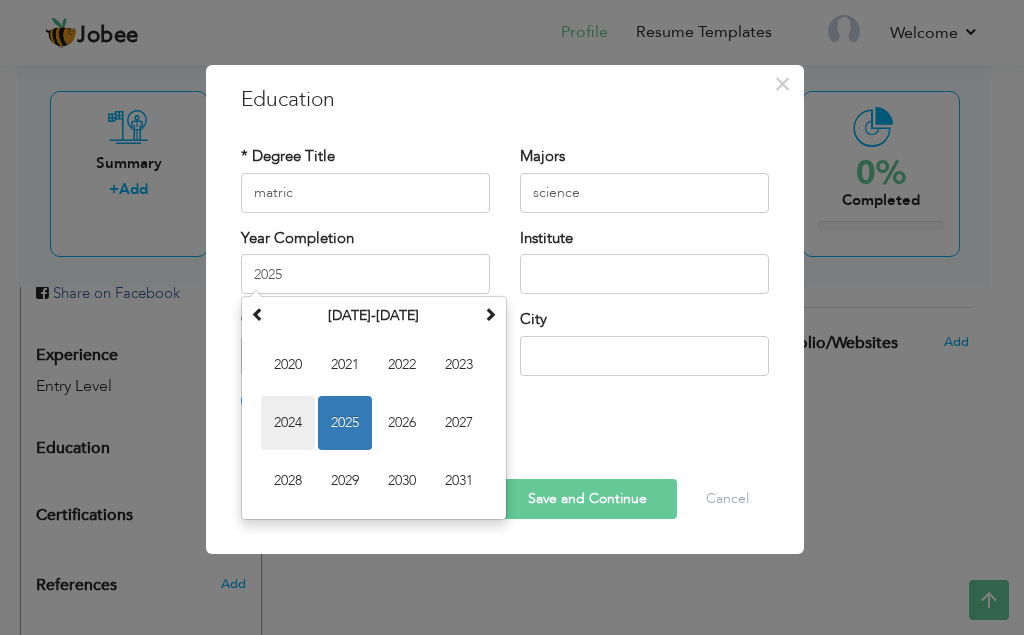 type on "2024" 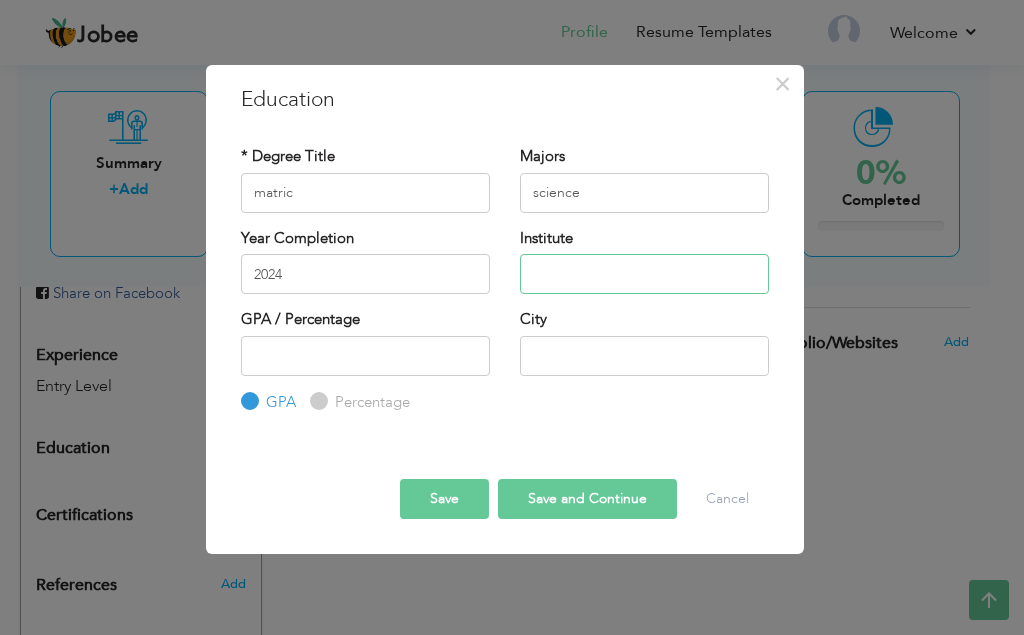 click at bounding box center (644, 274) 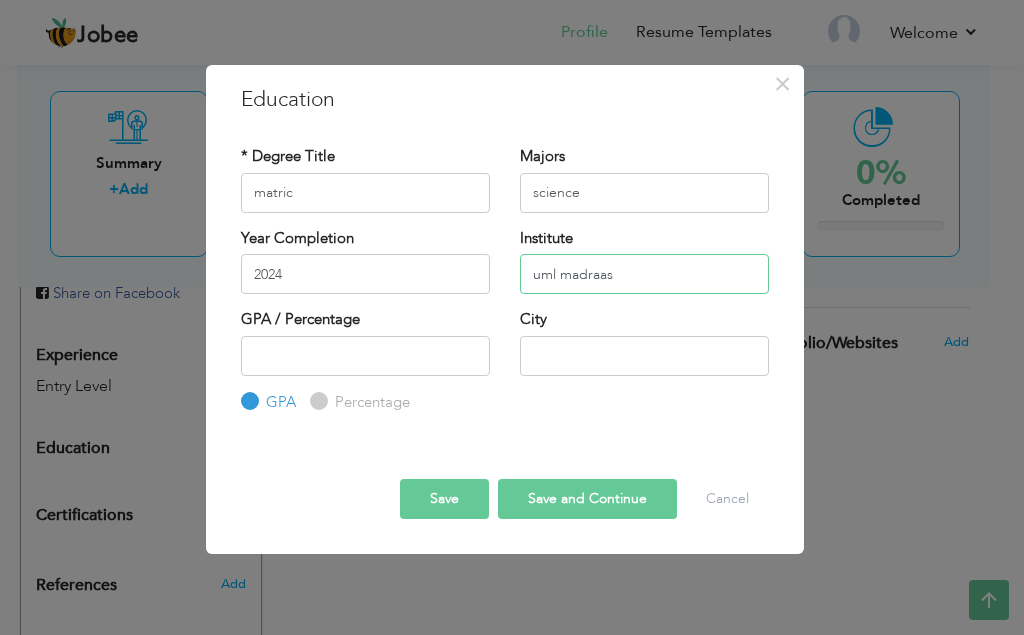 type on "uml madraas" 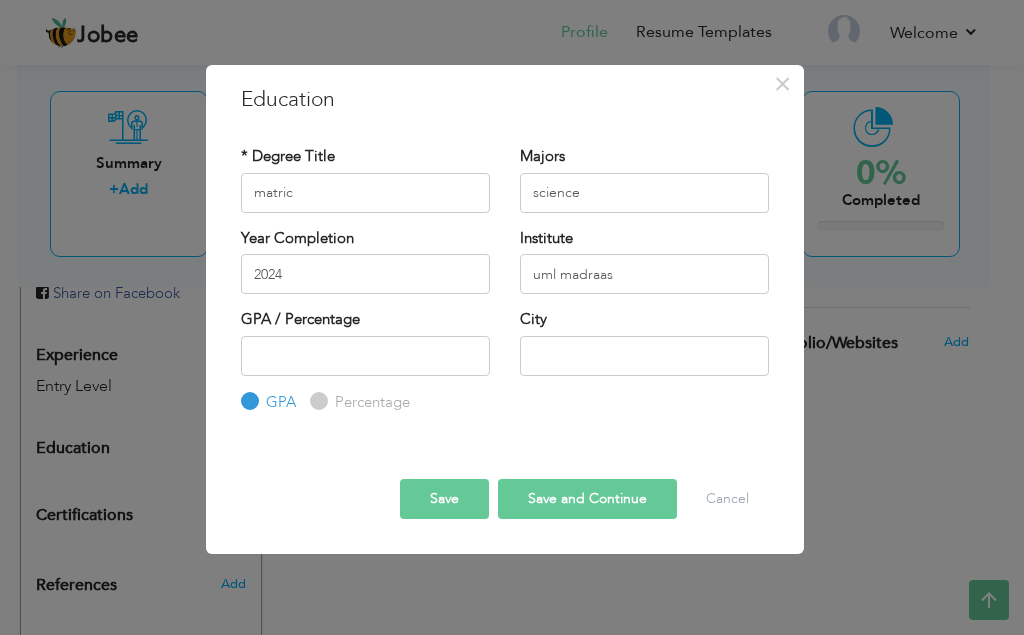 click on "Percentage" at bounding box center [370, 402] 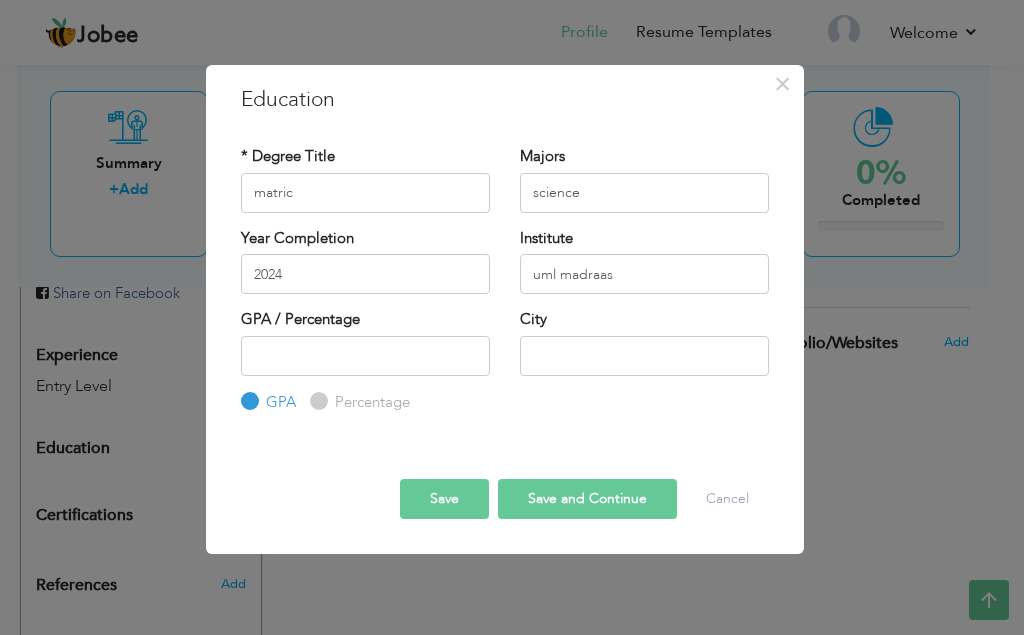 click on "Percentage" at bounding box center (316, 401) 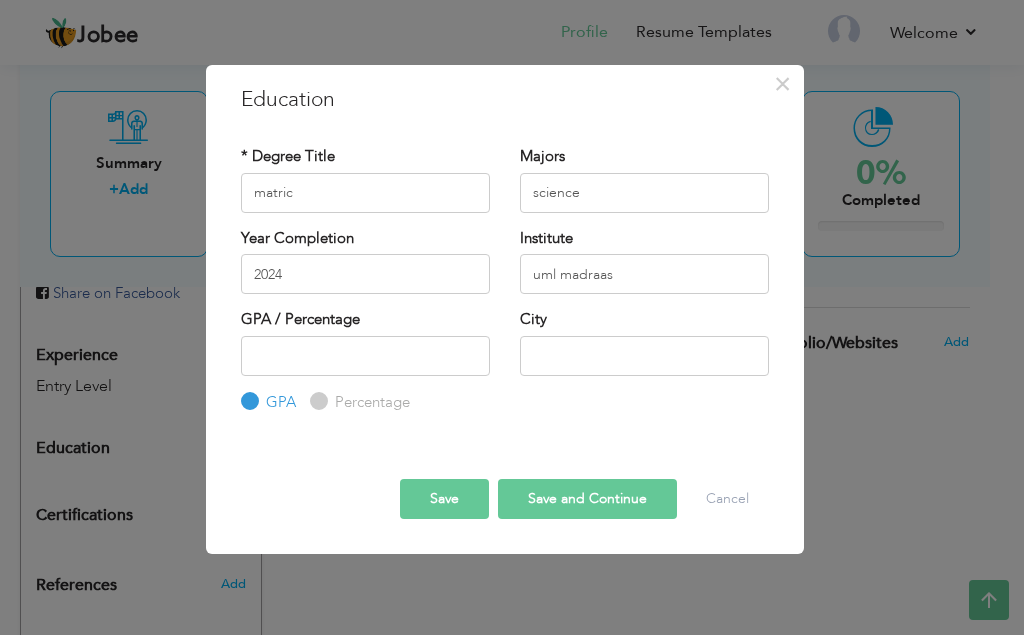 radio on "true" 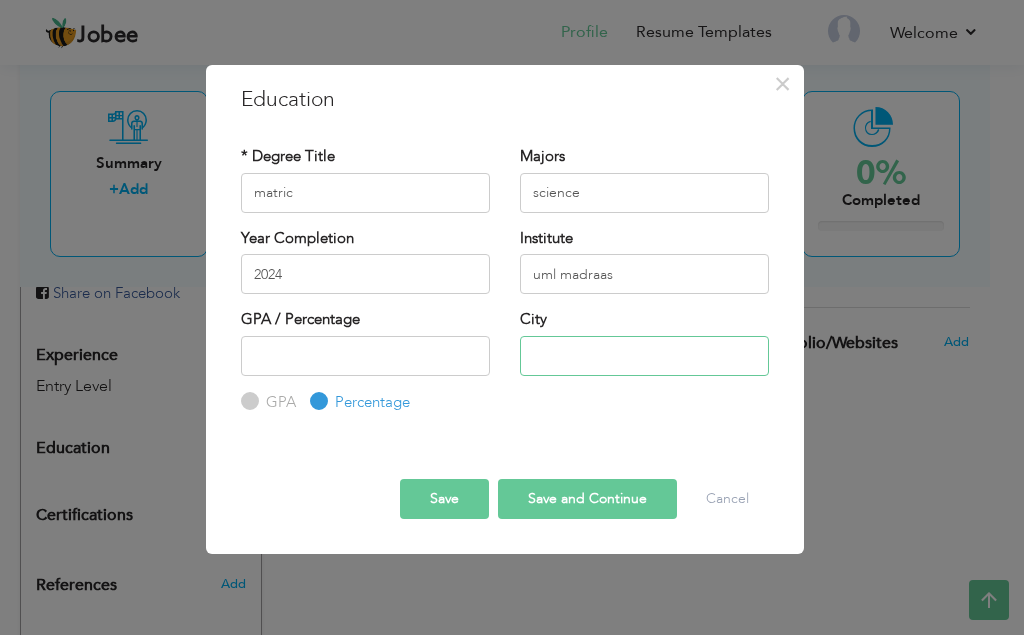 click at bounding box center [644, 356] 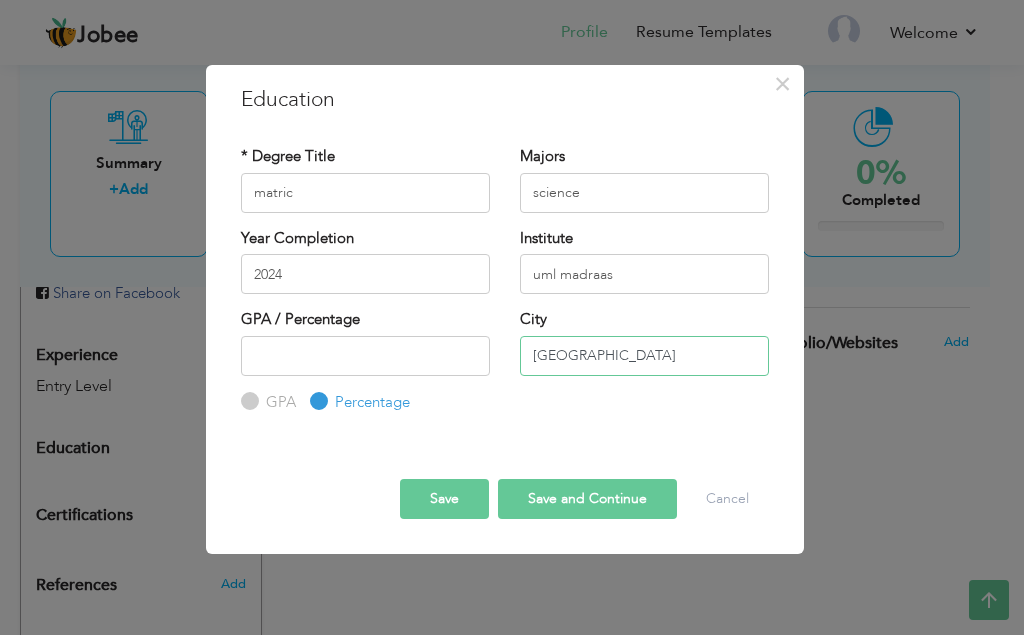 type on "Faisalabad" 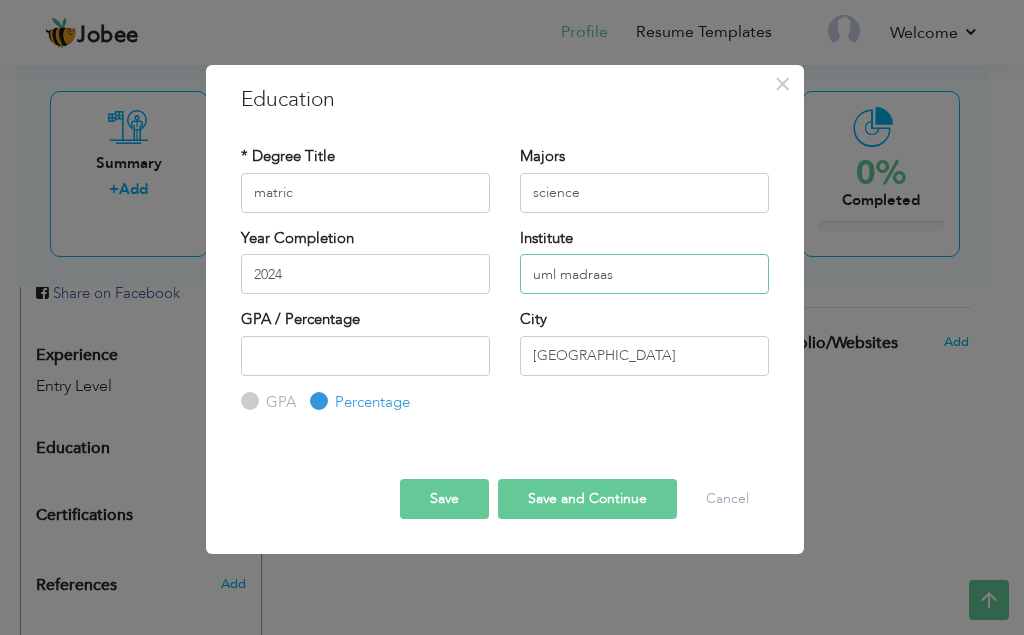 click on "uml madraas" at bounding box center (644, 274) 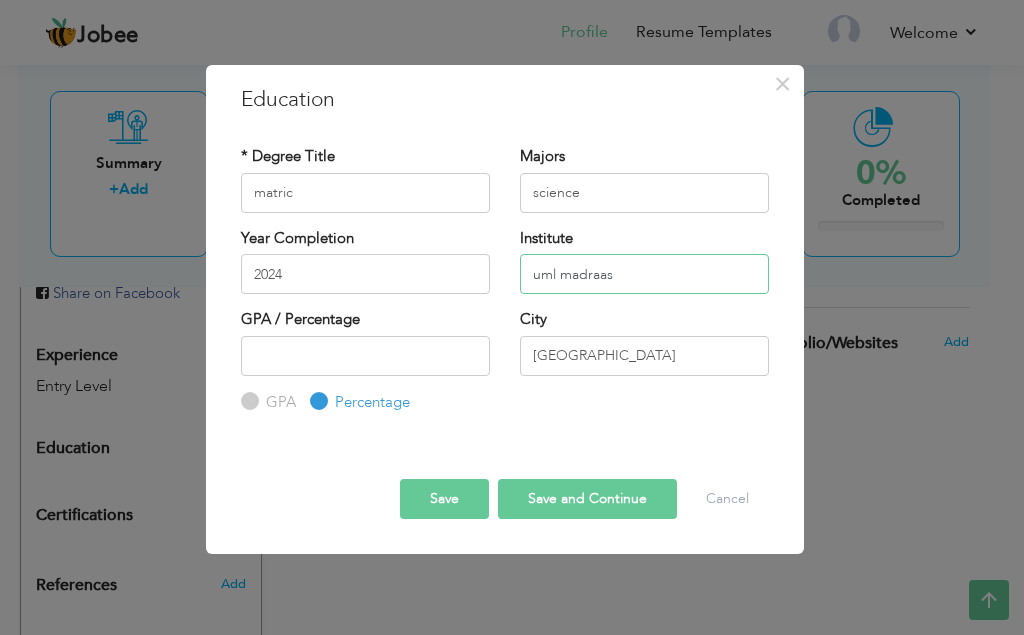 drag, startPoint x: 531, startPoint y: 276, endPoint x: 610, endPoint y: 275, distance: 79.00633 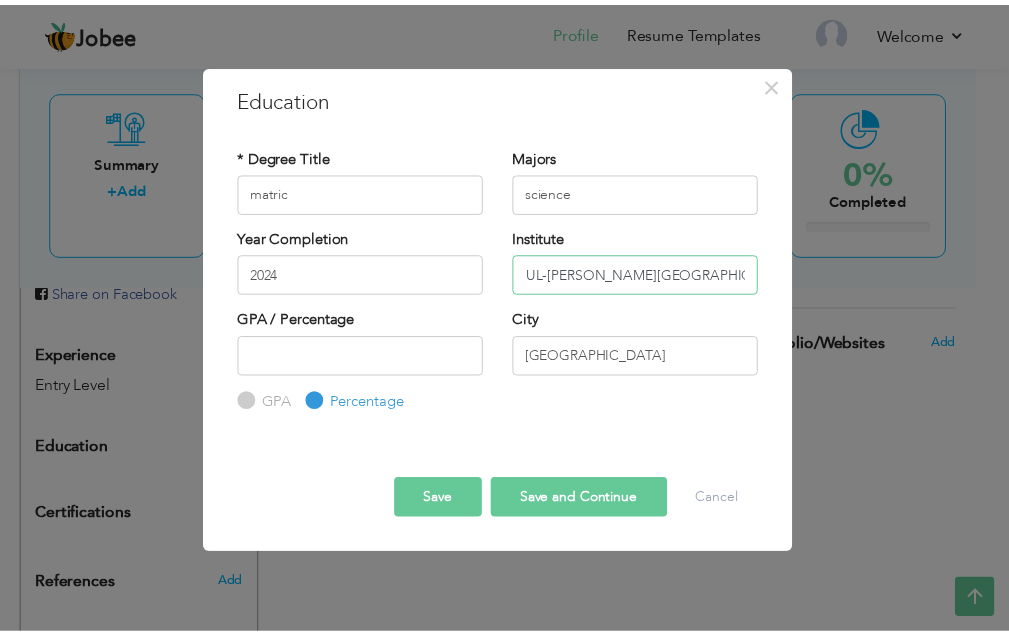 scroll, scrollTop: 0, scrollLeft: 0, axis: both 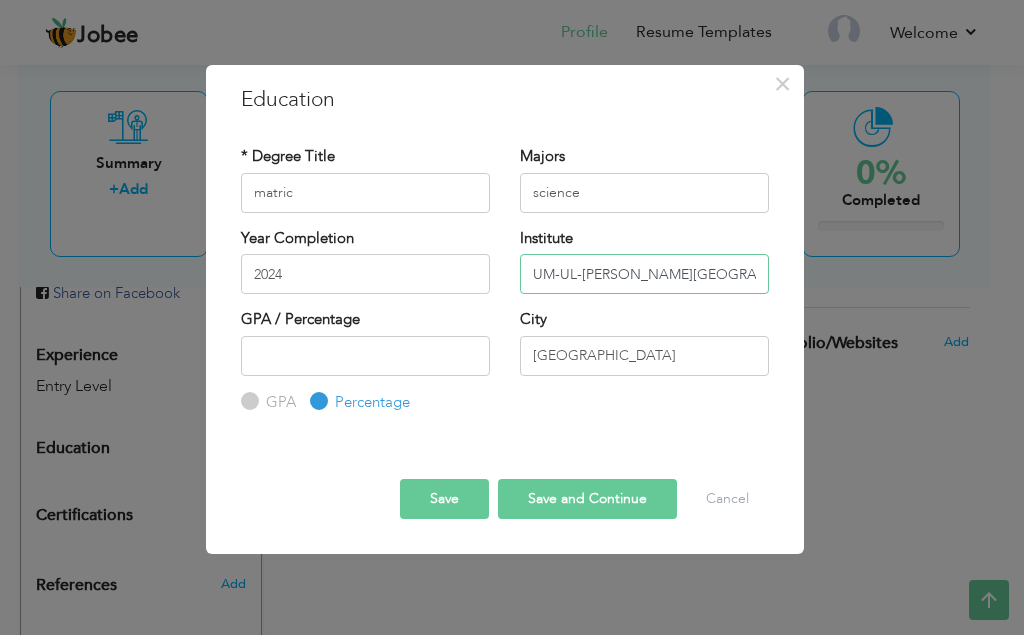 type on "UM-UL-MADARAS BOYS HIGH SCHOOL, GULBERG-A, FAISALABAD" 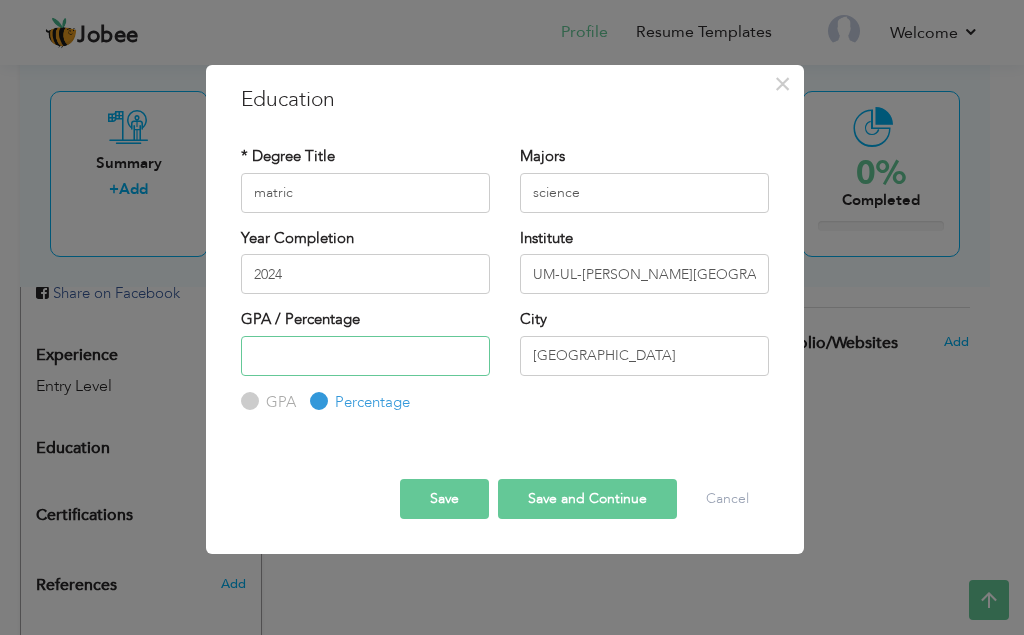 click at bounding box center [365, 356] 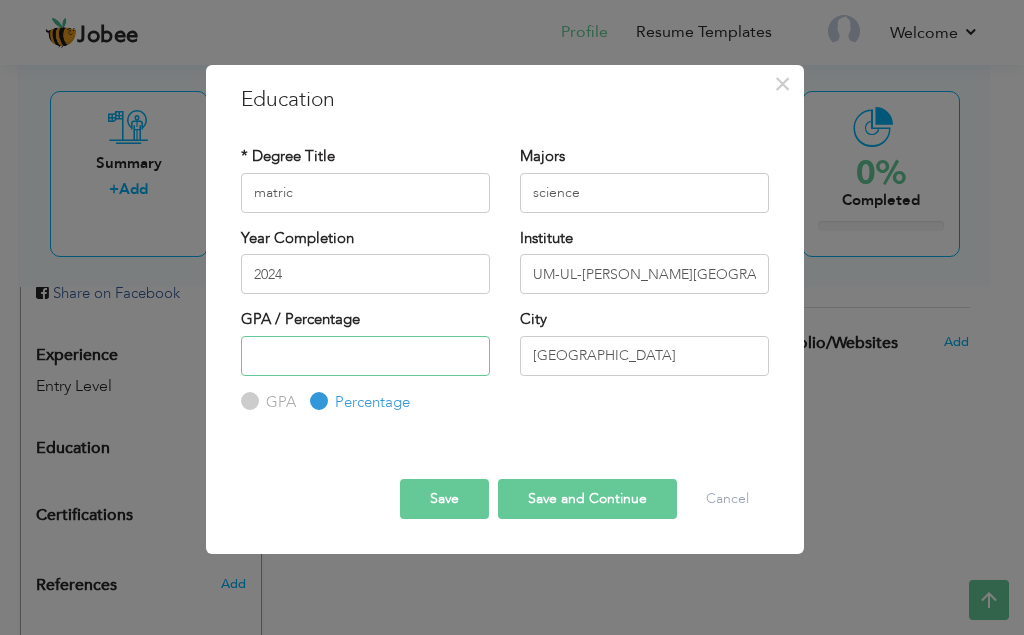 click at bounding box center [365, 356] 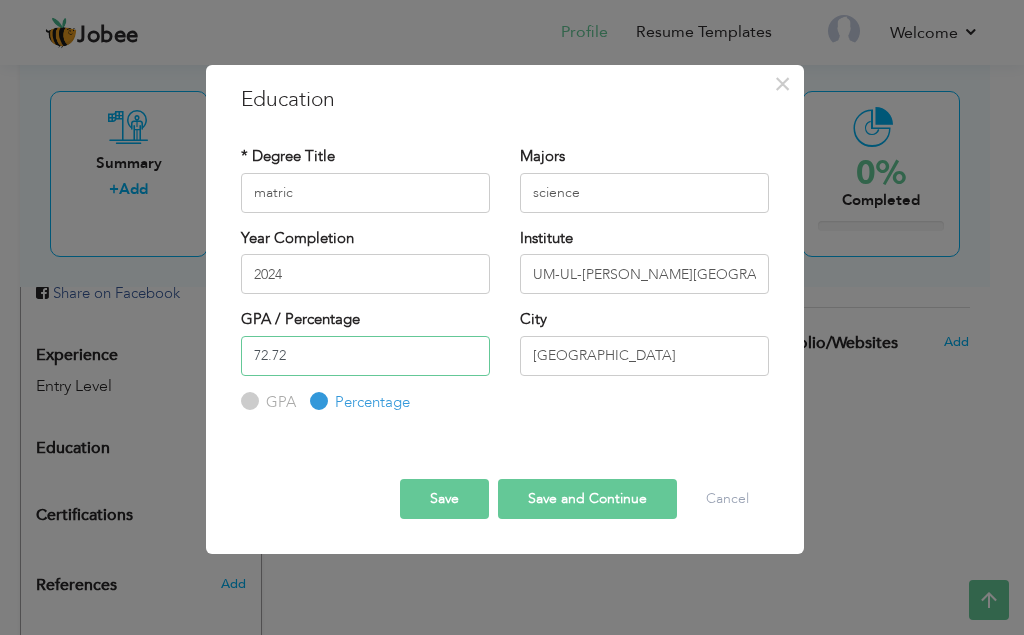 type on "72.72" 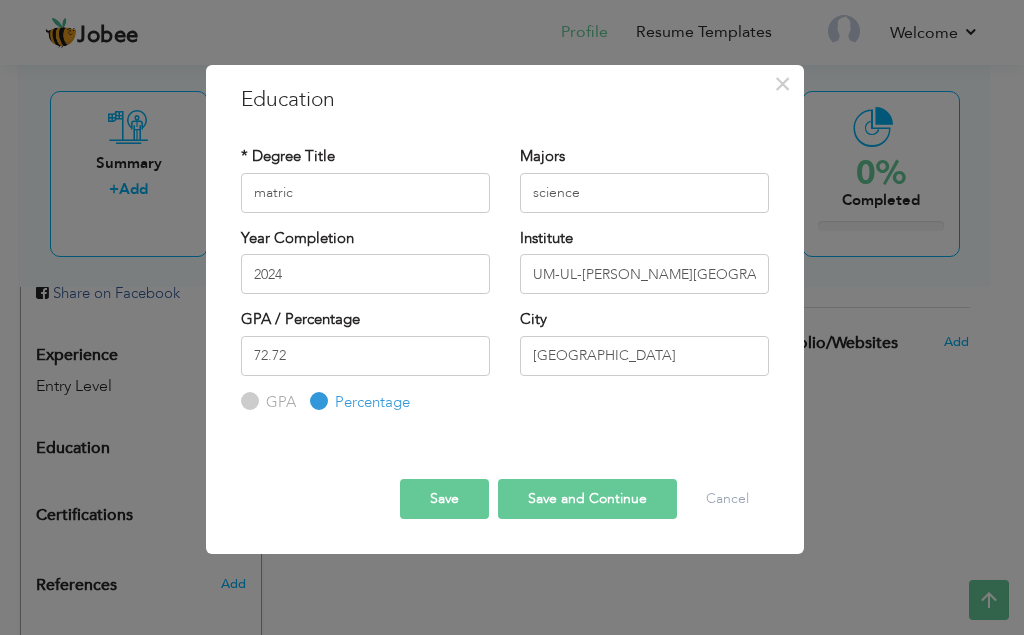 click on "Save and Continue" at bounding box center [587, 499] 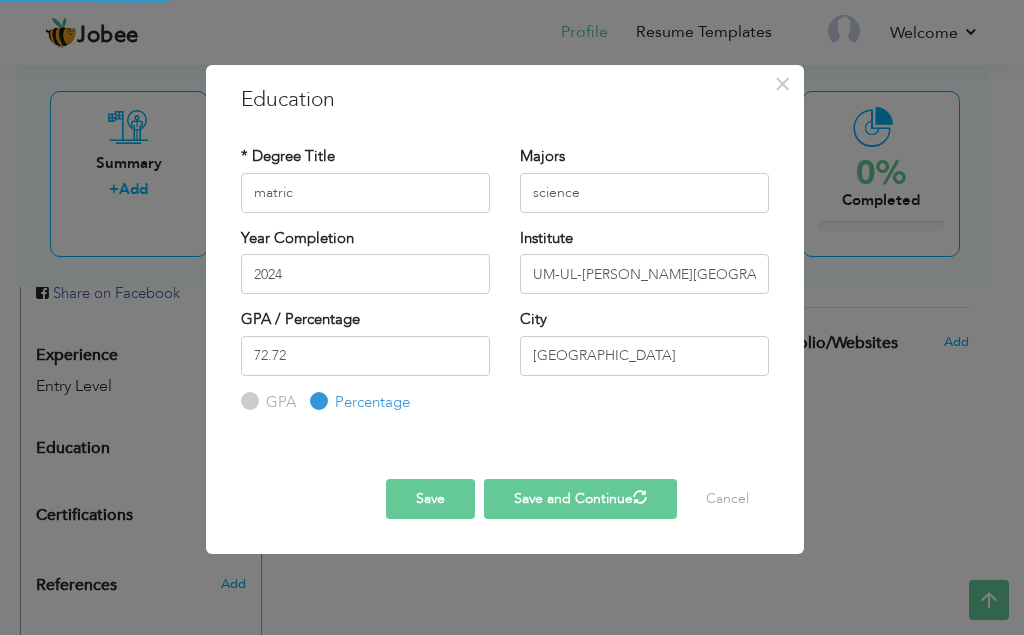 type 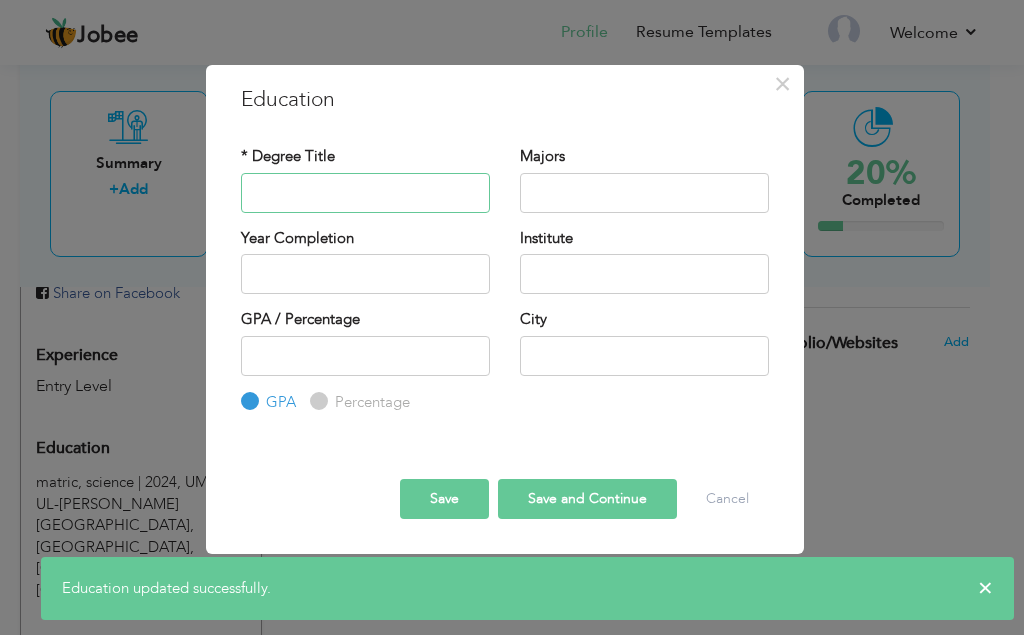click at bounding box center [365, 193] 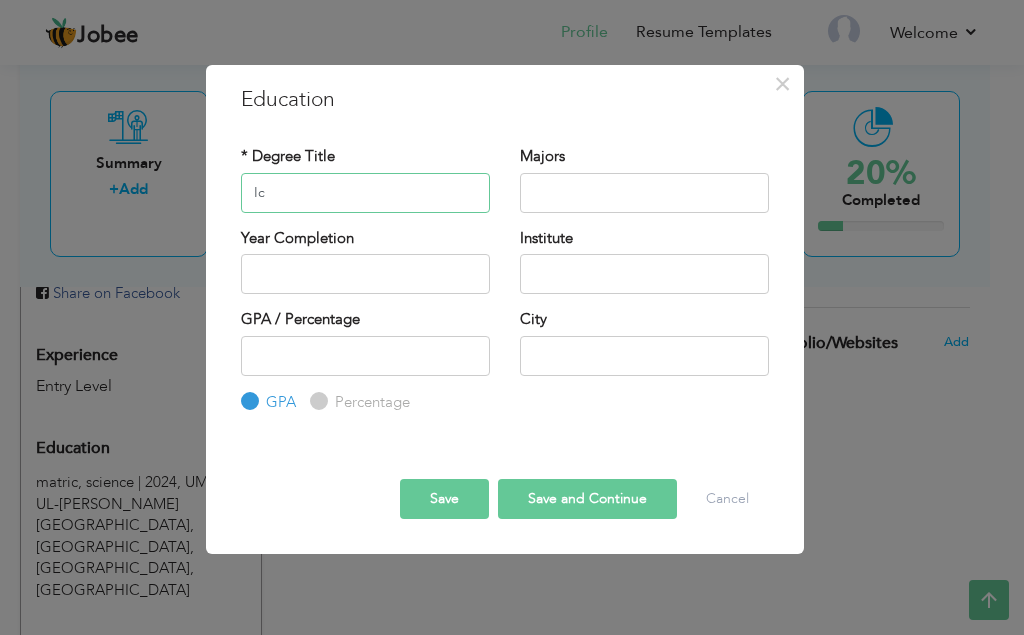 type on "I" 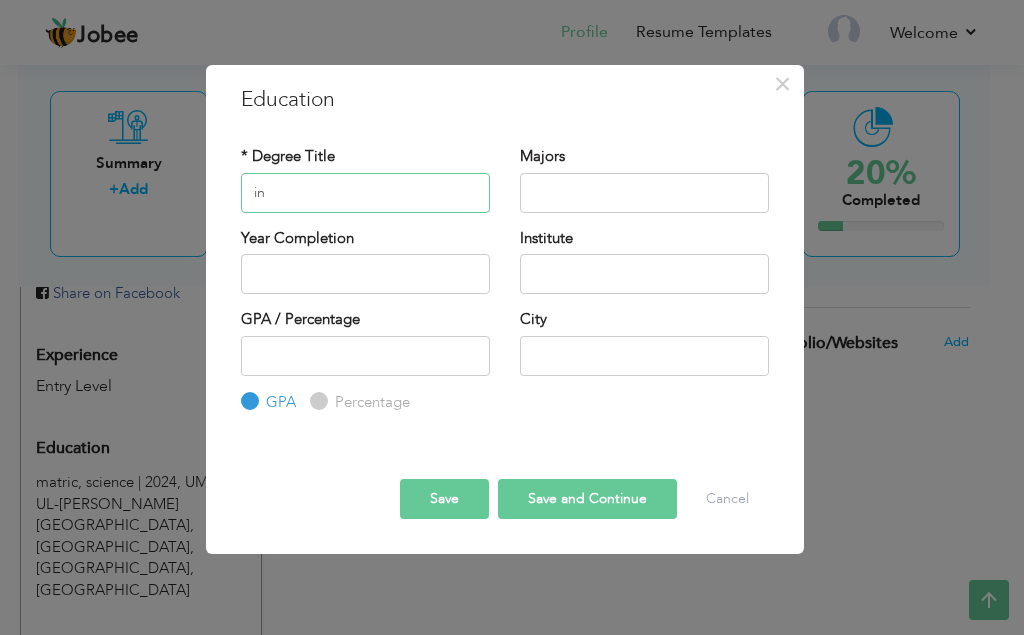 type on "i" 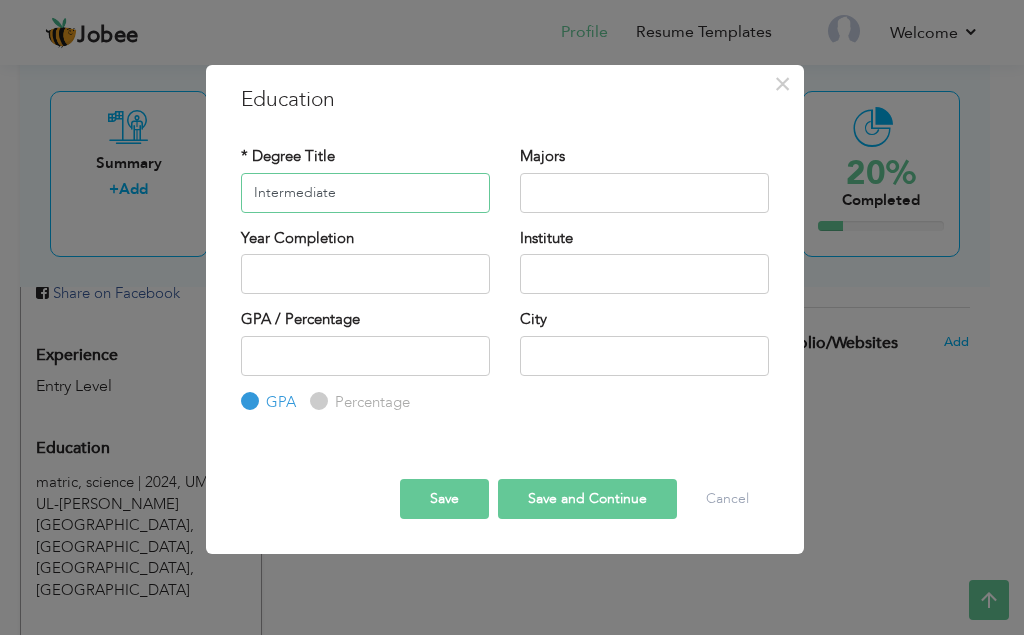 type on "Intermediate" 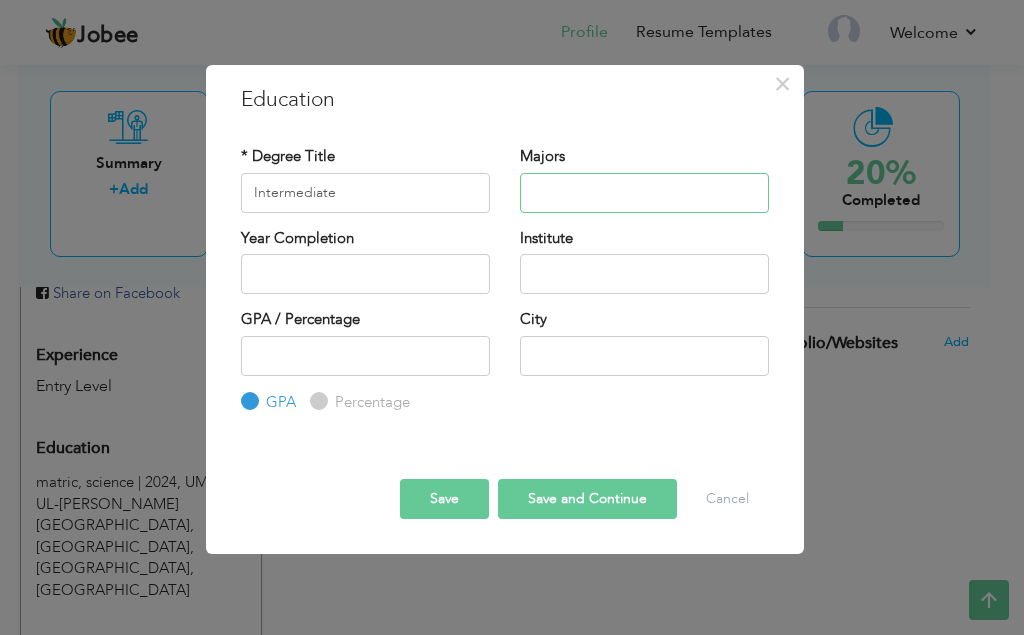 click at bounding box center (644, 193) 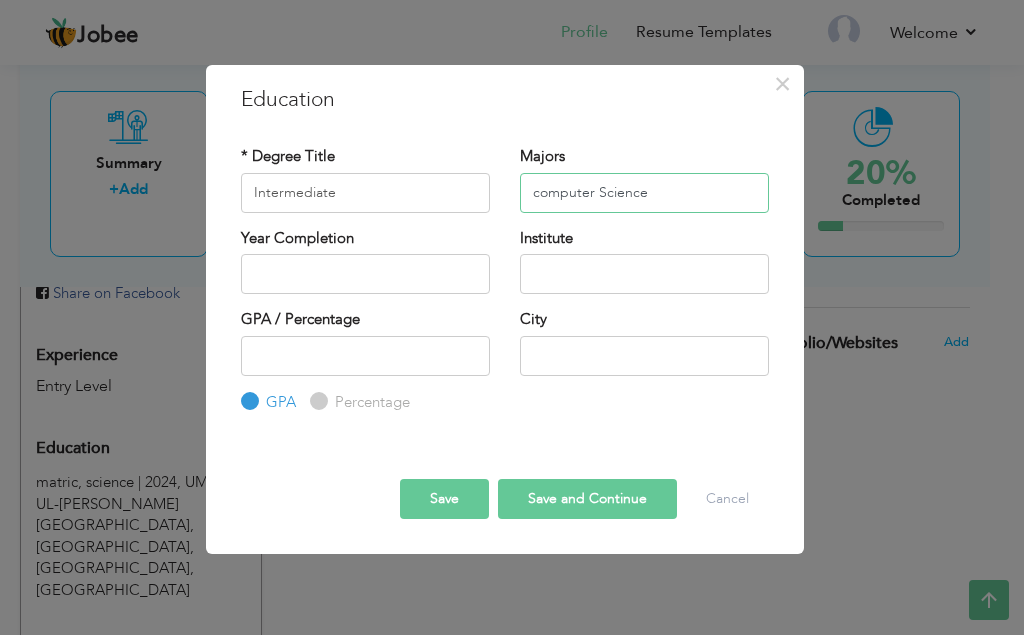 click on "computer Science" at bounding box center (644, 193) 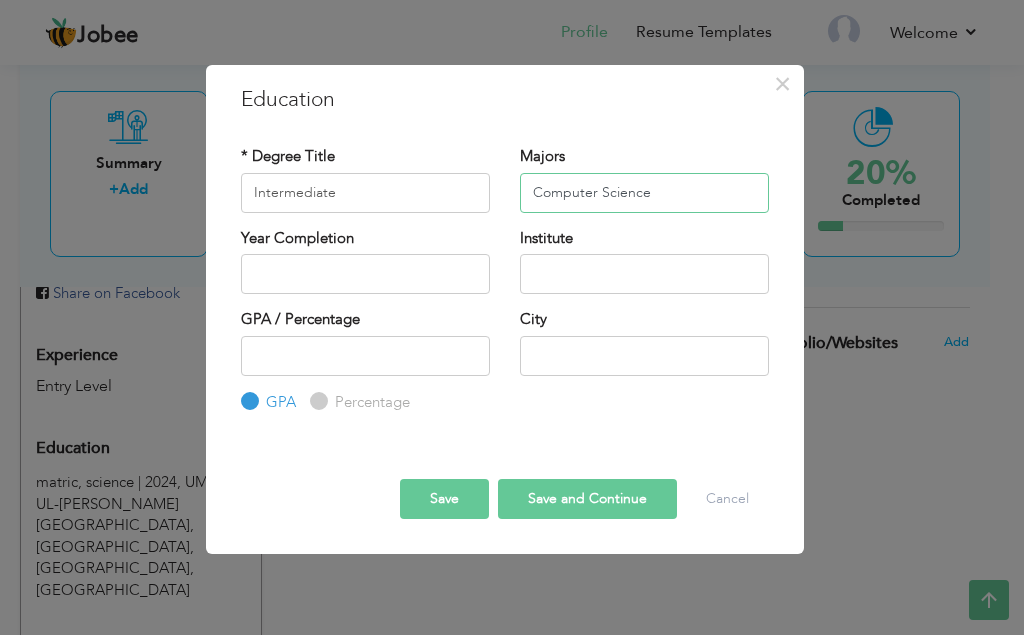 type on "Computer Science" 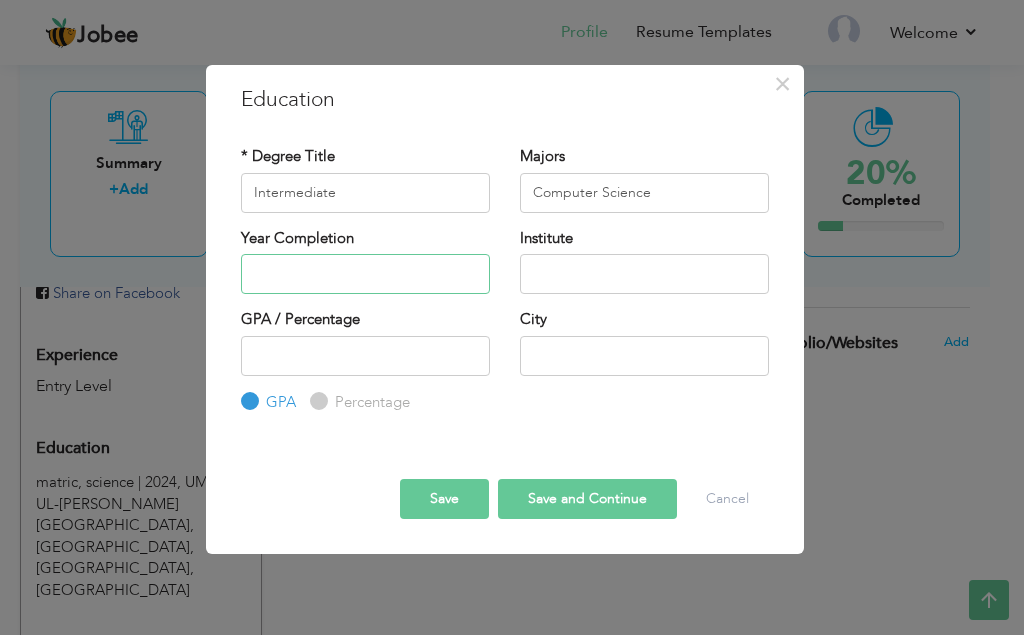 click at bounding box center [365, 274] 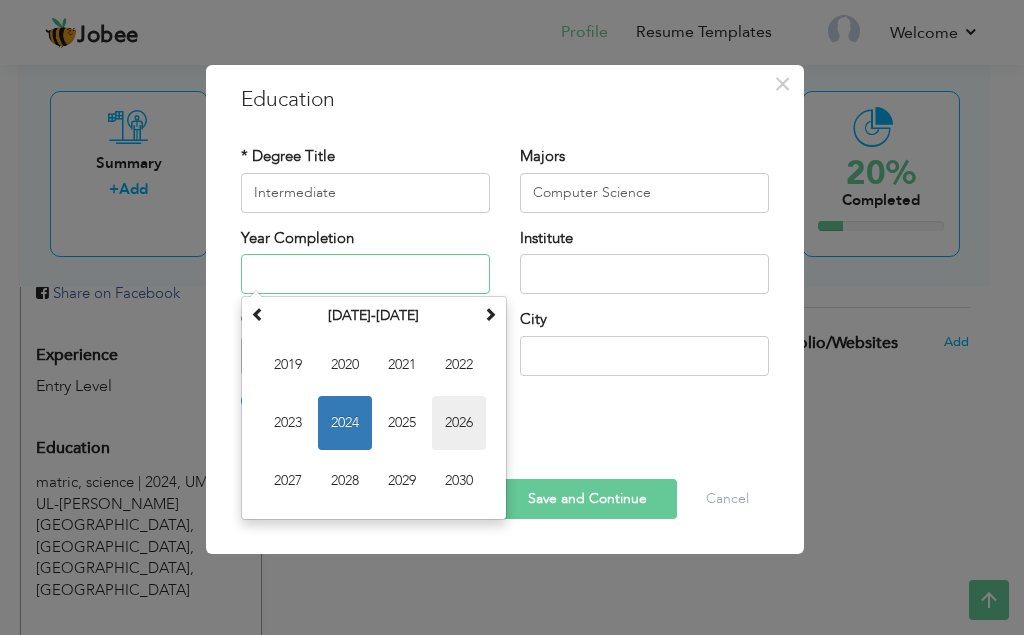 click on "2026" at bounding box center [459, 423] 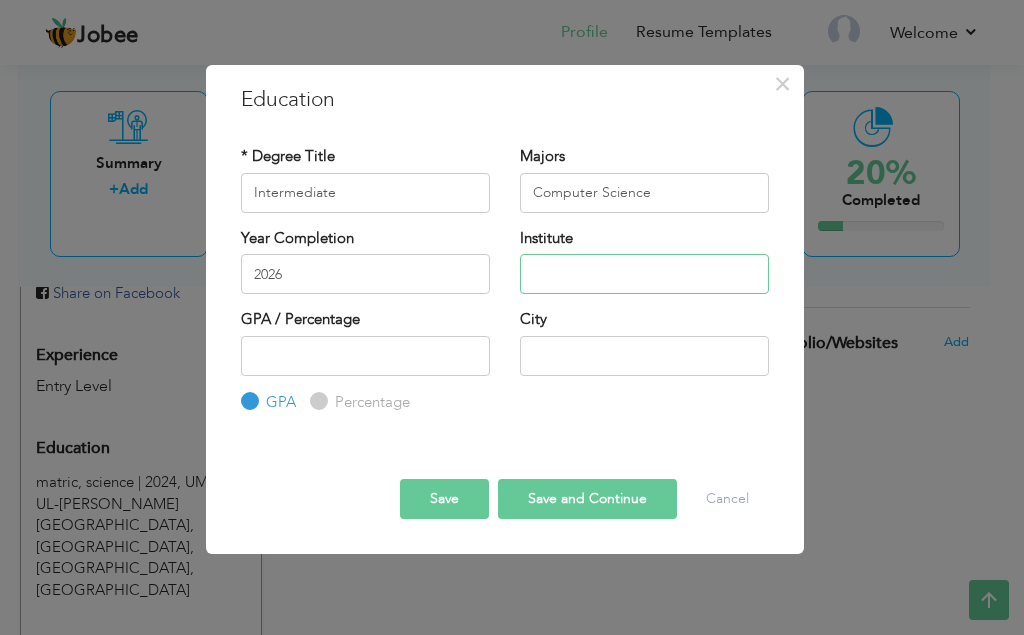 click at bounding box center [644, 274] 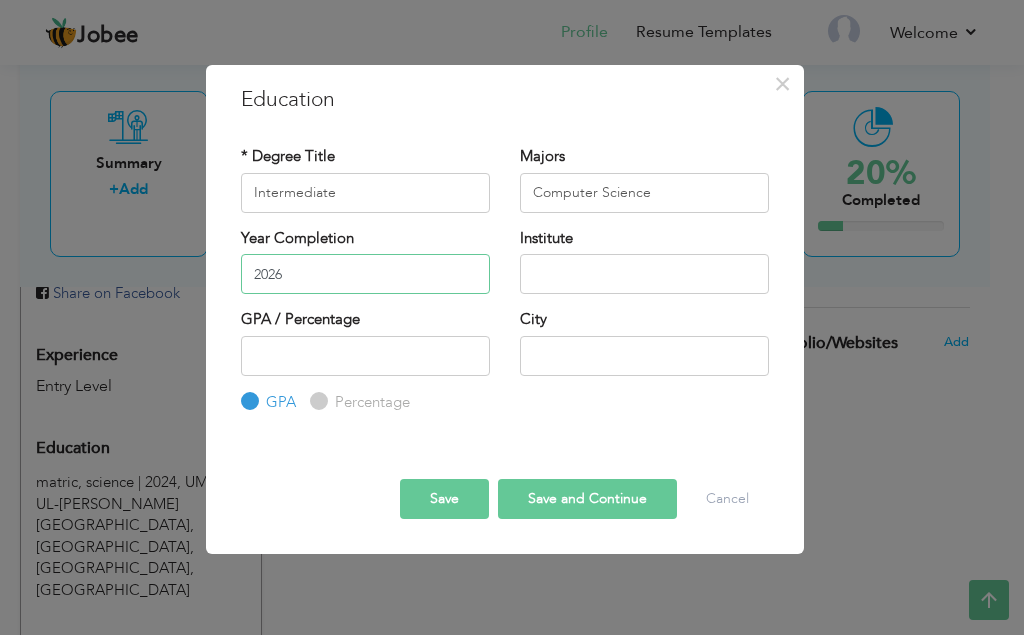 click on "2026" at bounding box center (365, 274) 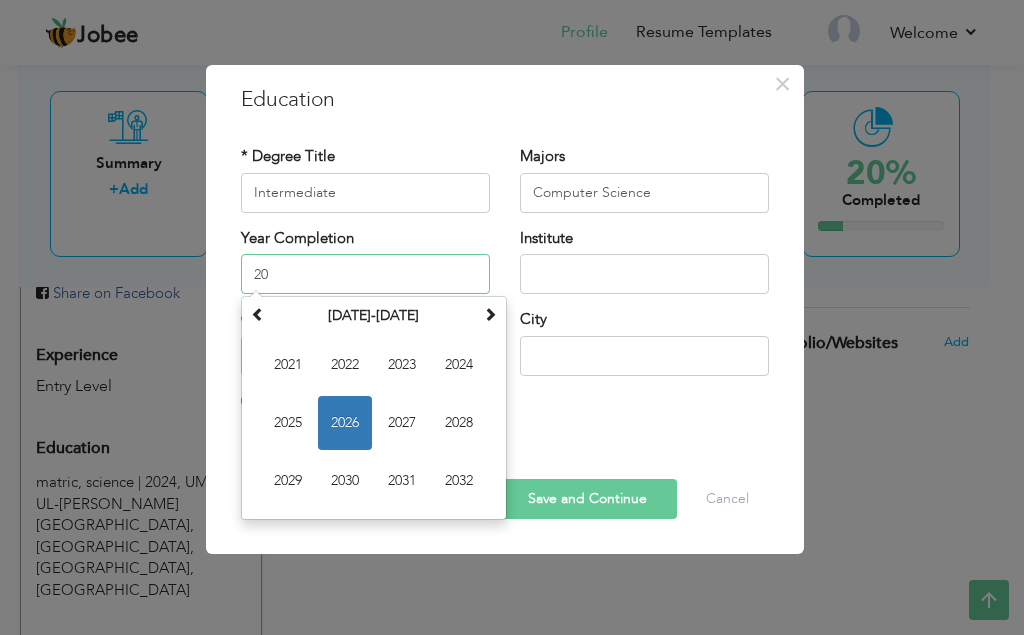type on "2" 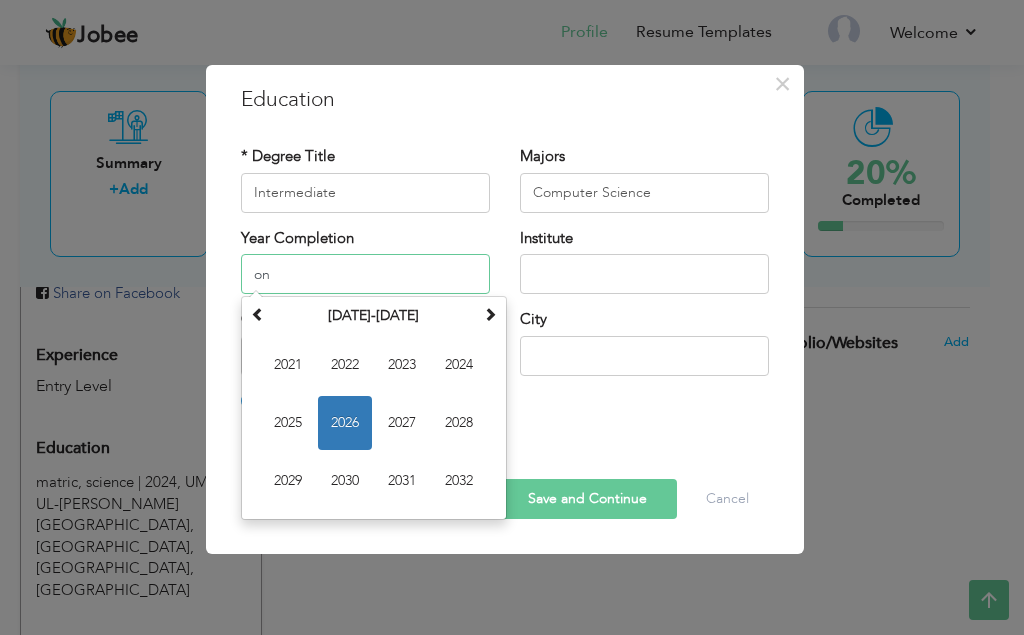 type on "o" 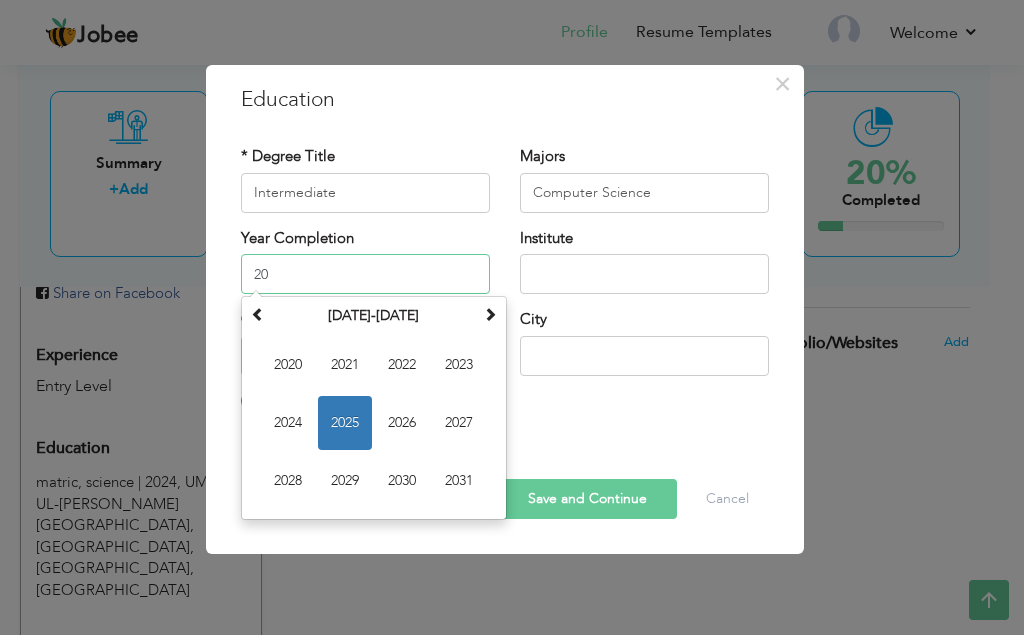 type on "2" 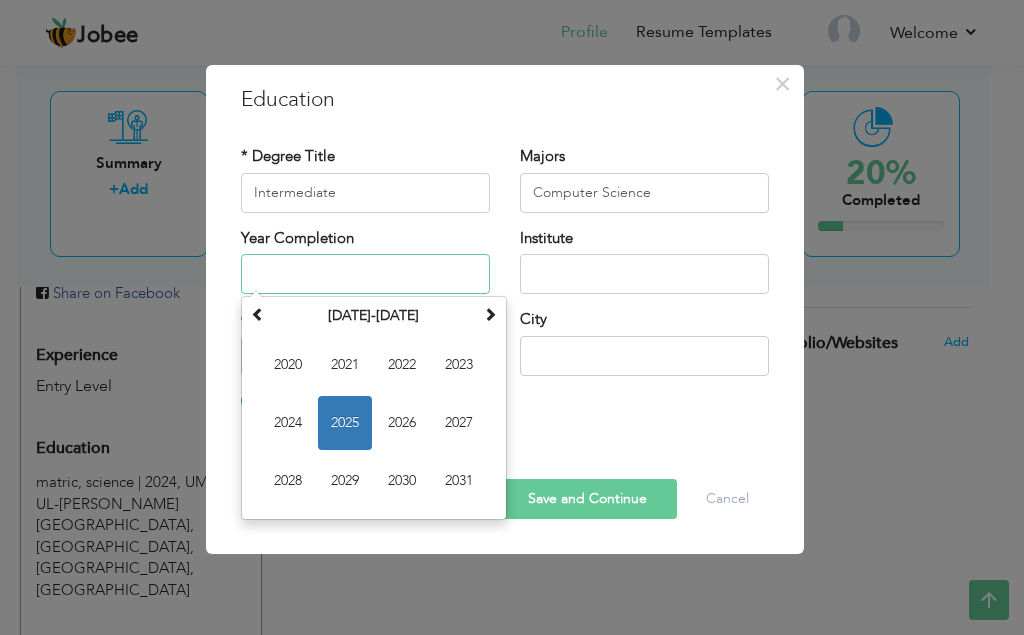 type on "c" 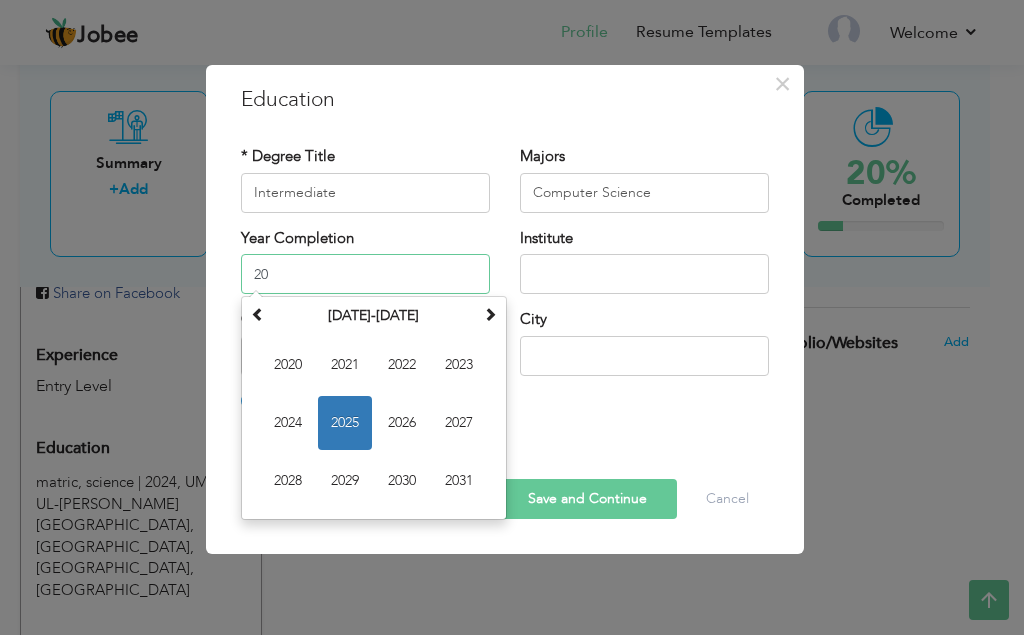 type on "2" 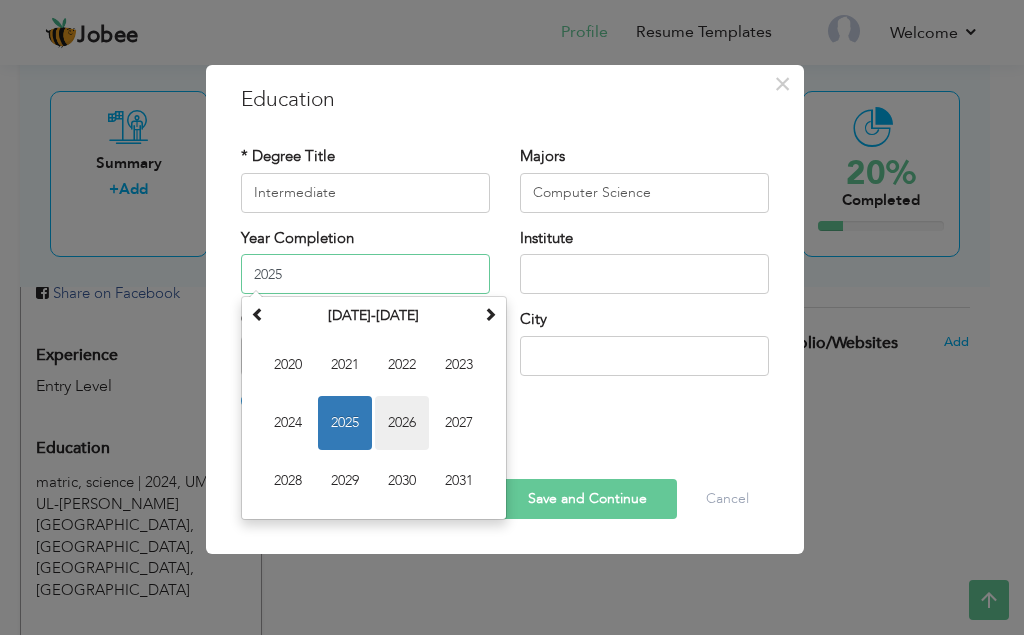 click on "2026" at bounding box center (402, 423) 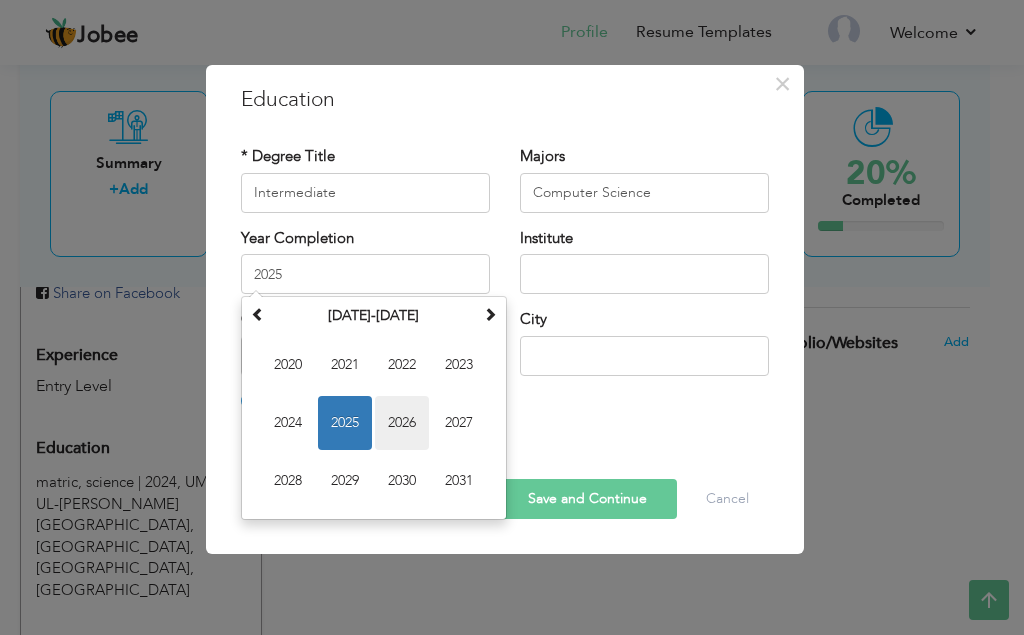 type on "2026" 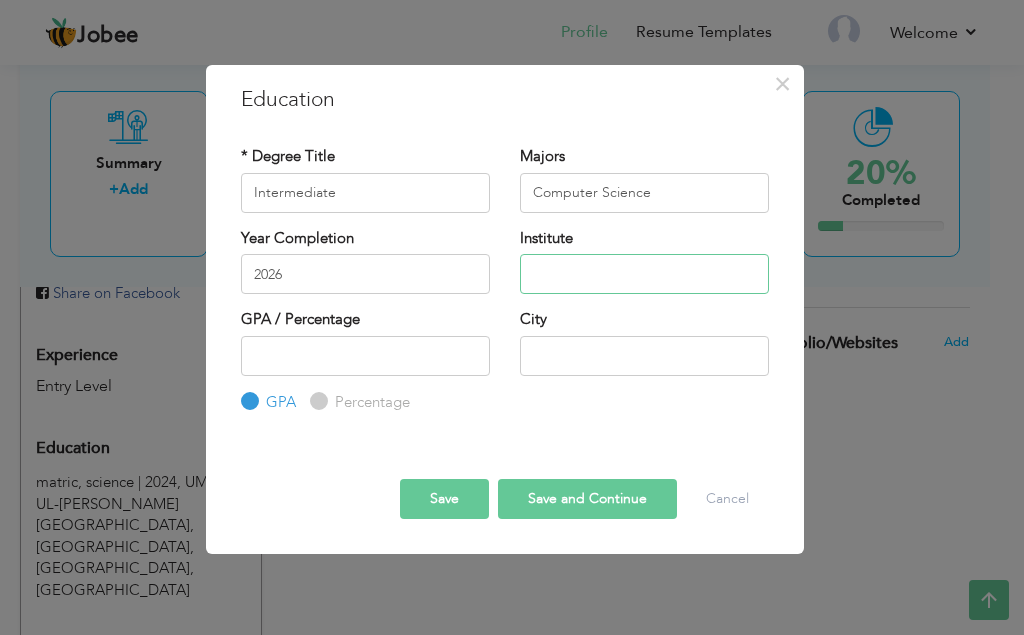 click at bounding box center [644, 274] 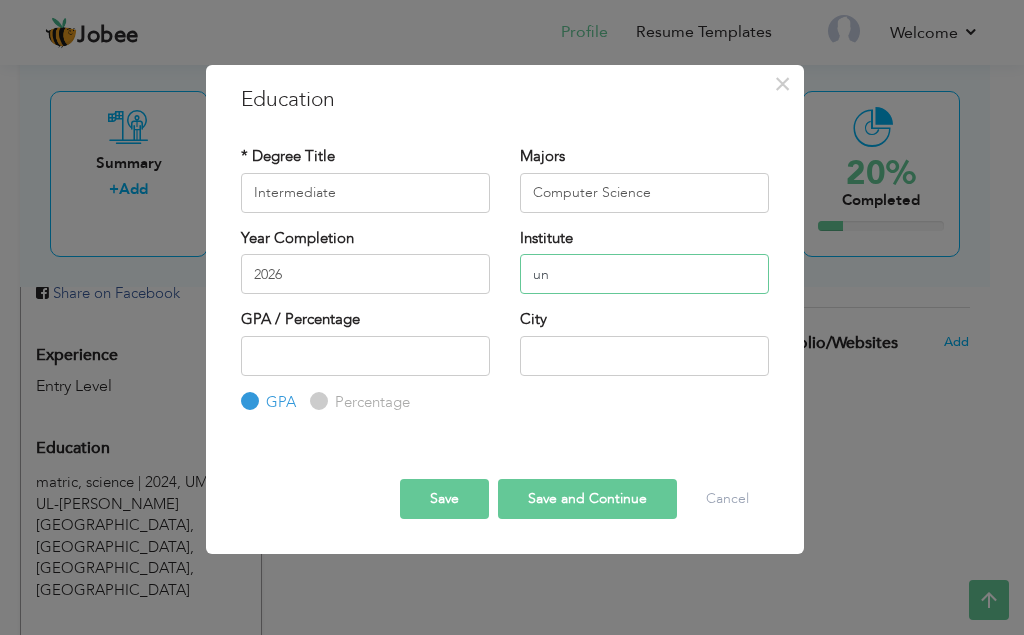 type on "u" 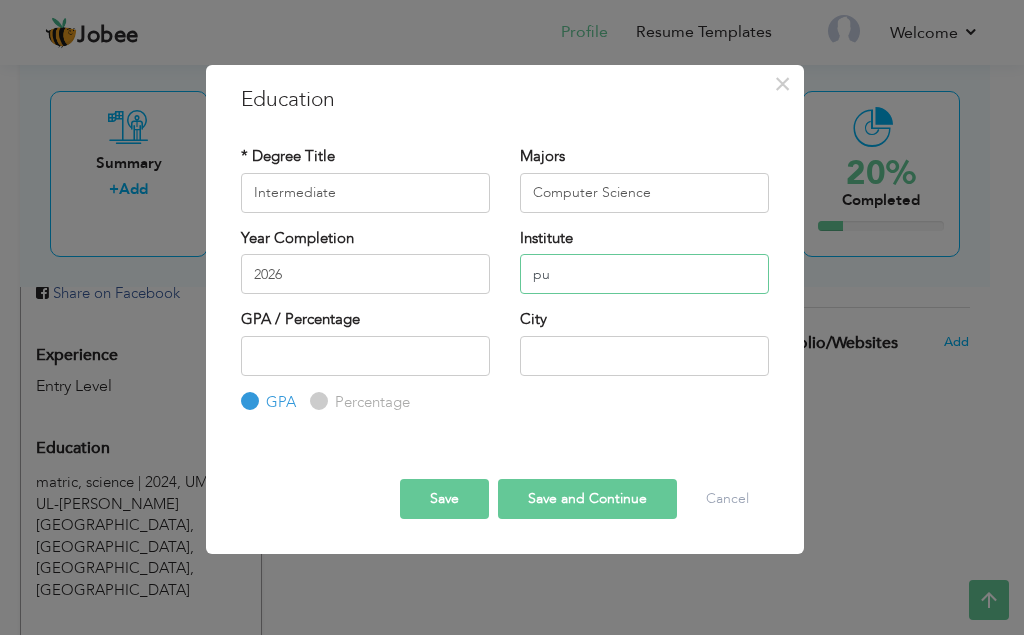 type on "p" 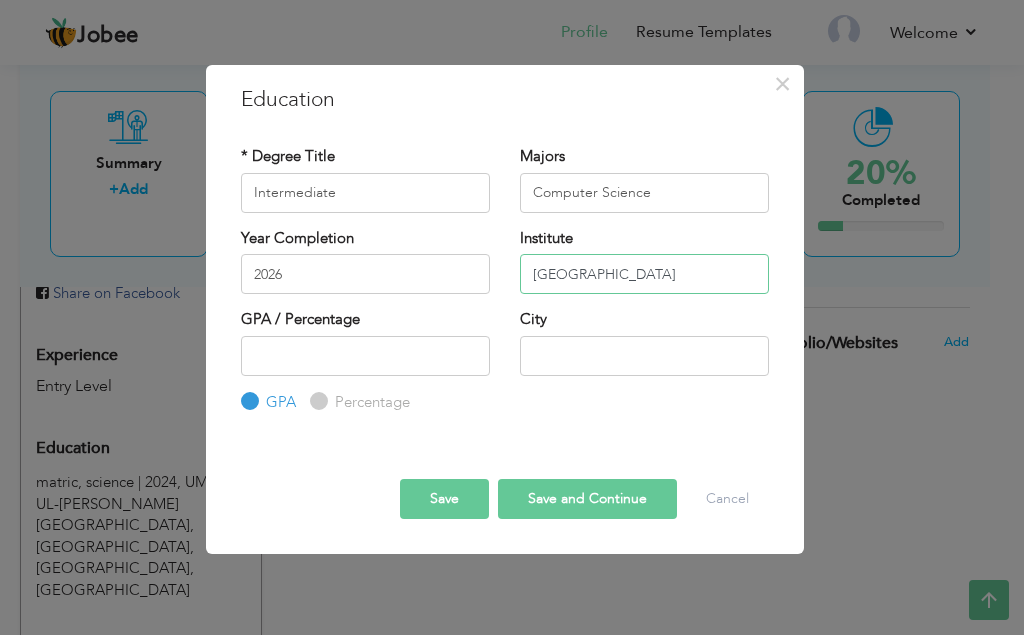 type on "Punjab  College" 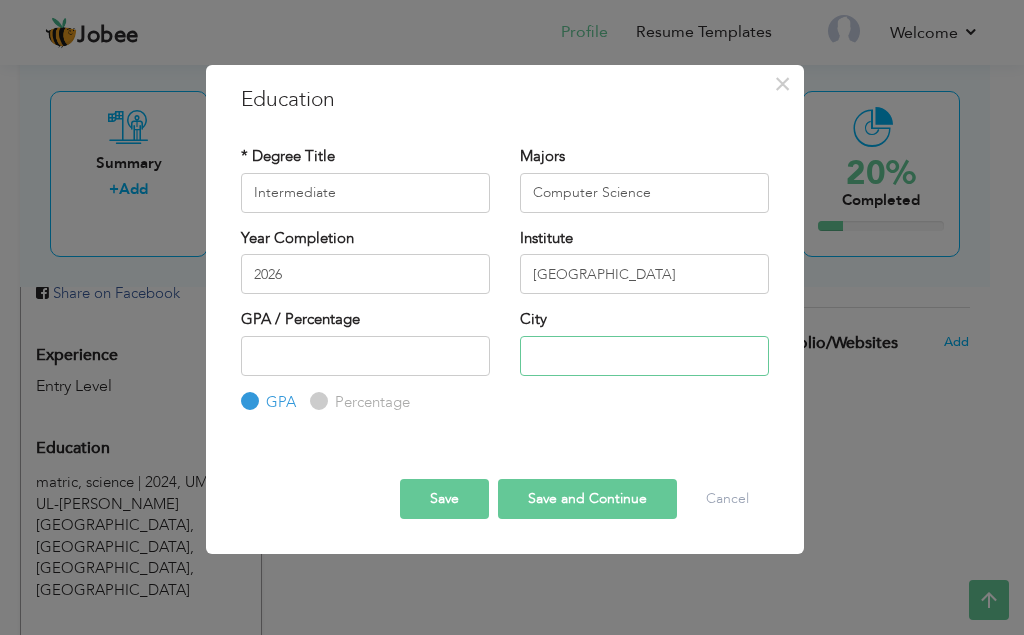 click at bounding box center (644, 356) 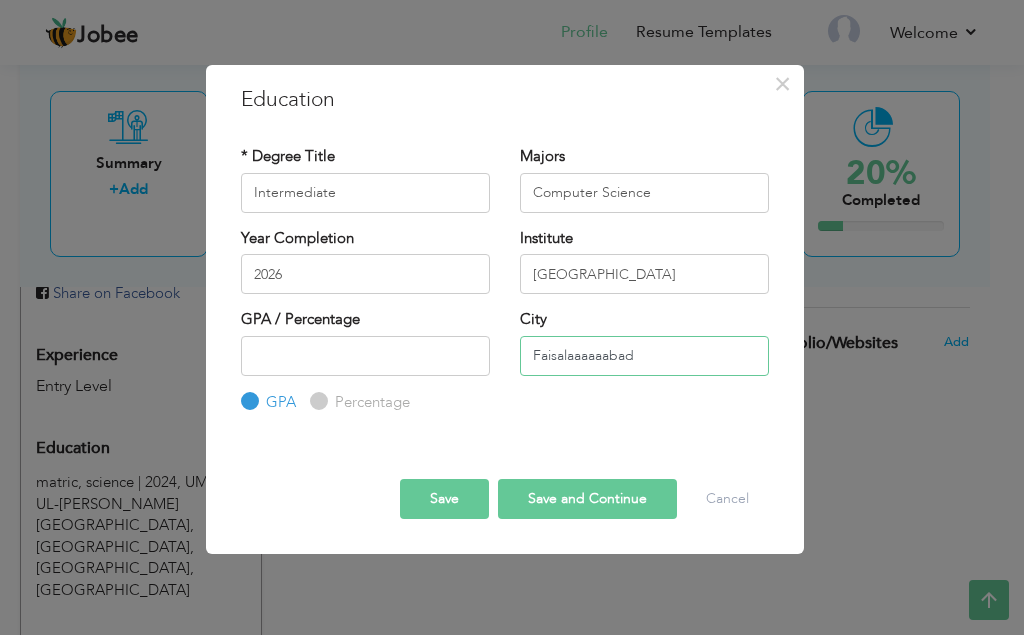 click on "Faisalaaaaaabad" at bounding box center (644, 356) 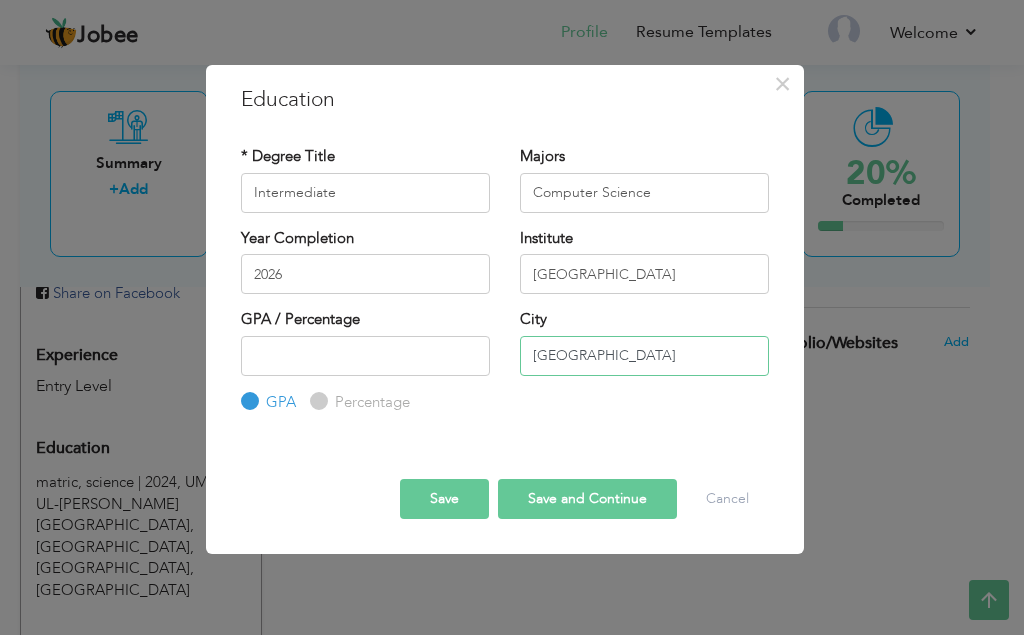 type on "Faisalabad" 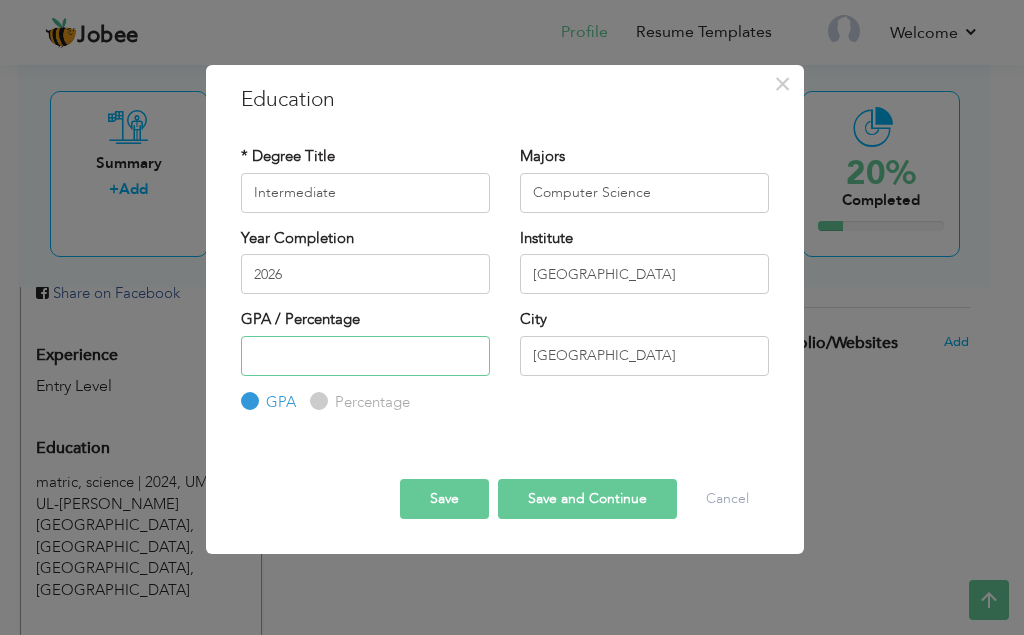 click at bounding box center [365, 356] 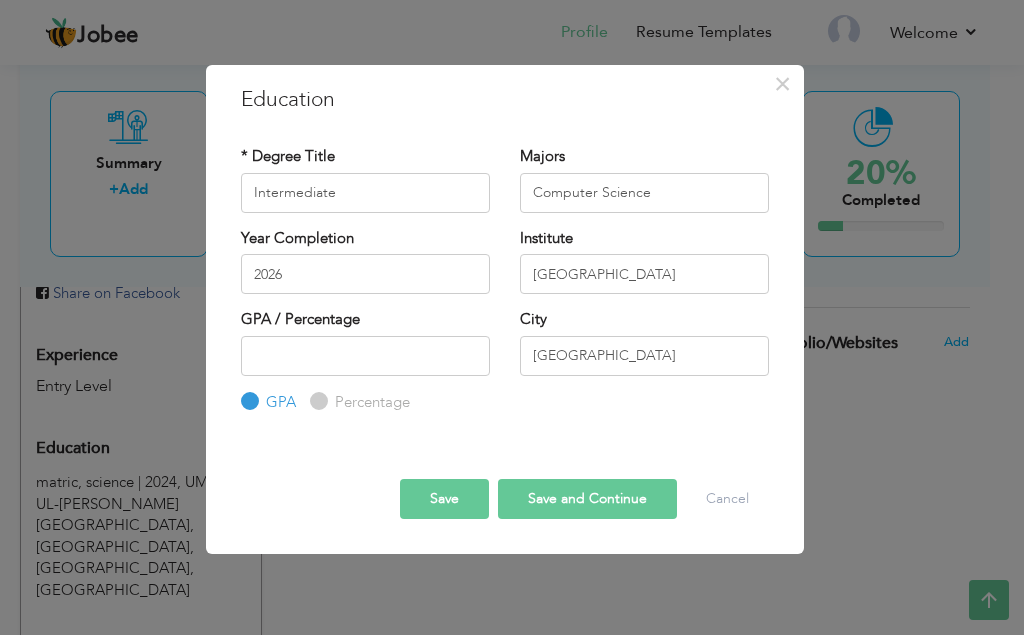 click on "Save" at bounding box center (444, 499) 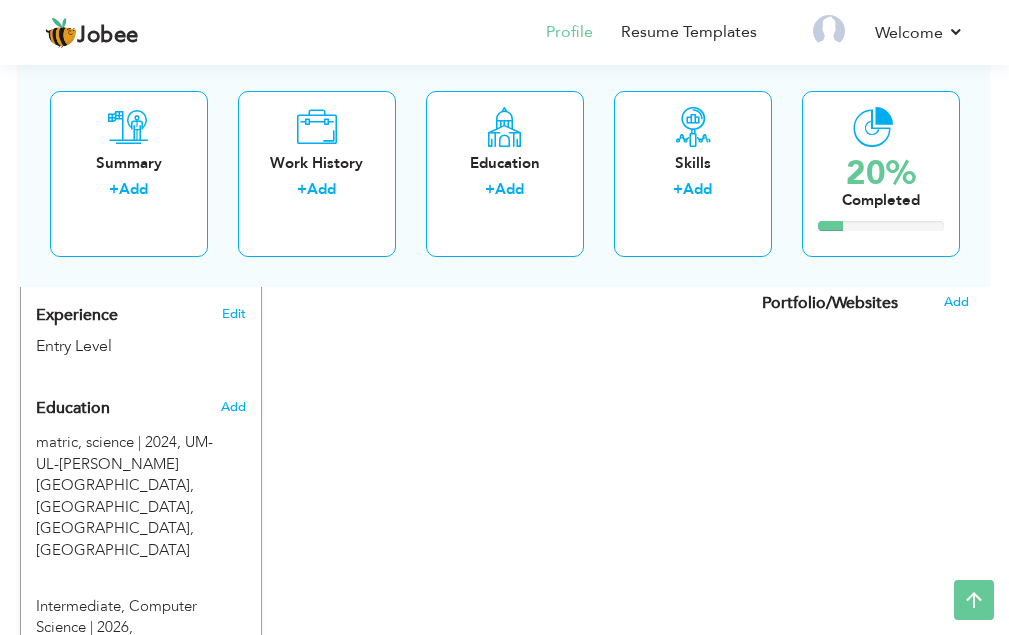 scroll, scrollTop: 790, scrollLeft: 0, axis: vertical 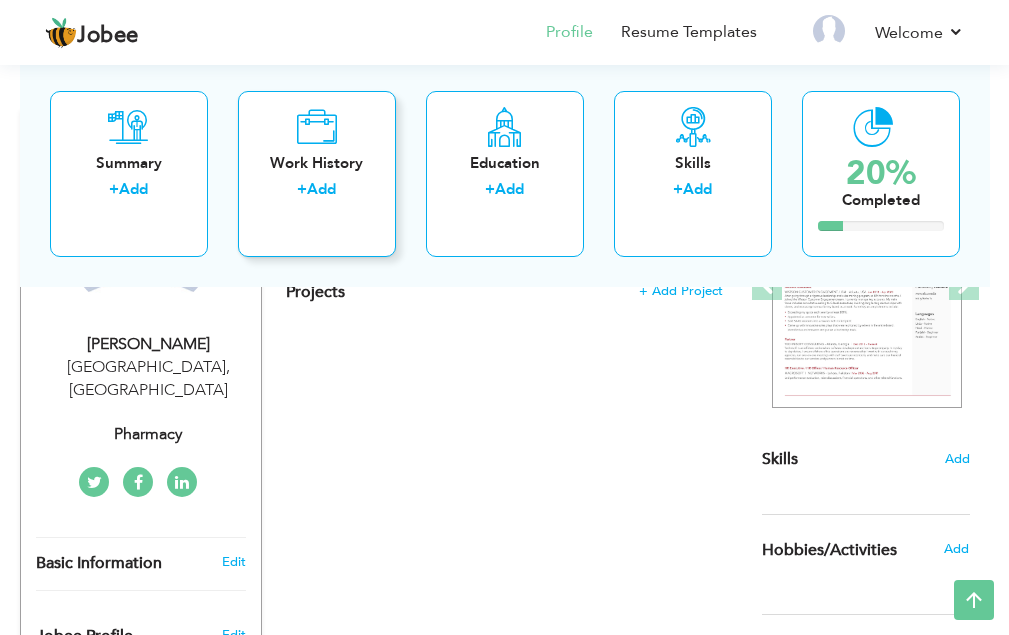 click on "+  Add" at bounding box center (317, 192) 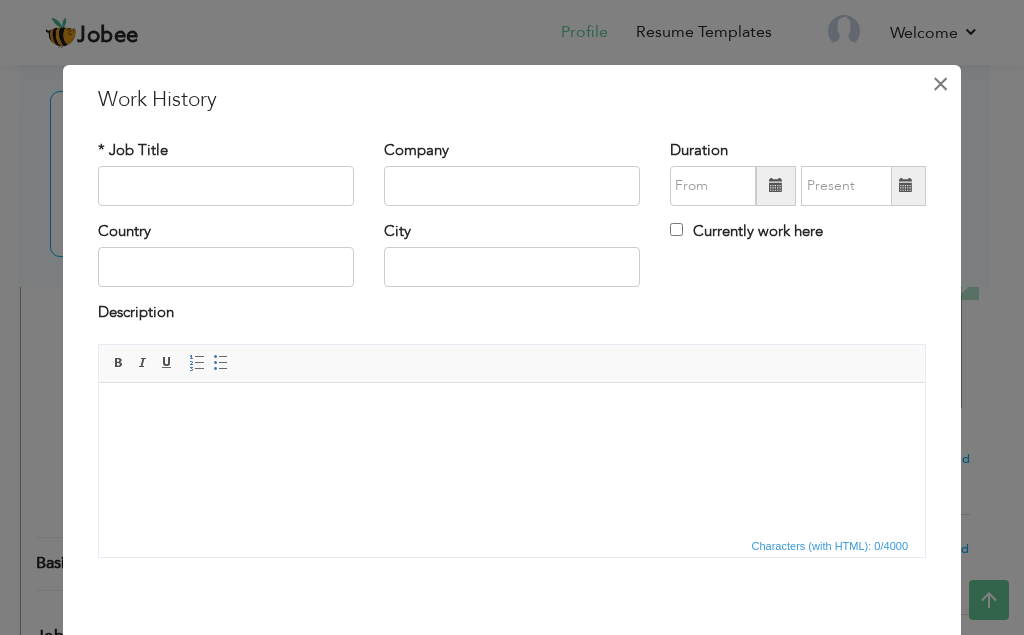 click on "×" at bounding box center (940, 84) 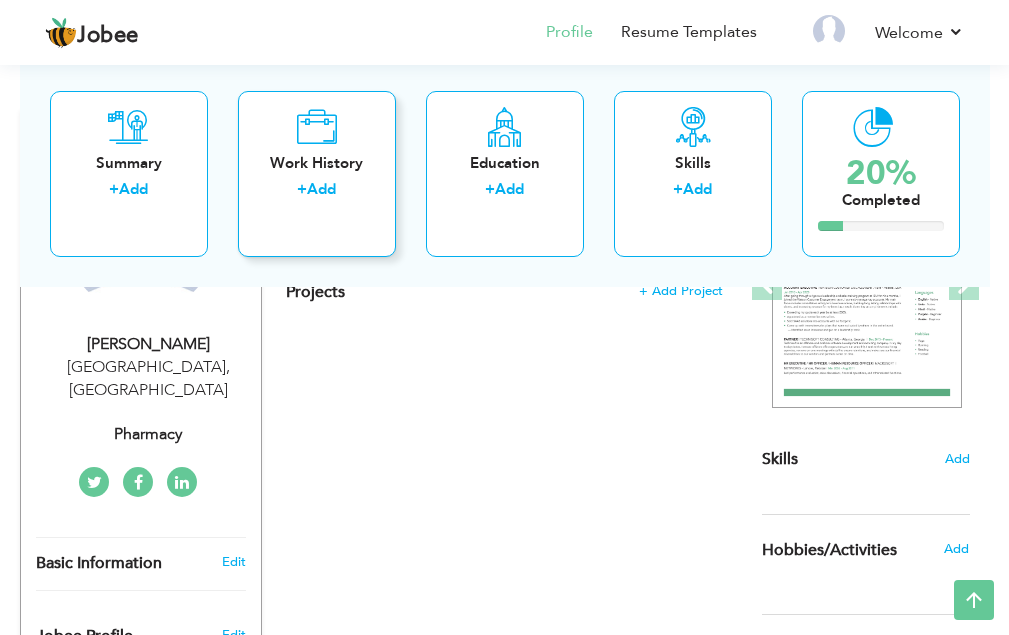 click on "+  Add" at bounding box center [317, 192] 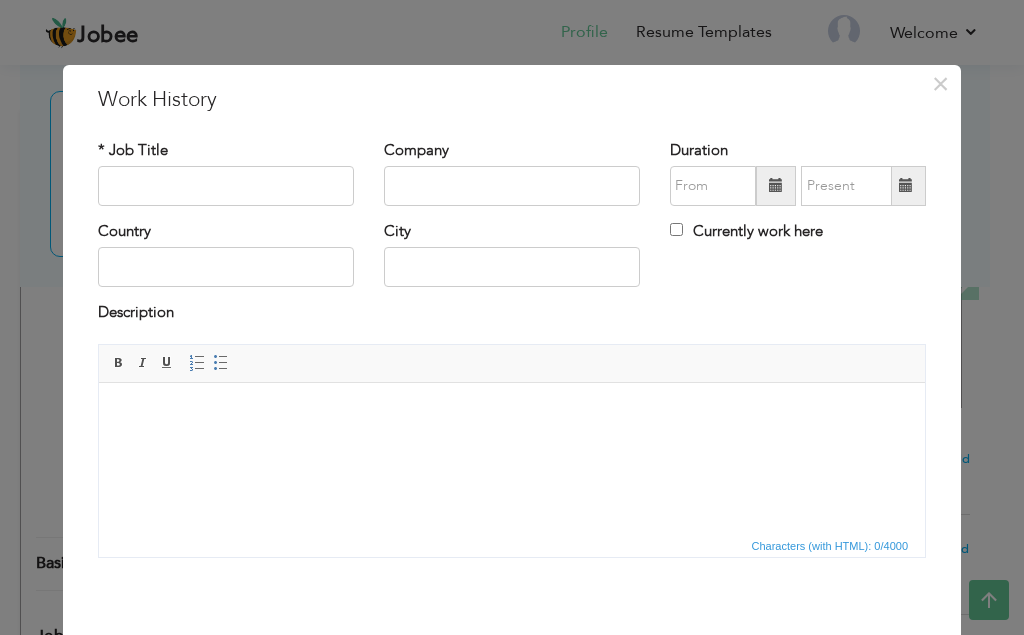click on "×
Work History
* Job Title
Company
Duration Currently work here Country City   Bold" at bounding box center [512, 392] 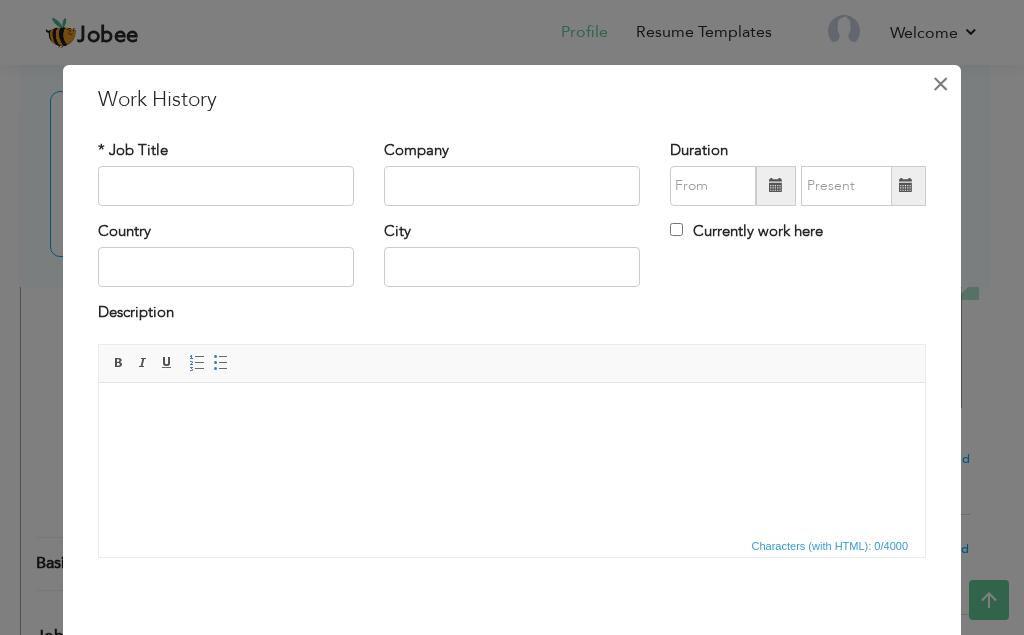 click on "×" at bounding box center (940, 84) 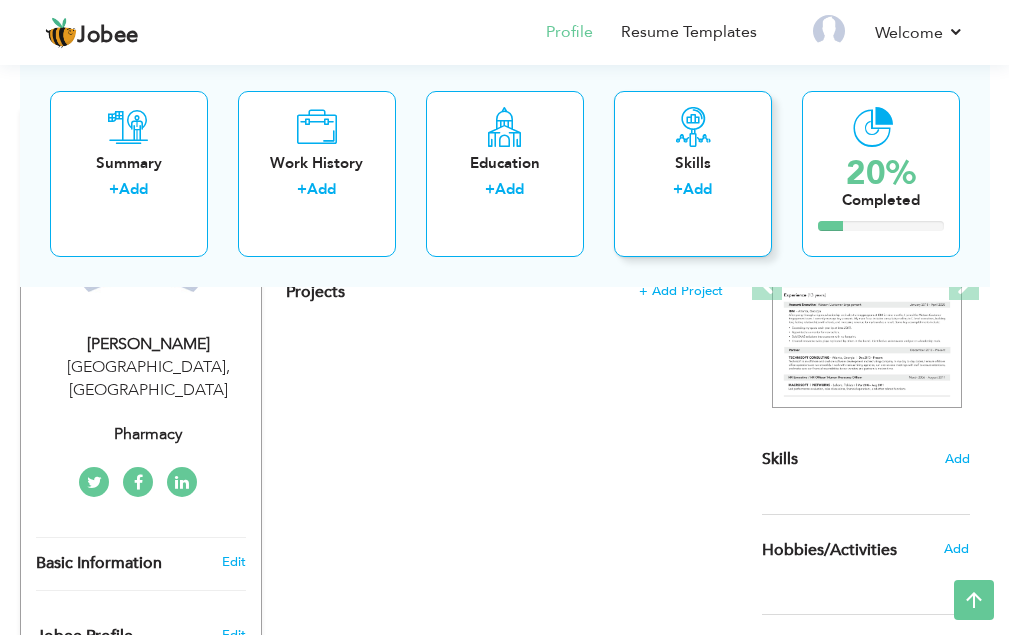 click on "Skills
+  Add" at bounding box center [693, 173] 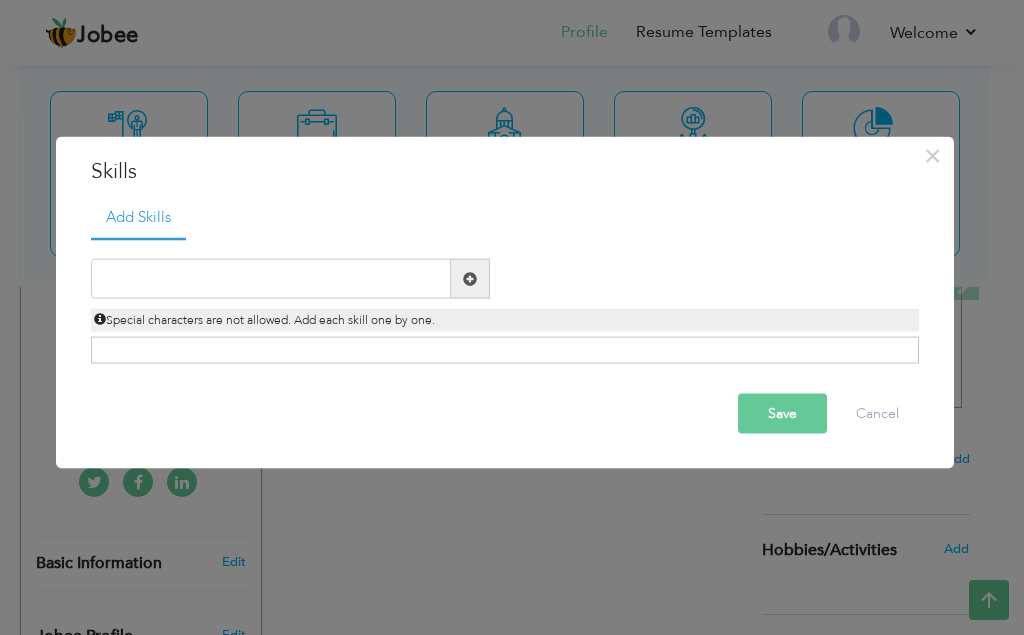 click at bounding box center [470, 279] 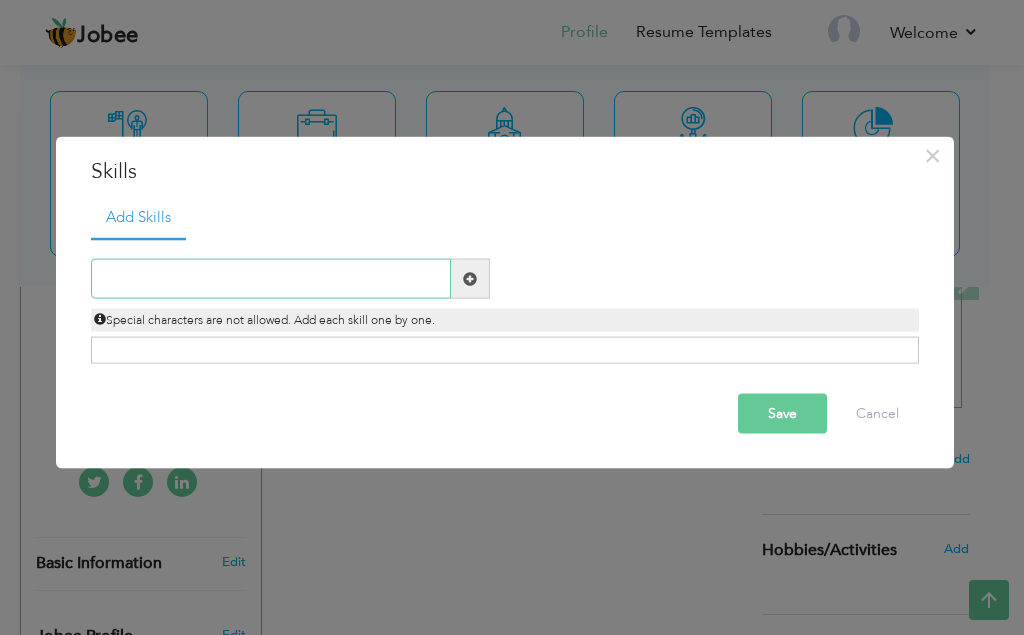 click at bounding box center [271, 279] 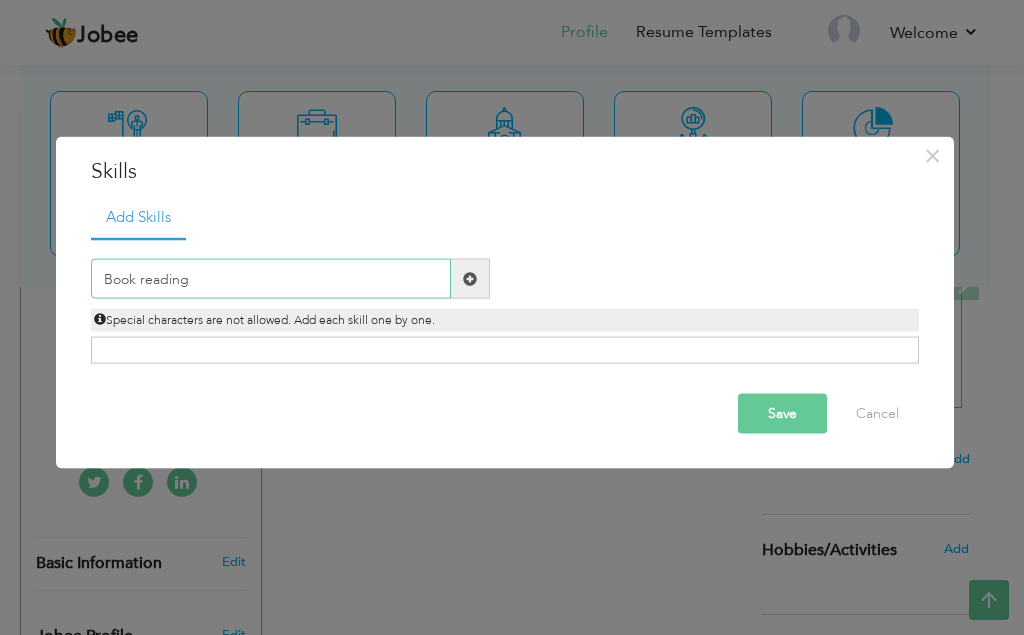 type on "Book reading" 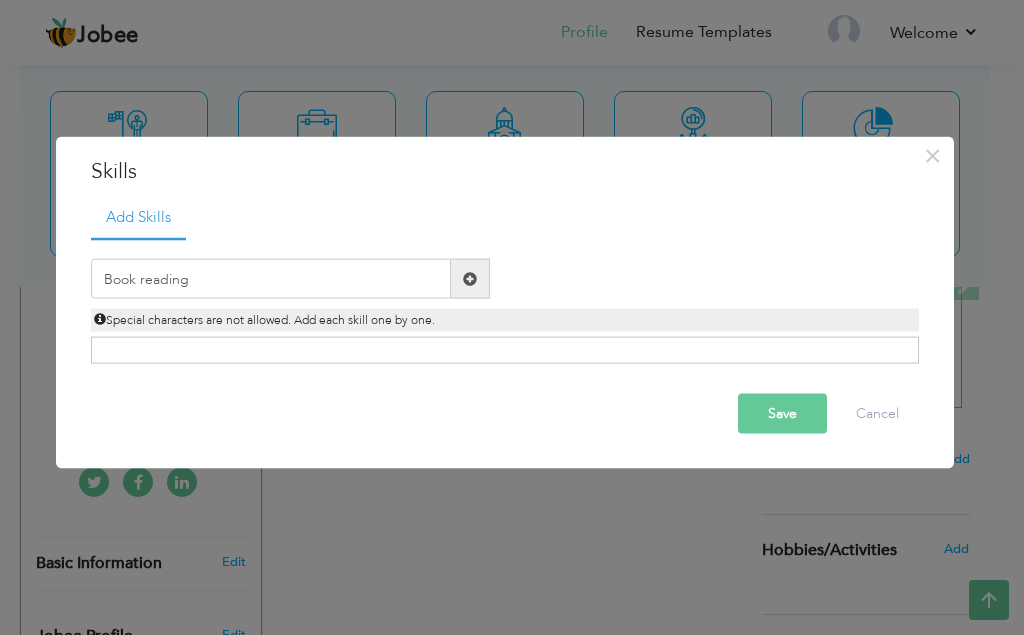 click at bounding box center (470, 278) 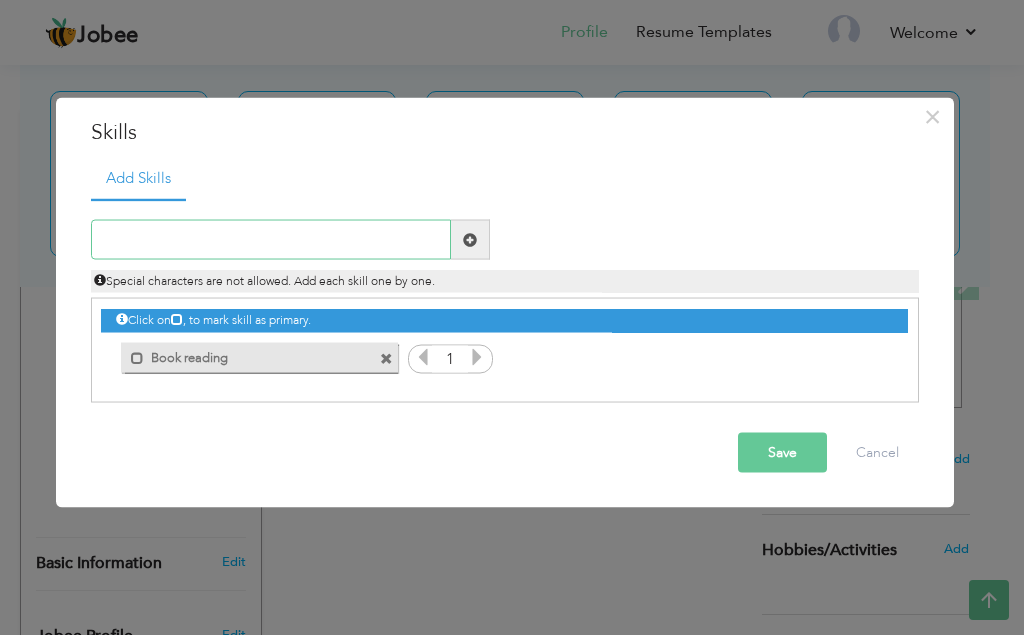 click at bounding box center [271, 240] 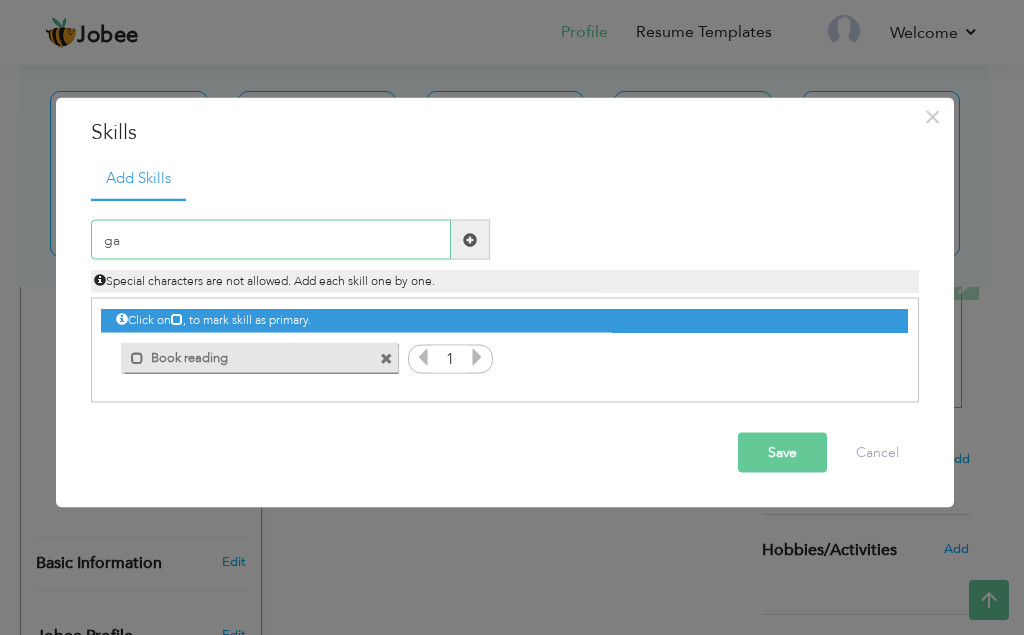 type on "g" 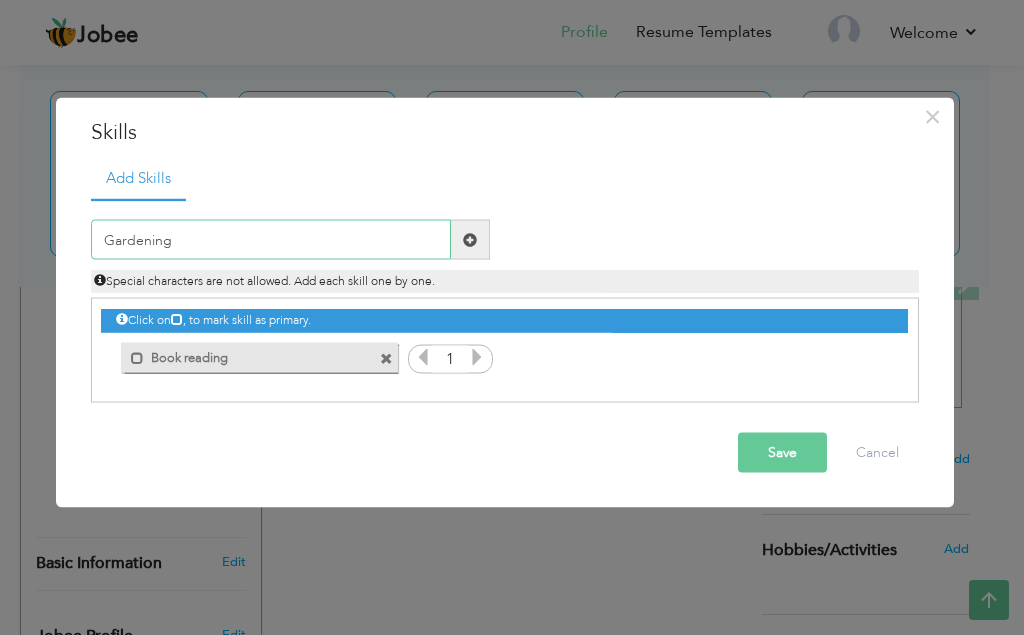 type on "Gardening" 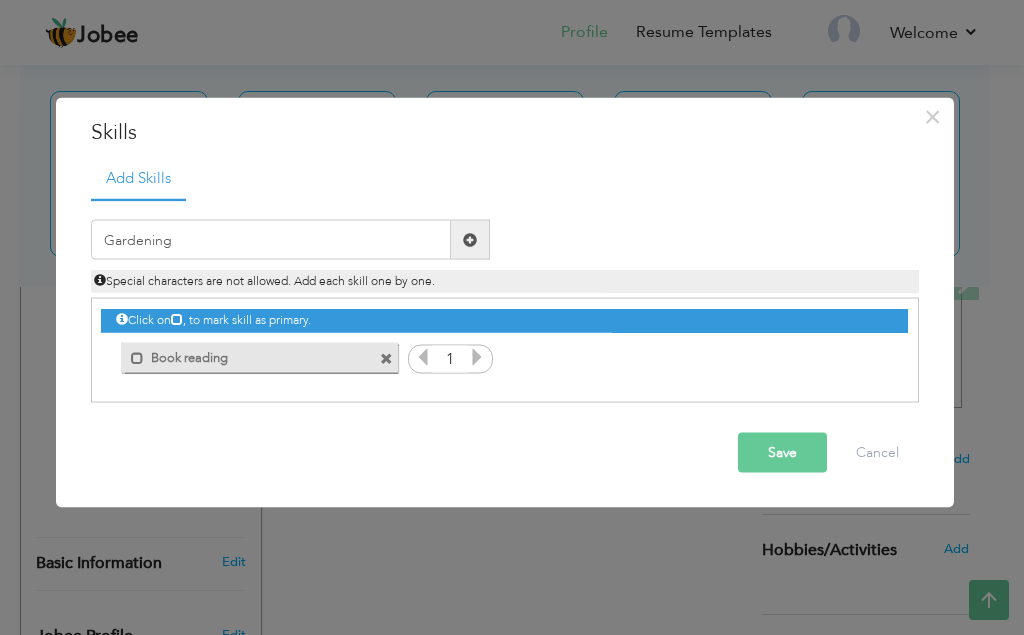 click at bounding box center [470, 240] 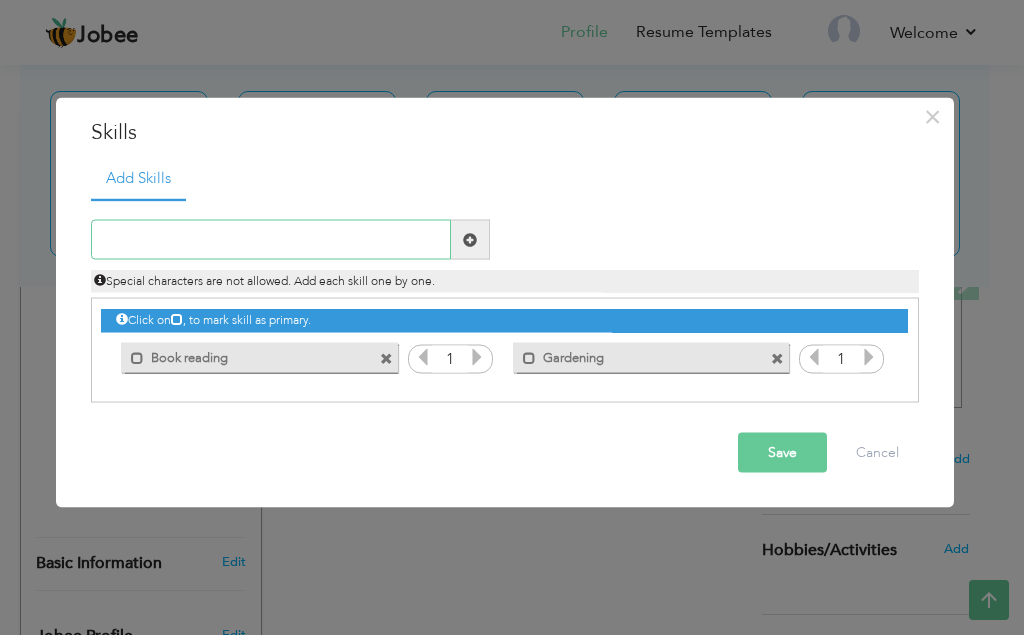 click at bounding box center (271, 240) 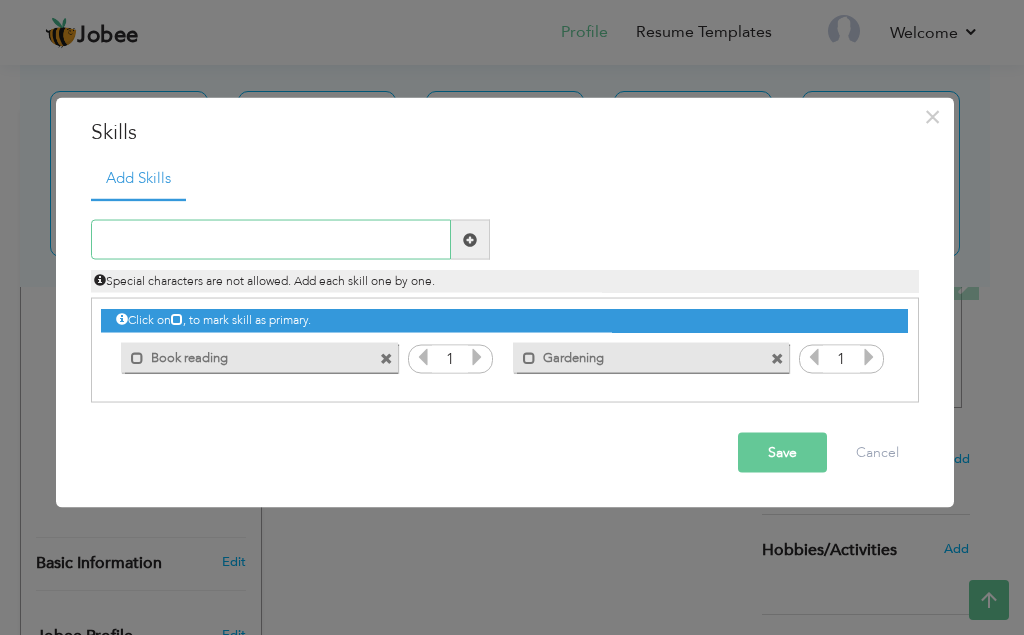 type on "t" 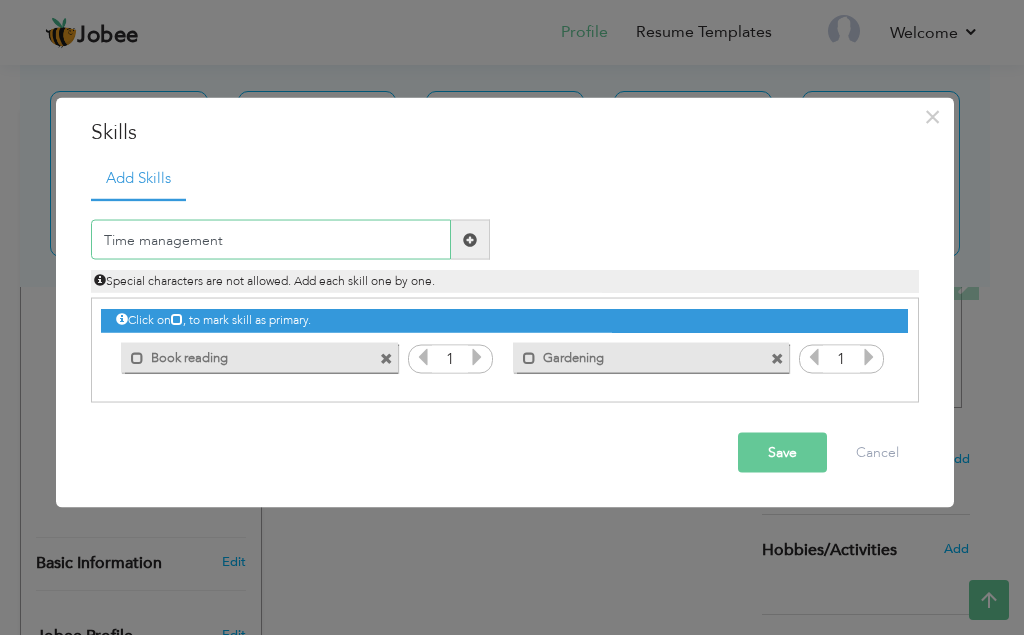 type on "Time management" 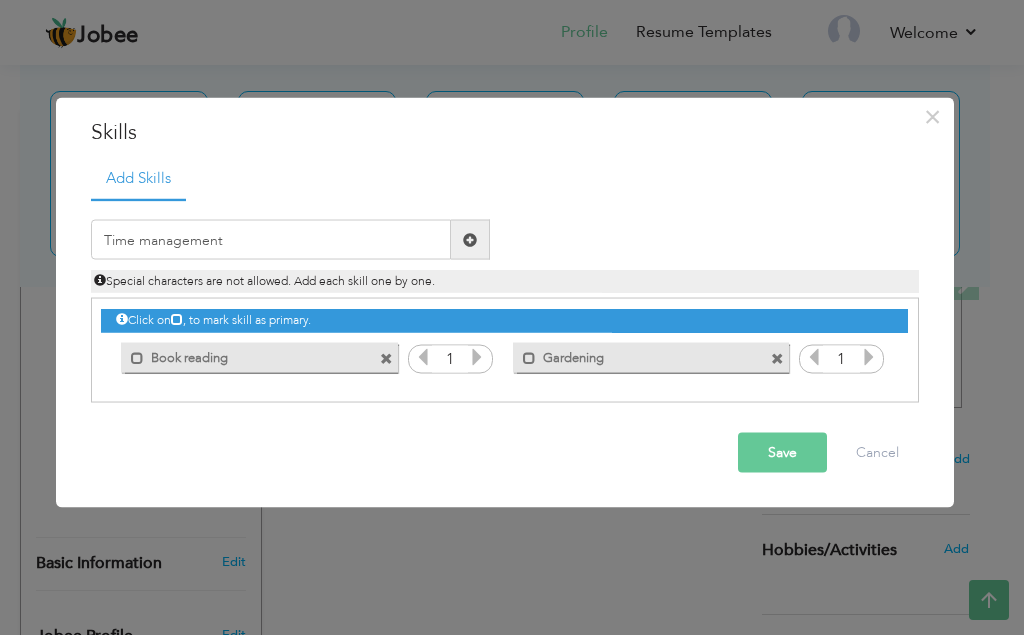 click at bounding box center (470, 239) 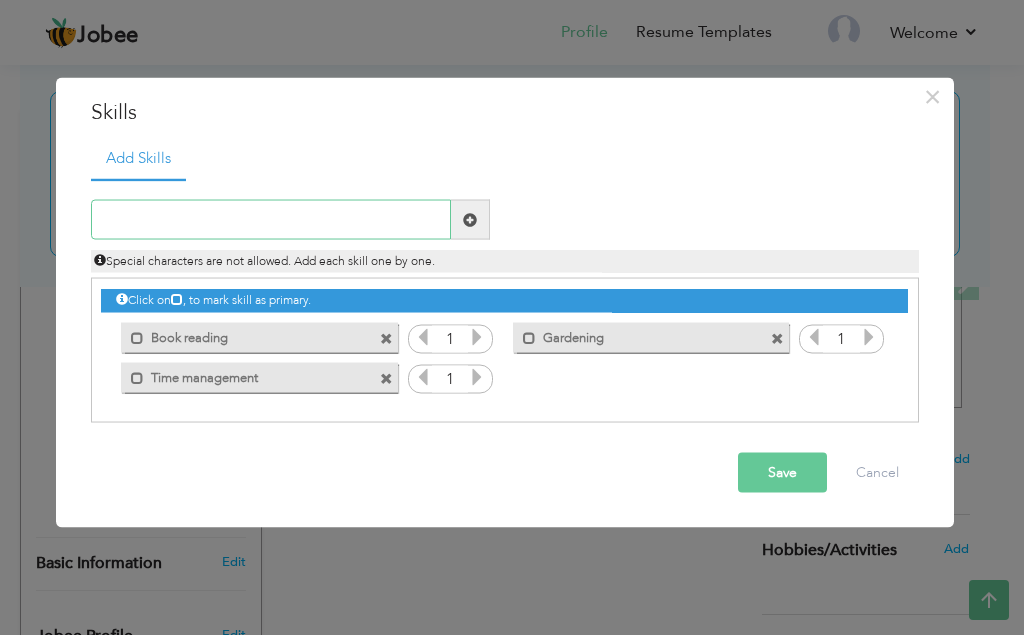 click at bounding box center (271, 220) 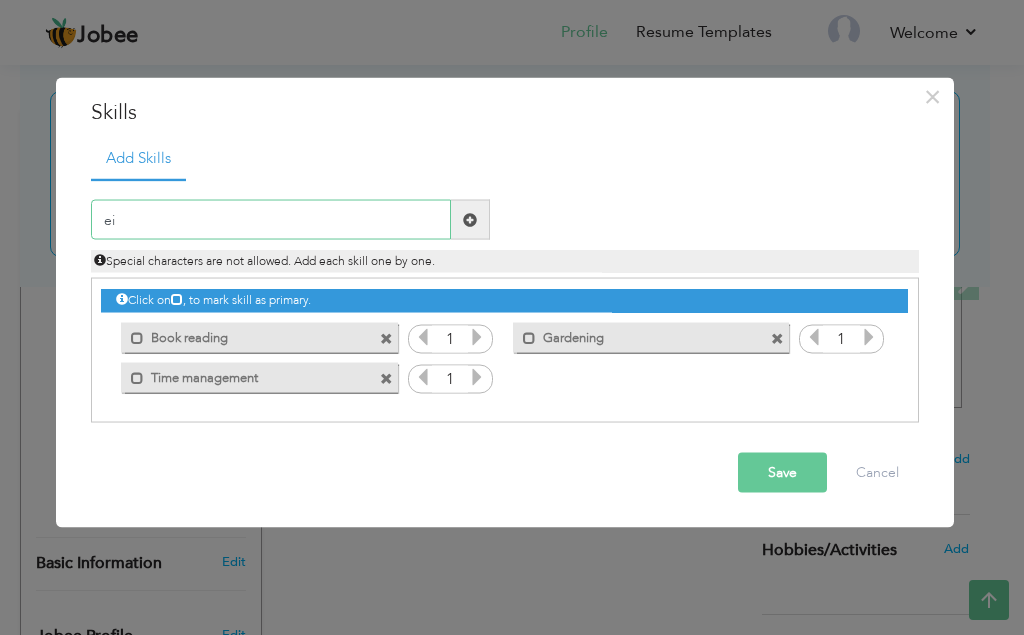 type on "e" 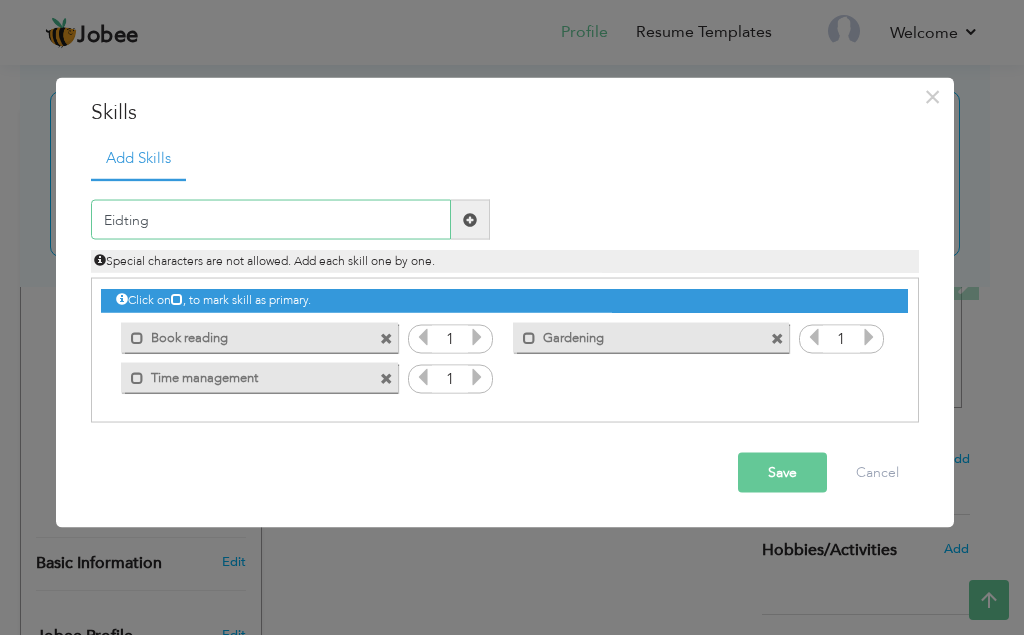 type on "Eidting" 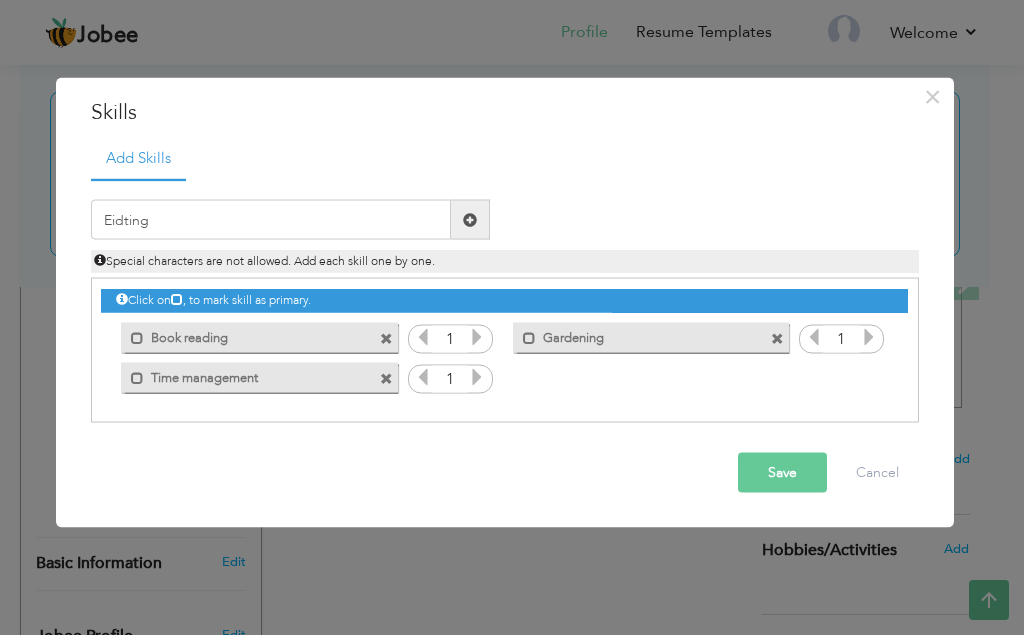 click at bounding box center (470, 220) 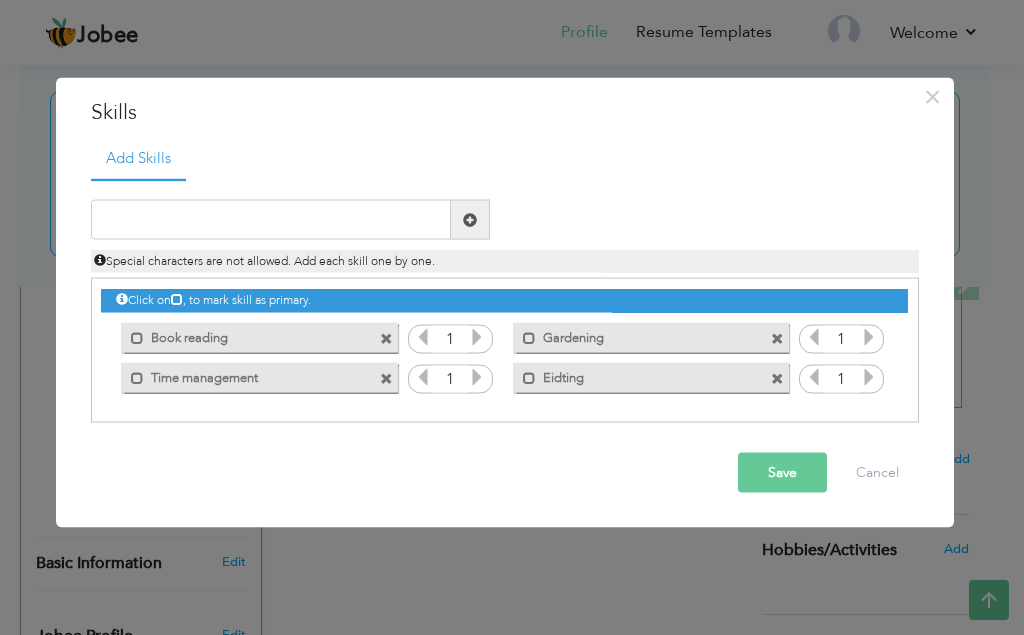 click on "Save" at bounding box center (782, 473) 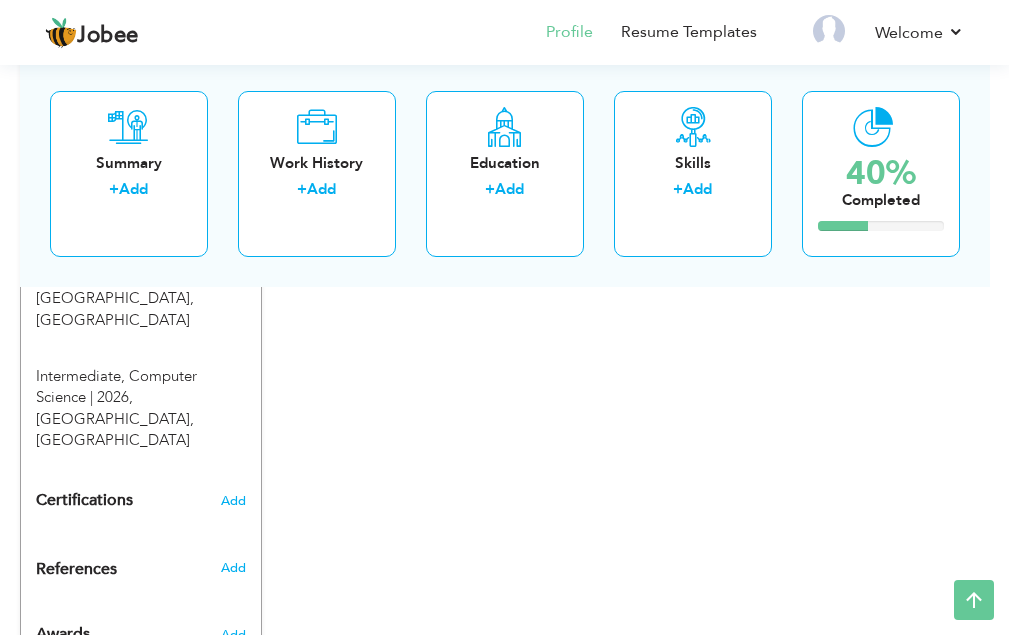 scroll, scrollTop: 424, scrollLeft: 0, axis: vertical 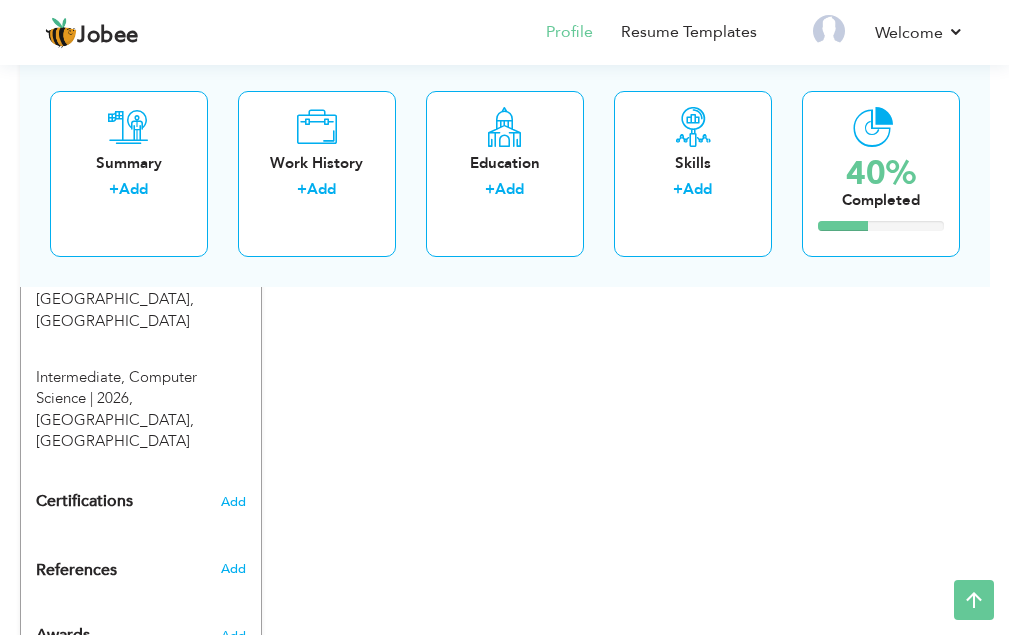 click on "Jobee
Profile
Resume Templates
Resume Templates
Cover Letters
About
My Resume
Welcome
Settings
Log off
Resume Created" at bounding box center (504, 32) 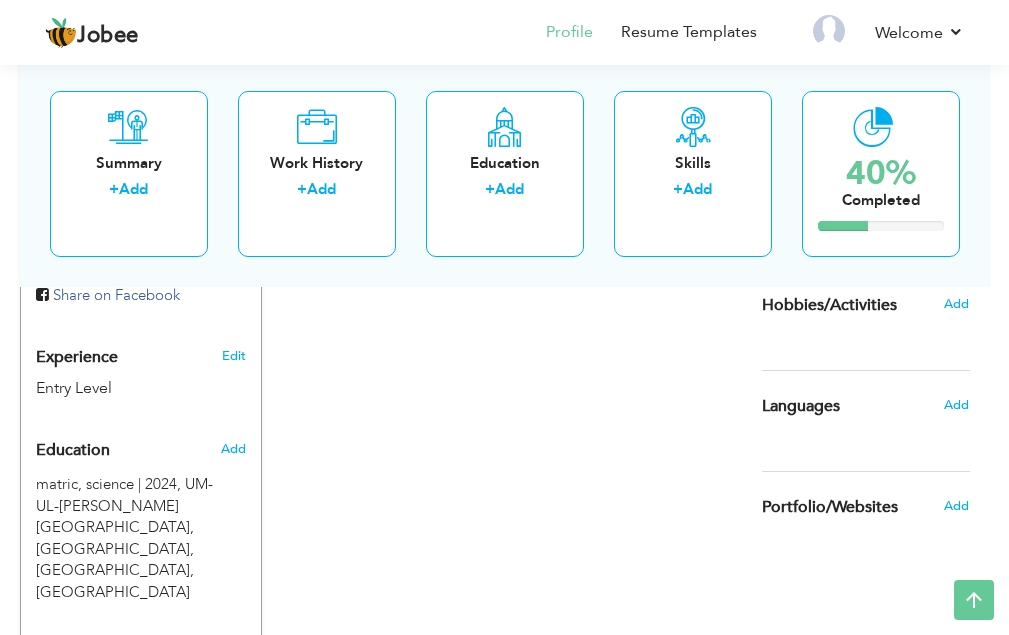 scroll, scrollTop: 699, scrollLeft: 0, axis: vertical 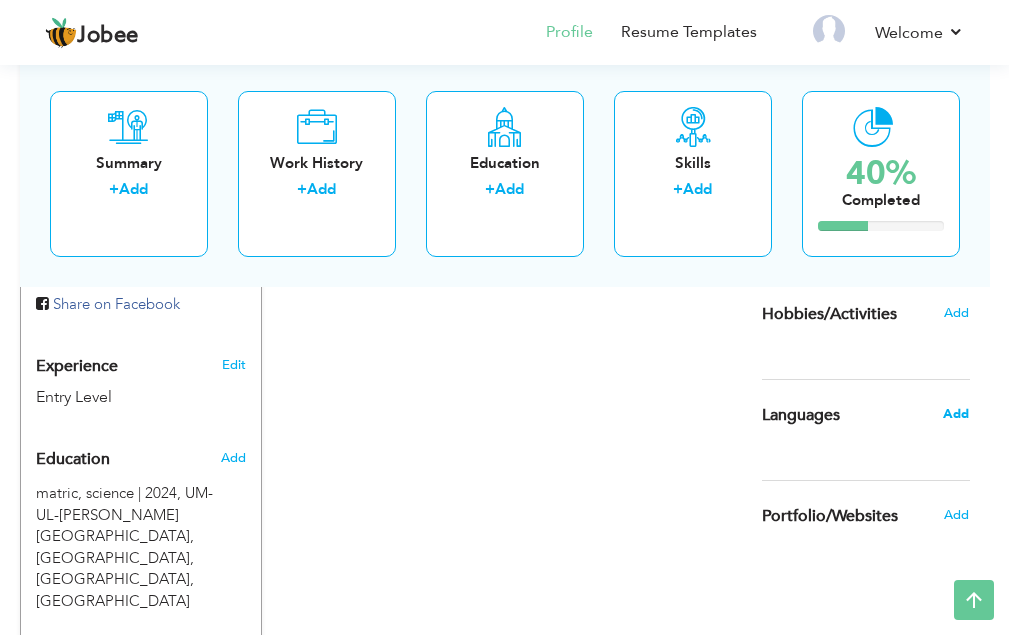click on "Add" at bounding box center [956, 414] 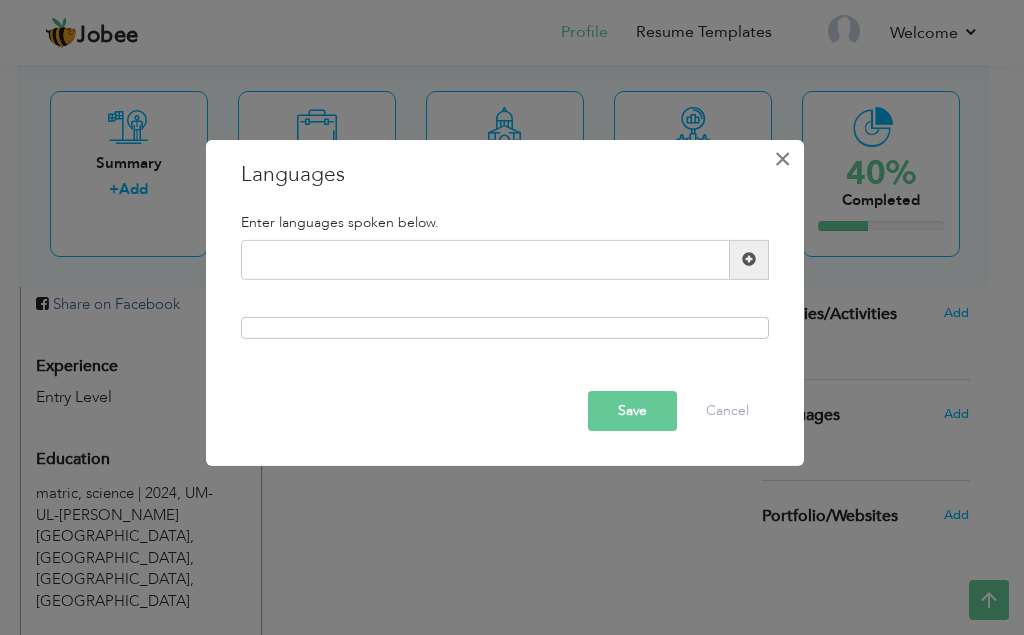 click on "×" at bounding box center [782, 158] 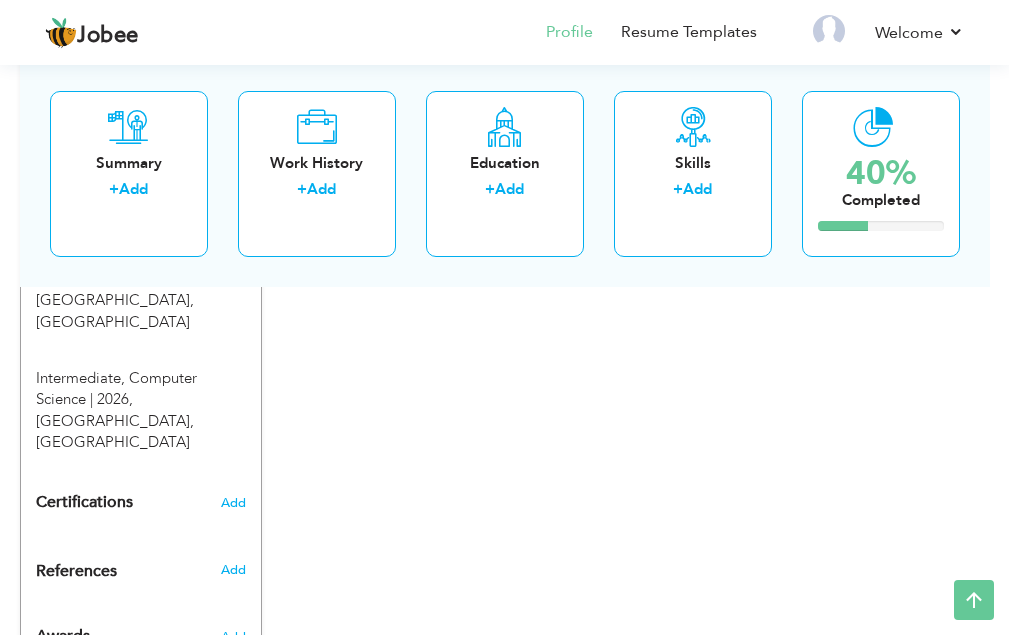 scroll, scrollTop: 980, scrollLeft: 0, axis: vertical 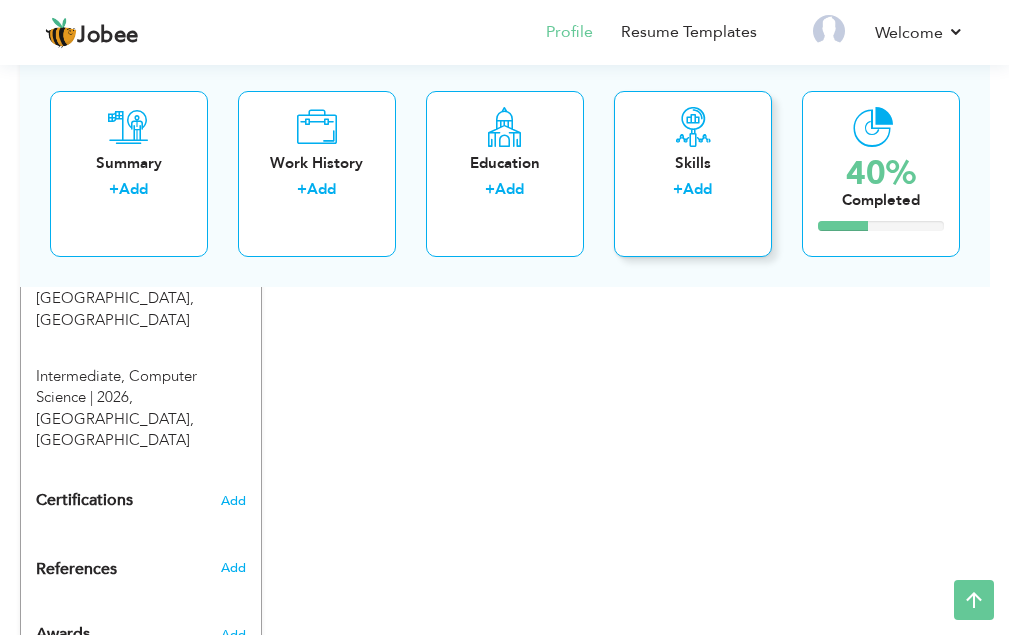 click on "Skills
+  Add" at bounding box center (693, 173) 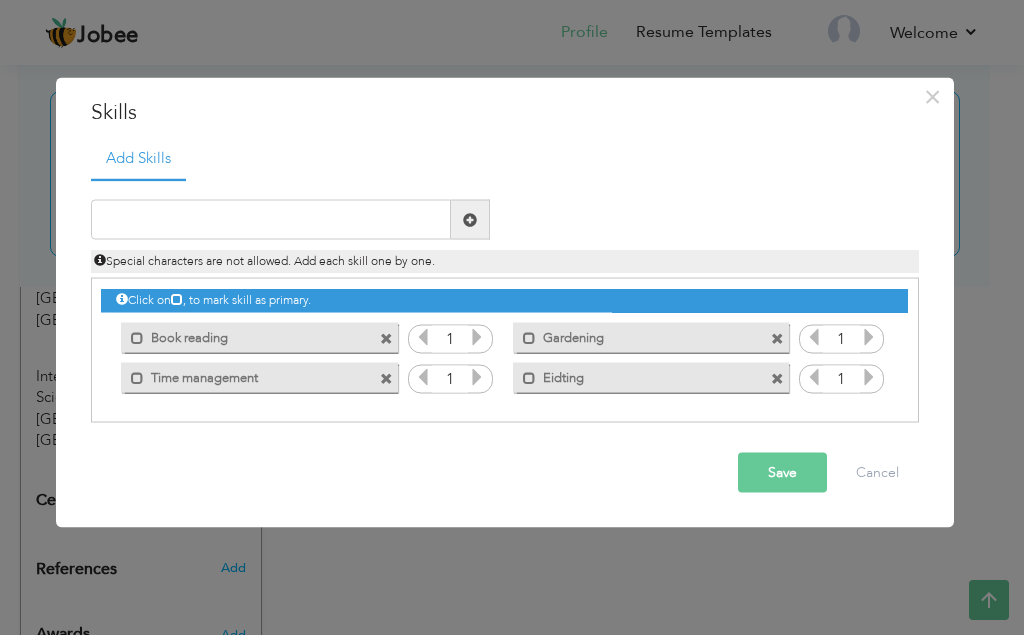 click at bounding box center (386, 338) 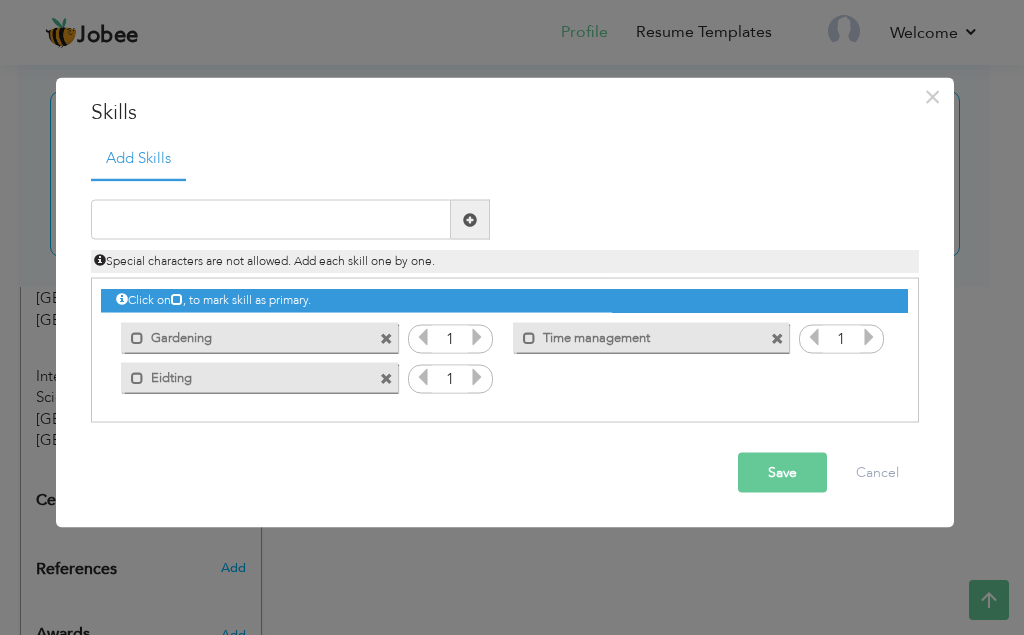 click at bounding box center [386, 338] 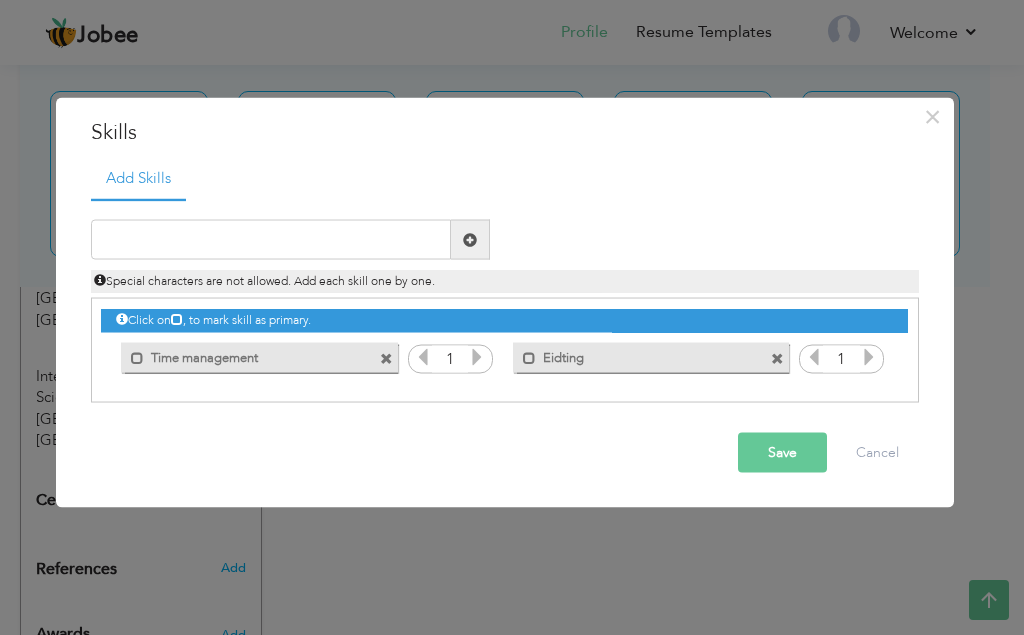click on "Mark as primary skill.
Time management" at bounding box center [259, 357] 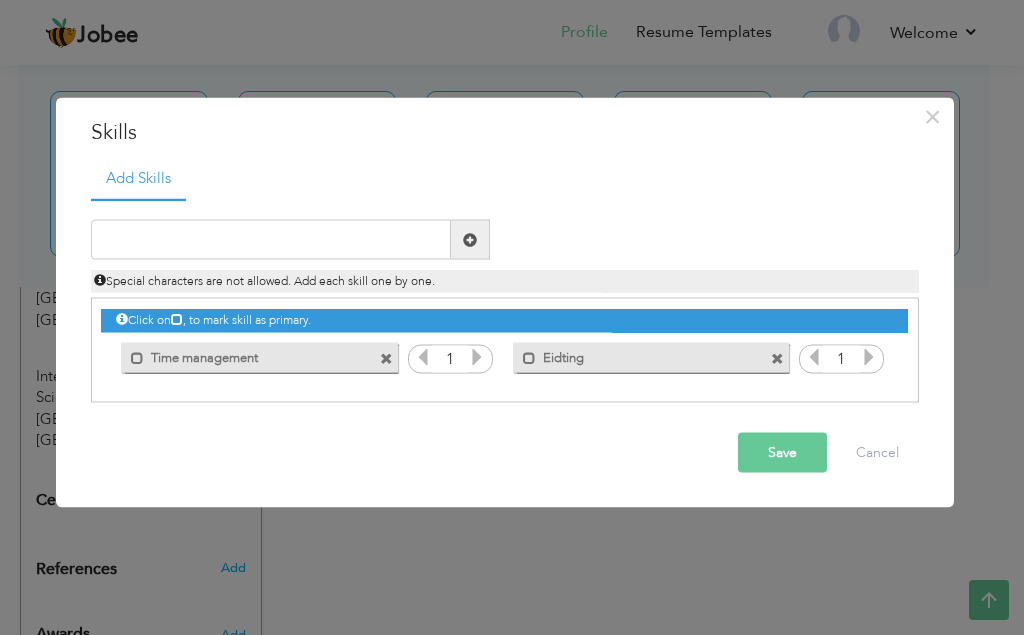 click at bounding box center [386, 358] 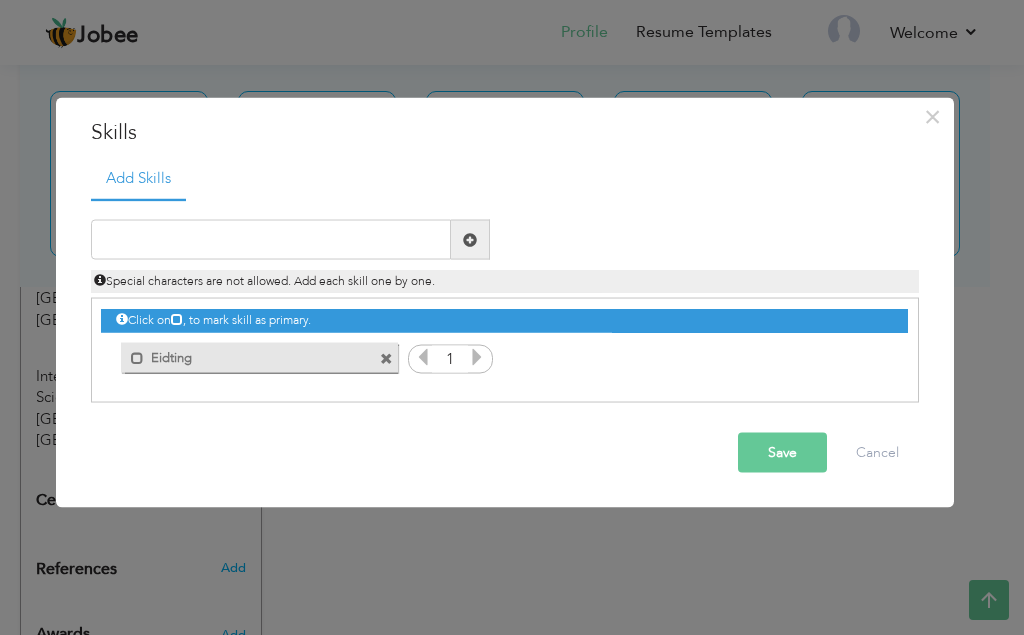 click at bounding box center (386, 358) 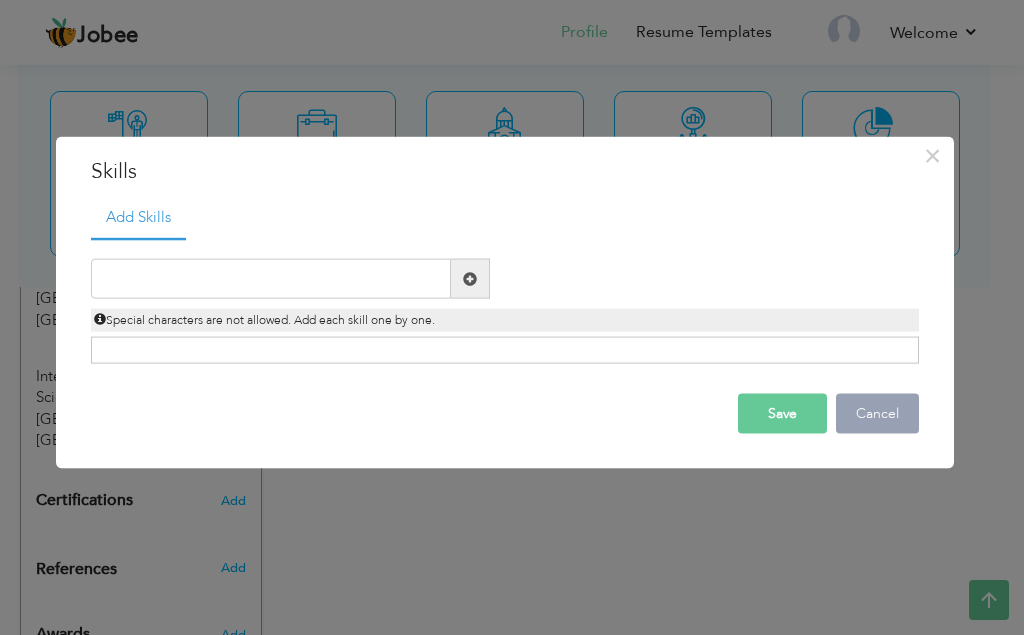 click on "Cancel" at bounding box center [877, 414] 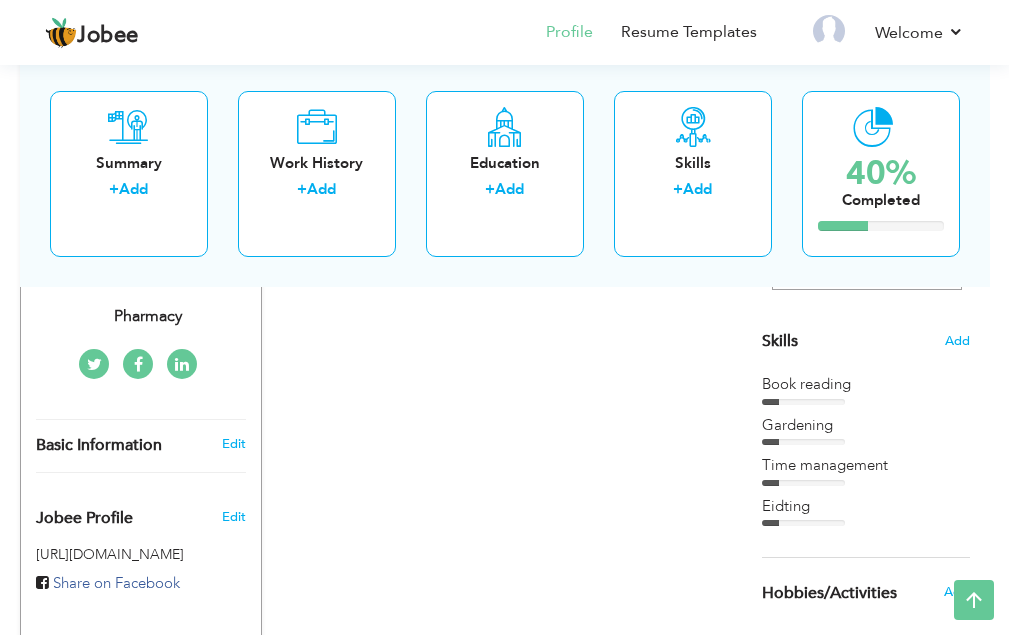 scroll, scrollTop: 380, scrollLeft: 0, axis: vertical 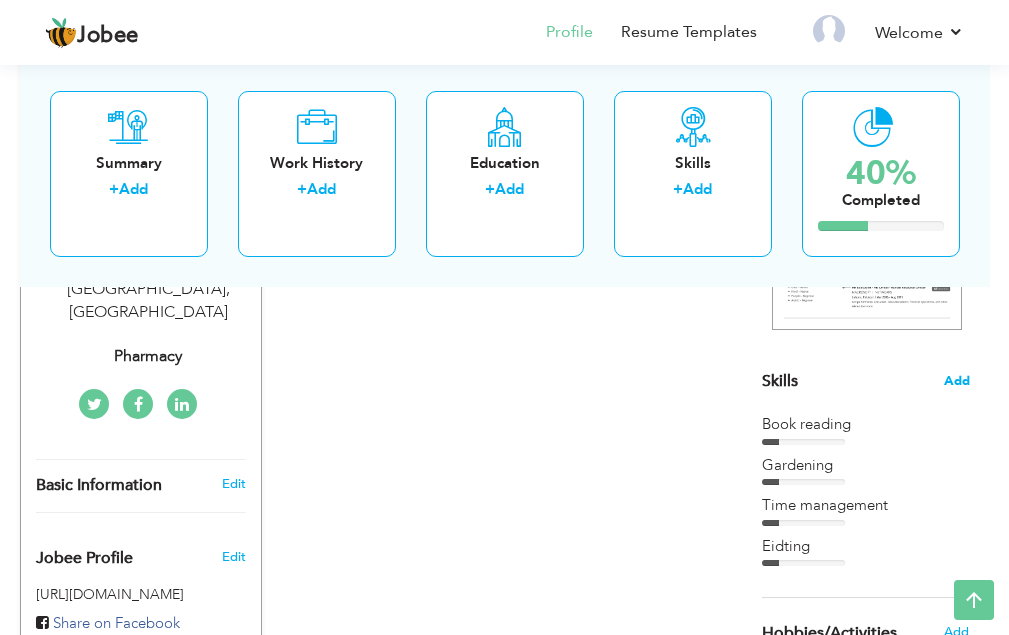 click on "Add" at bounding box center (957, 381) 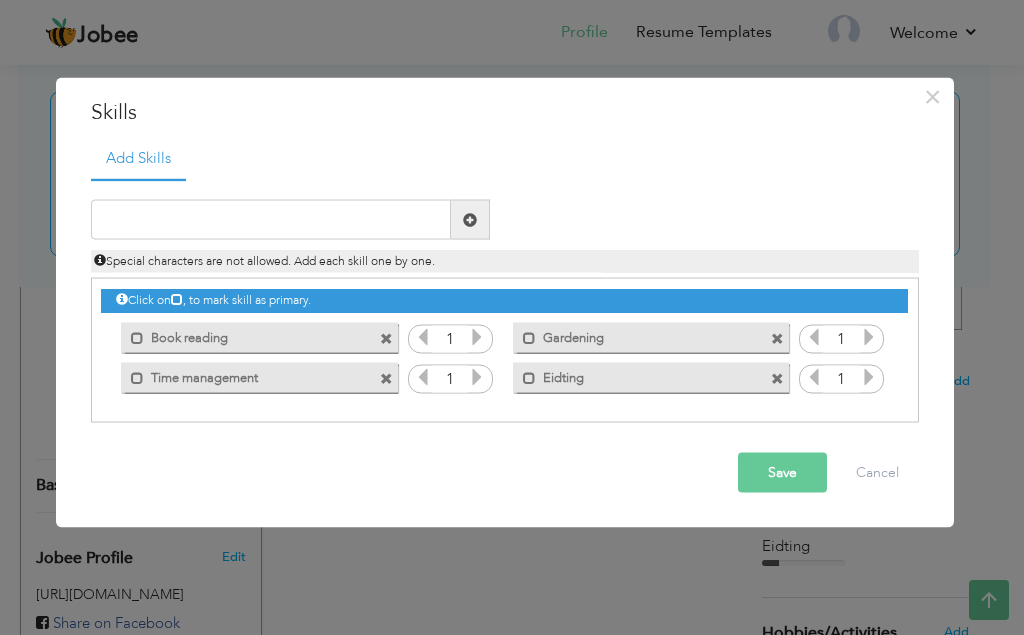click at bounding box center [386, 338] 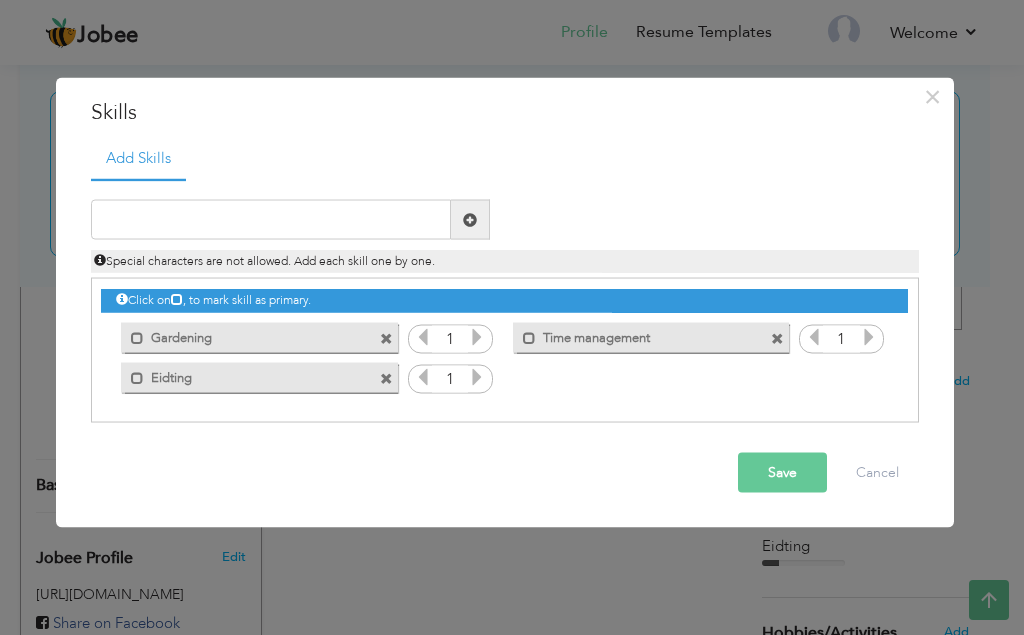 click at bounding box center (386, 338) 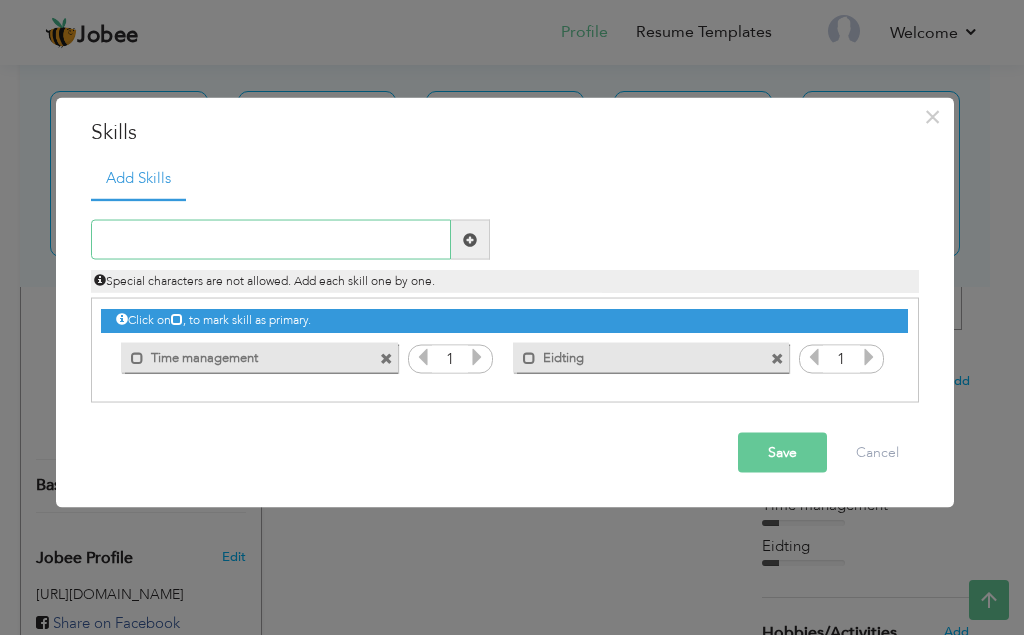 click at bounding box center [271, 240] 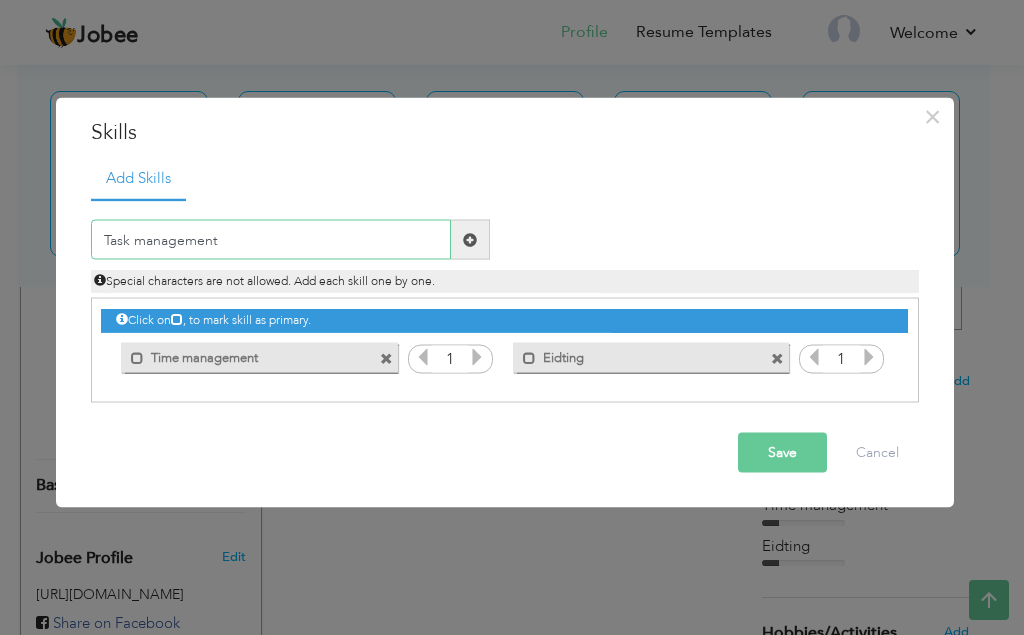 type on "Task management" 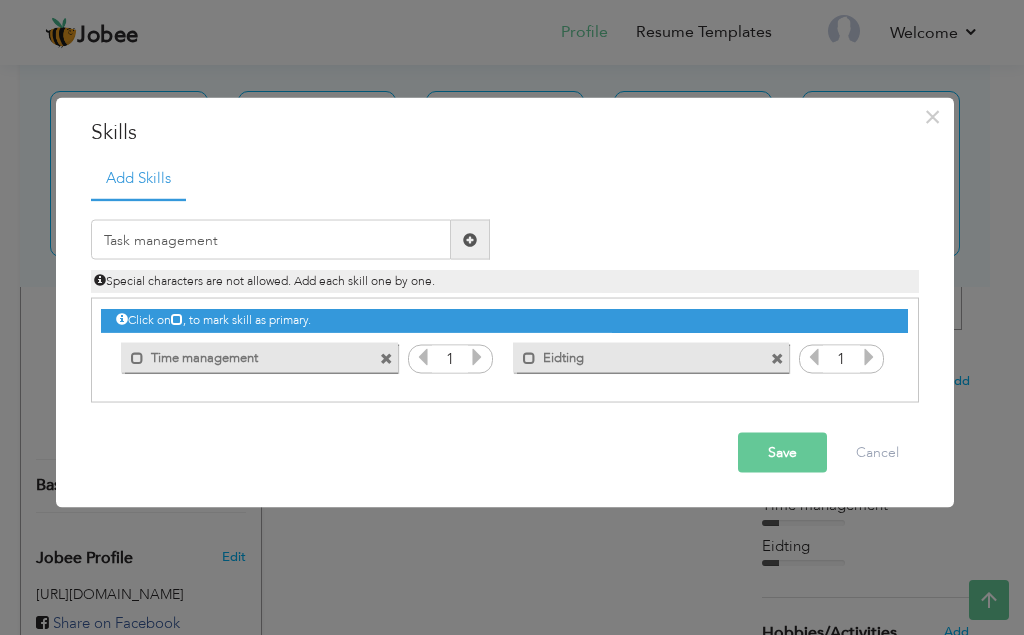 click at bounding box center [470, 240] 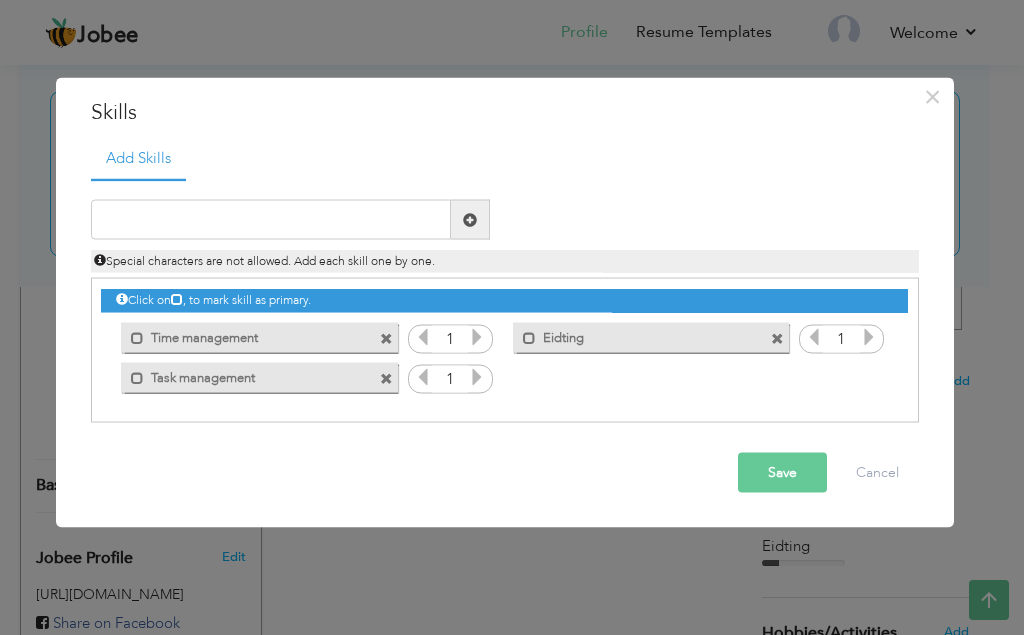 click on "Save" at bounding box center [782, 473] 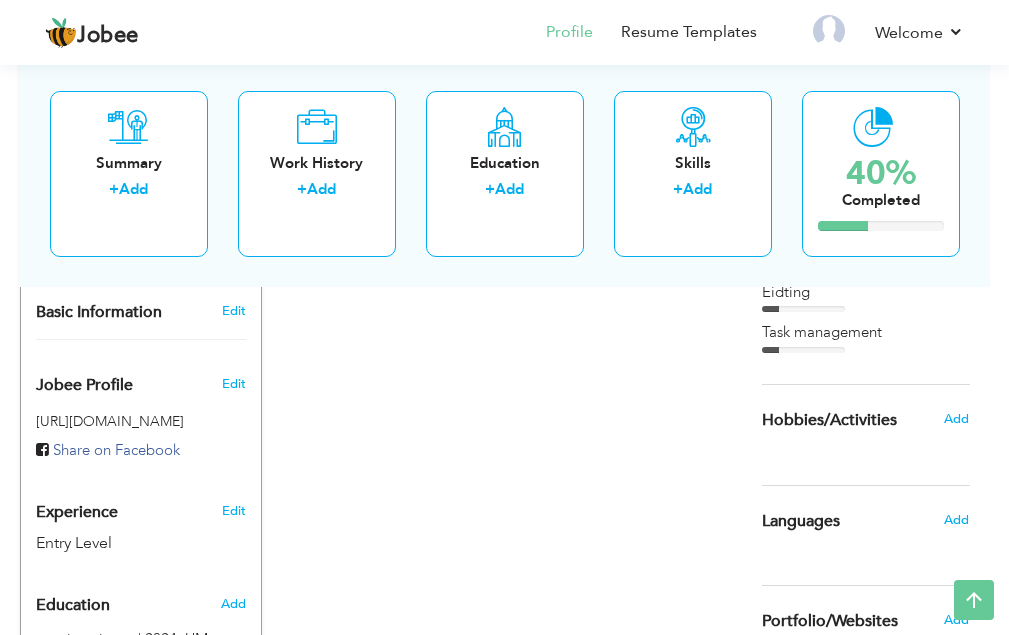 scroll, scrollTop: 535, scrollLeft: 0, axis: vertical 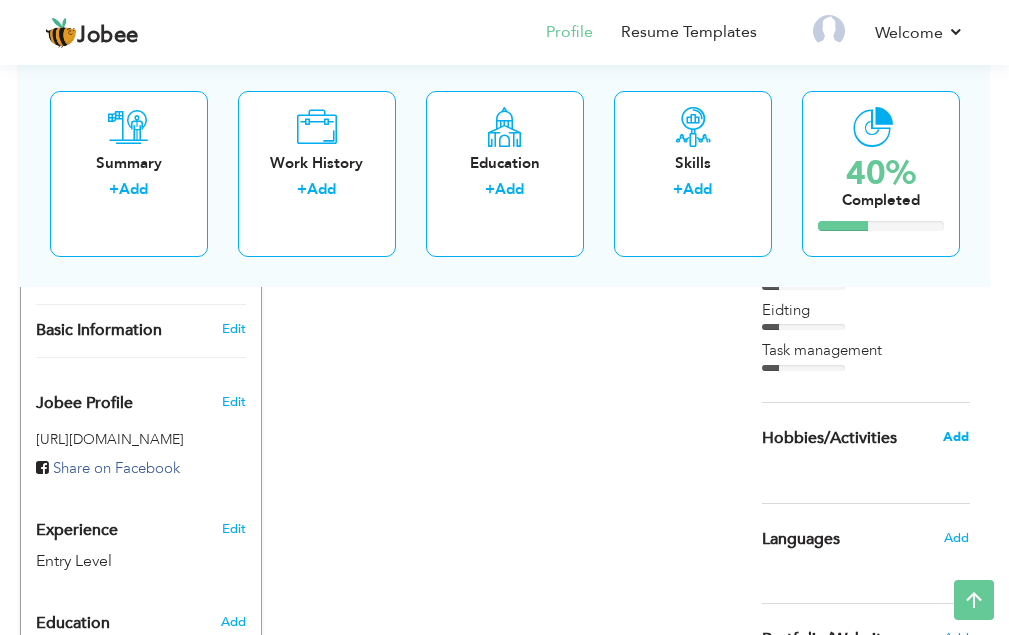 click on "Add" at bounding box center [956, 437] 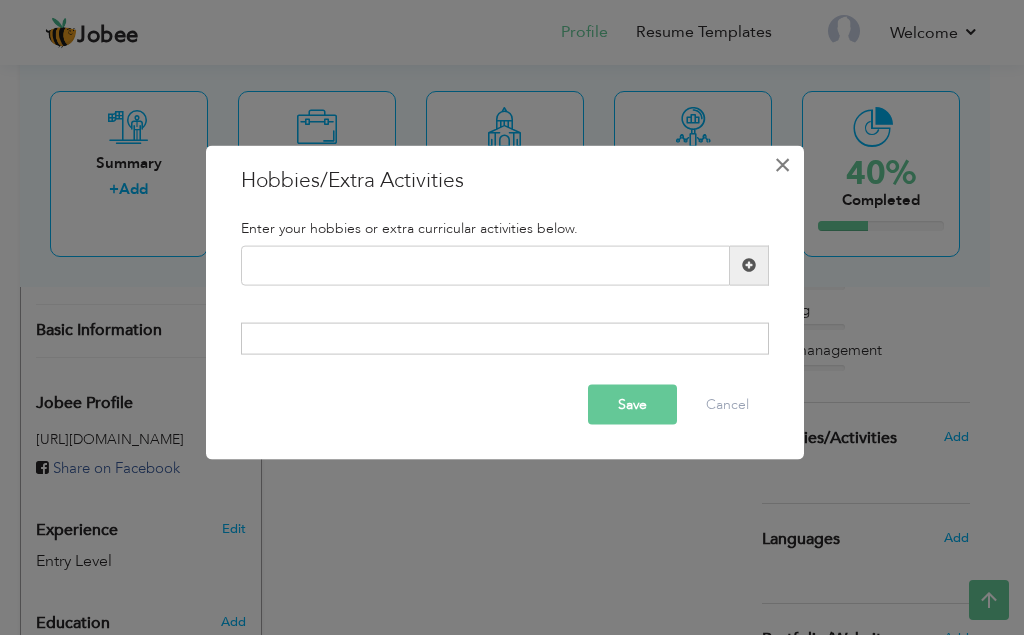 click on "×" at bounding box center (782, 164) 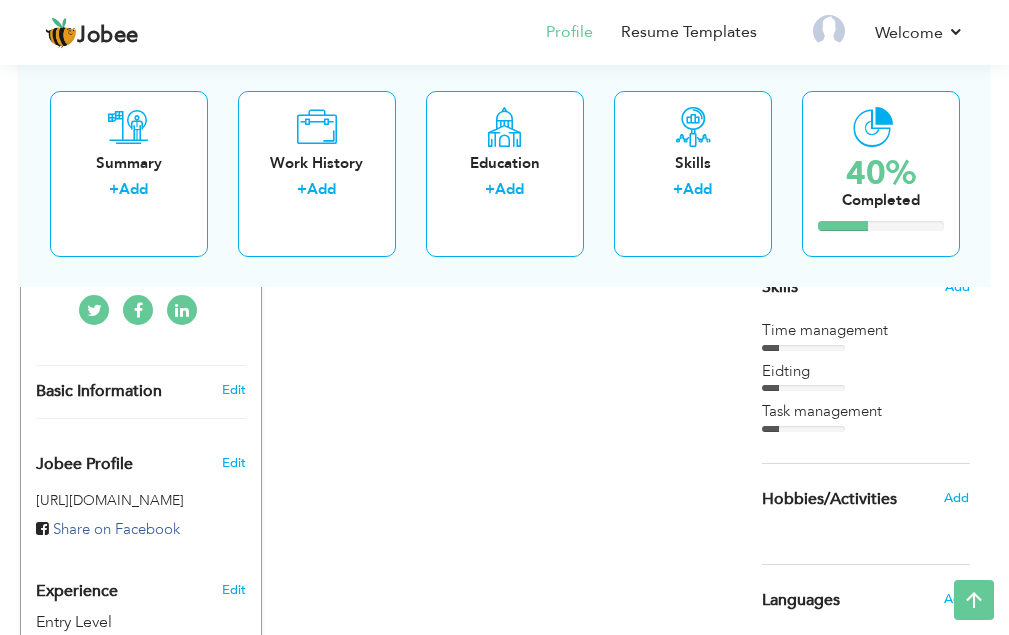 scroll, scrollTop: 455, scrollLeft: 0, axis: vertical 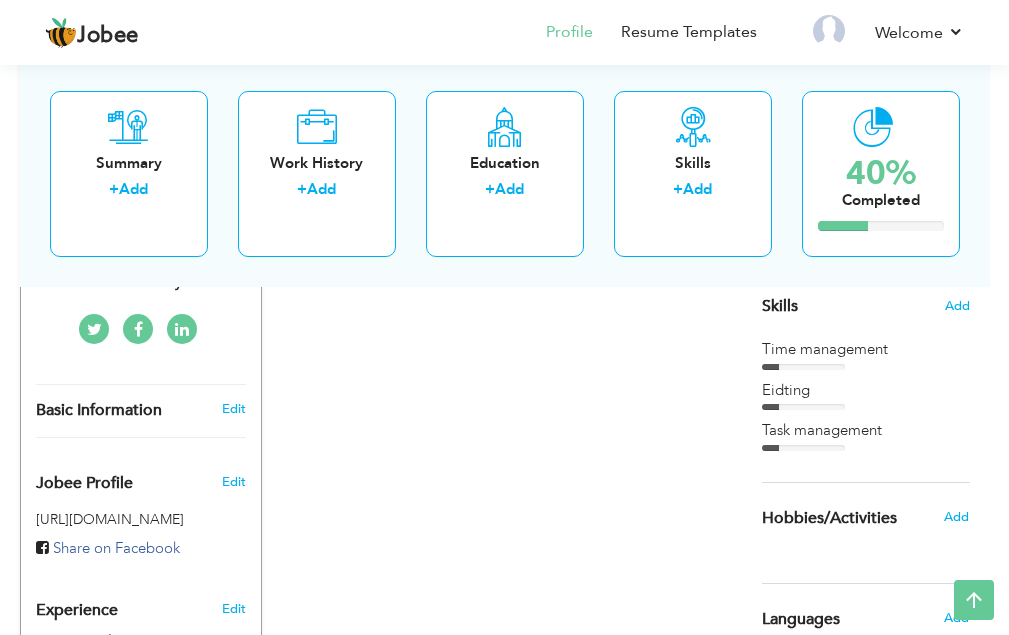 click on "Add" at bounding box center [965, 517] 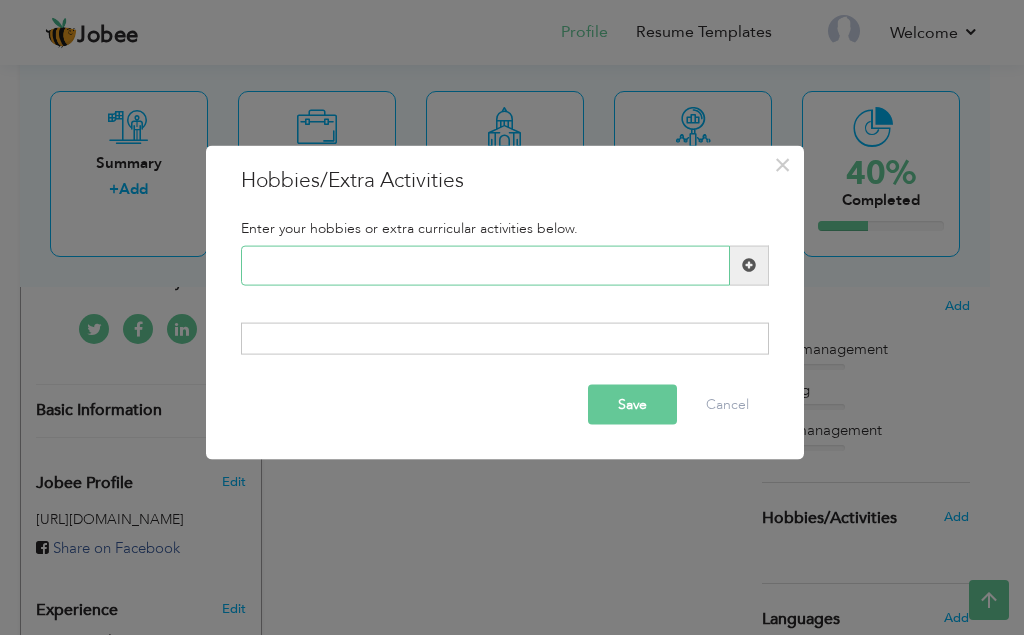 click at bounding box center [485, 265] 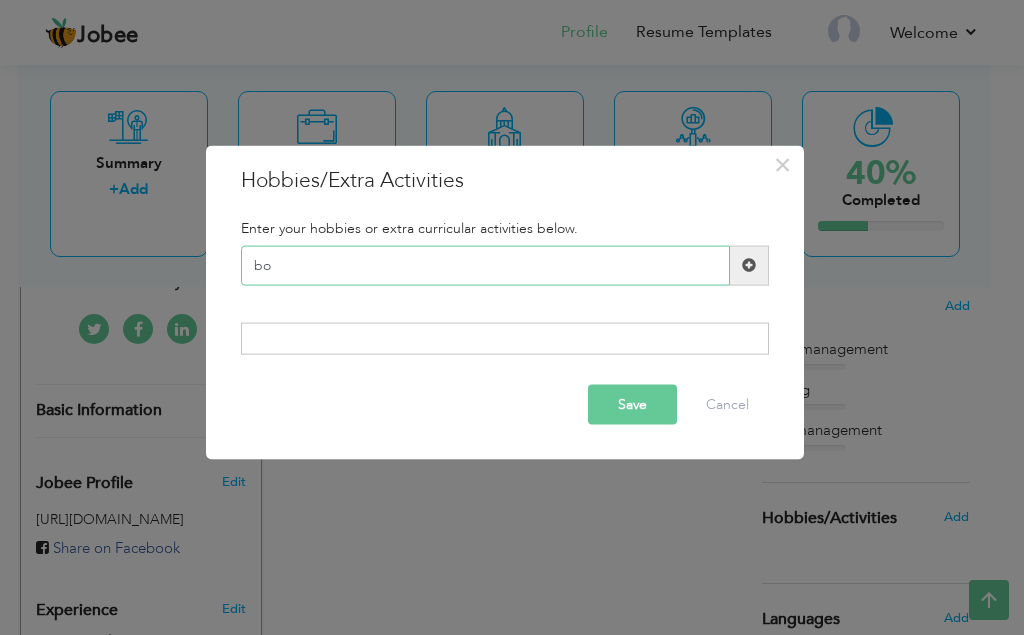 type on "b" 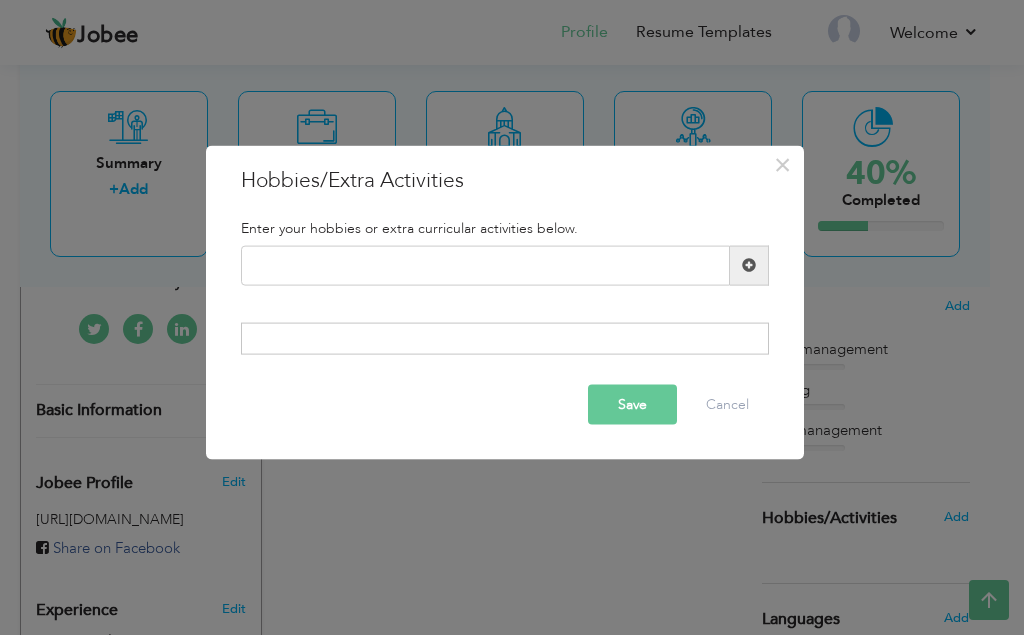 click on "×
Hobbies/Extra Activities
Enter your hobbies or extra curricular activities below.
Duplicate entry Save" at bounding box center (512, 317) 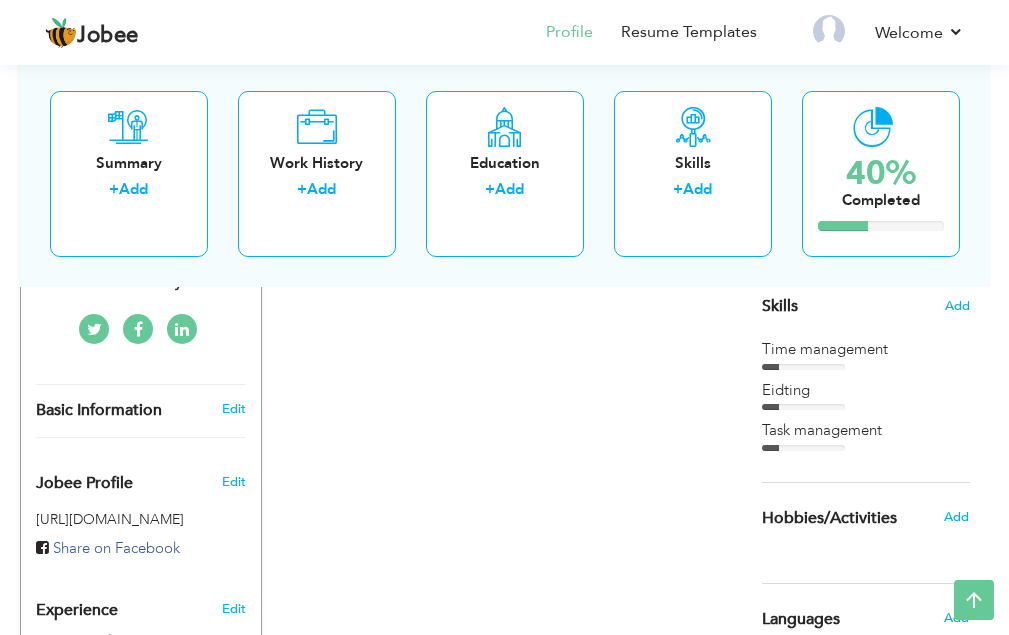 click on "Hobbies/Activities" at bounding box center [846, 518] 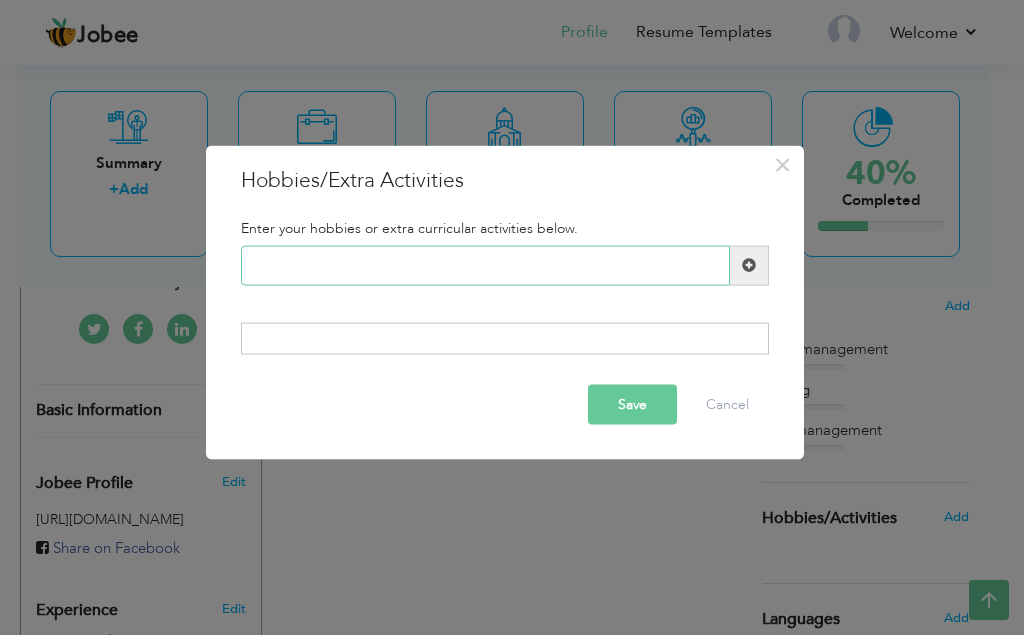 click at bounding box center [485, 265] 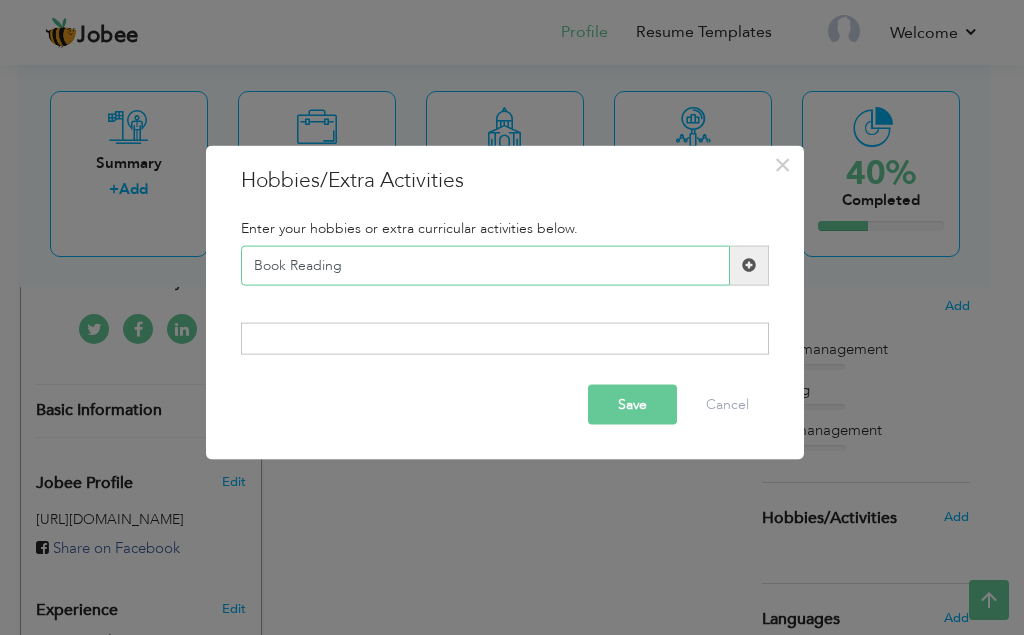 type on "Book Reading" 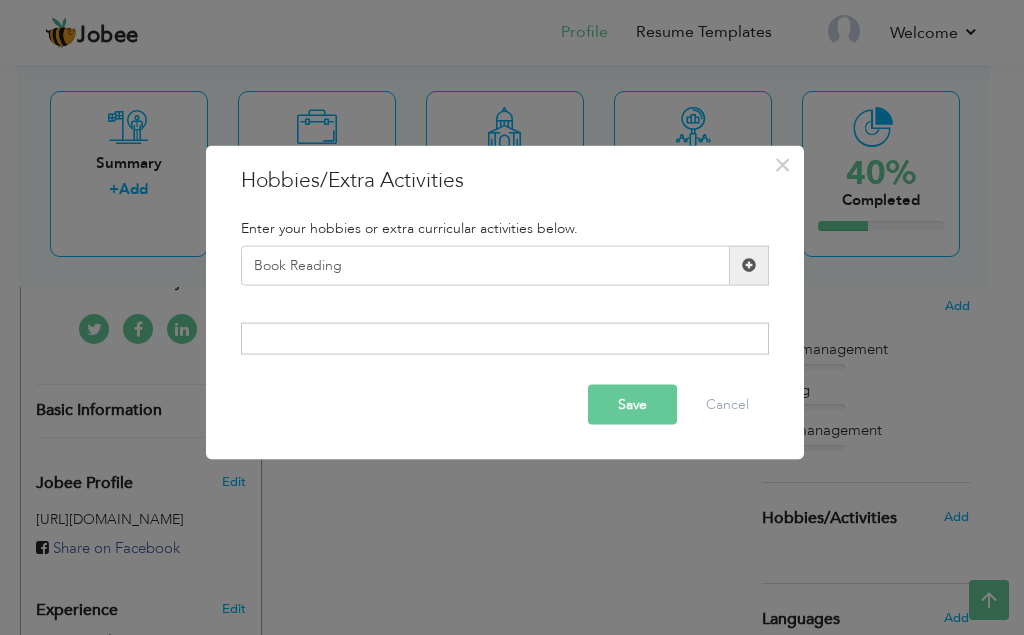 click at bounding box center [749, 265] 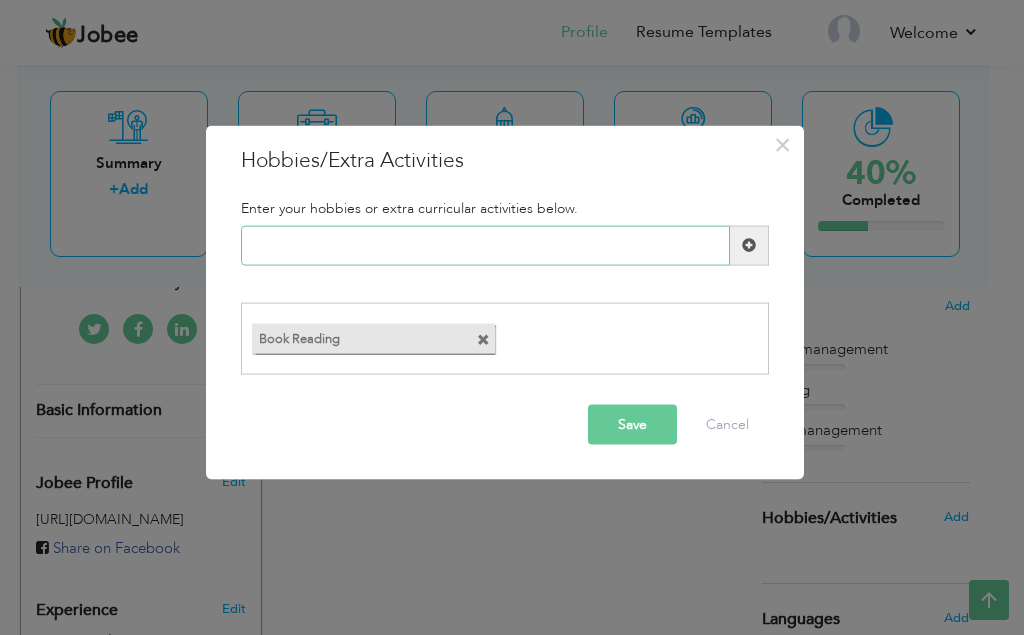 click at bounding box center (485, 245) 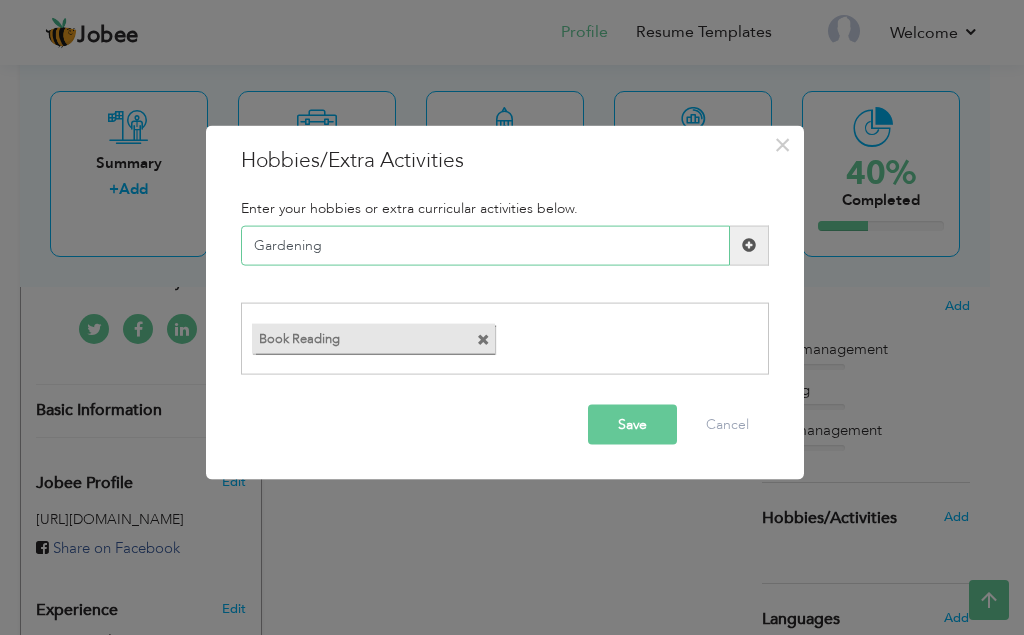 type on "Gardening" 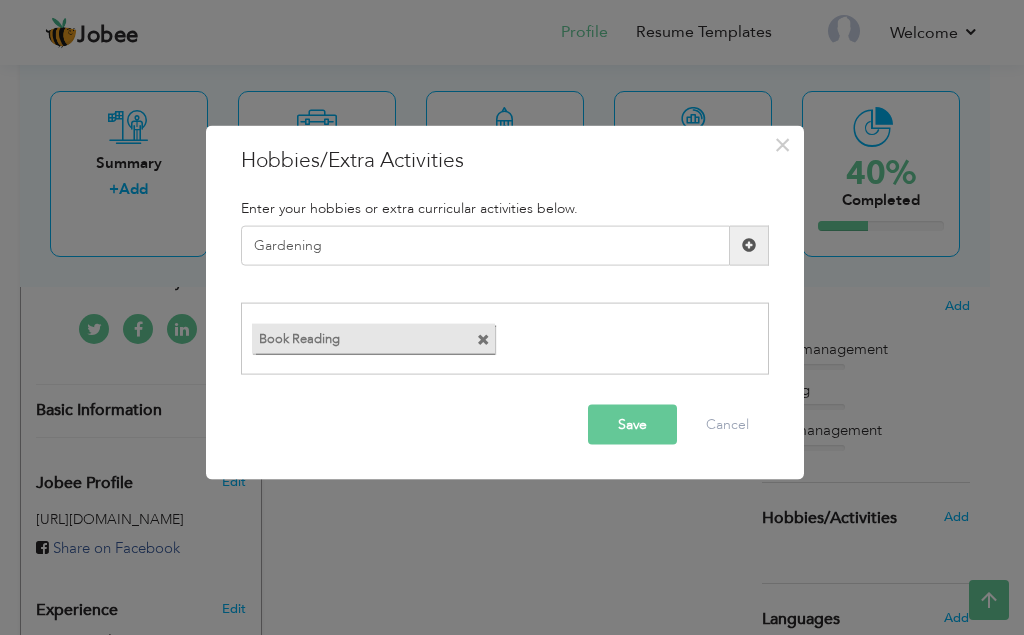 click at bounding box center [749, 245] 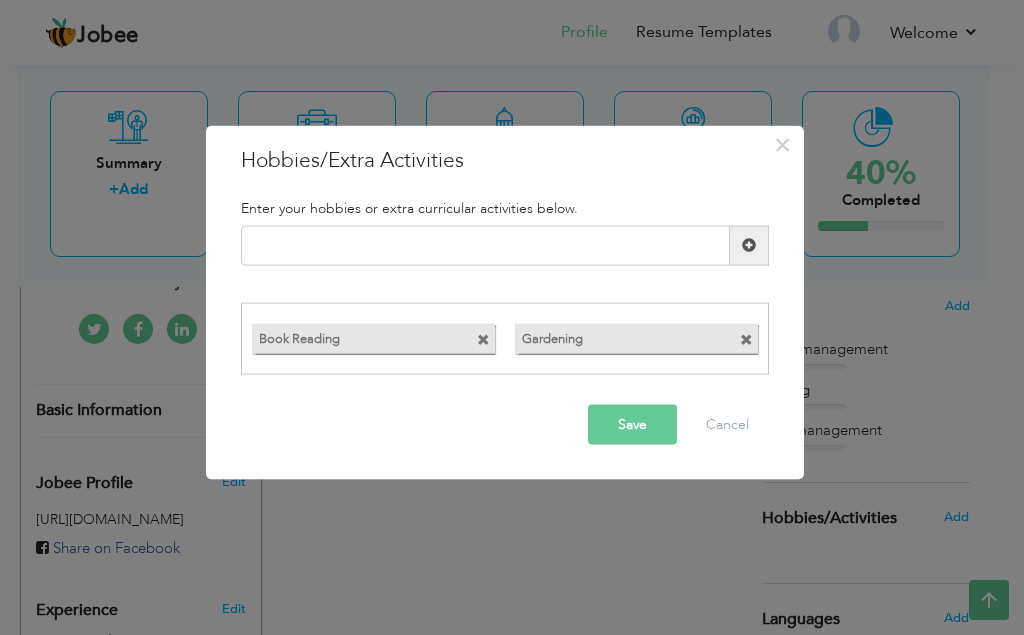 click on "Save" at bounding box center [632, 425] 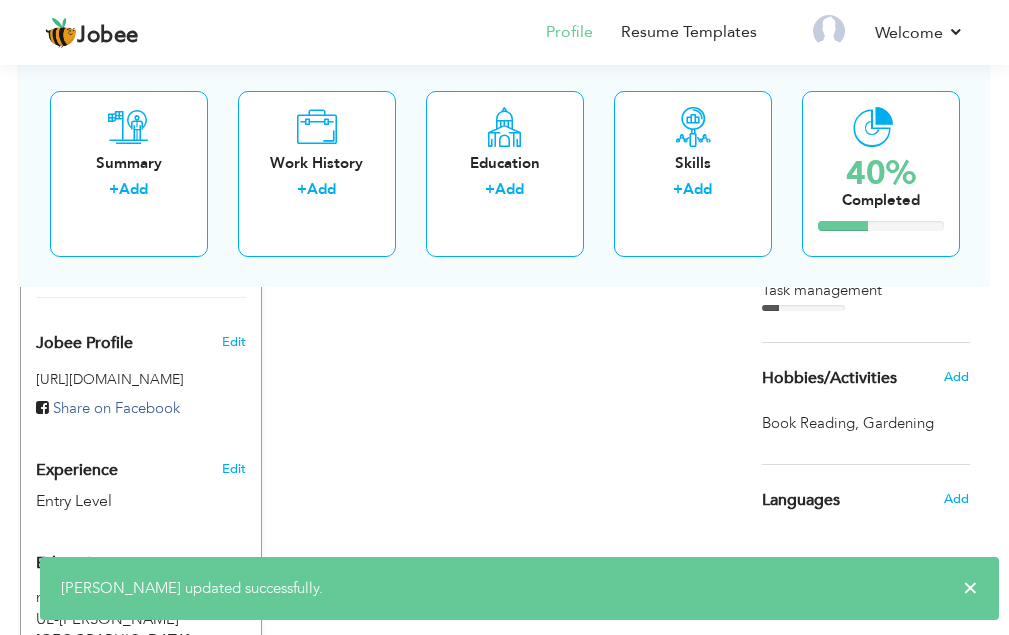 scroll, scrollTop: 615, scrollLeft: 0, axis: vertical 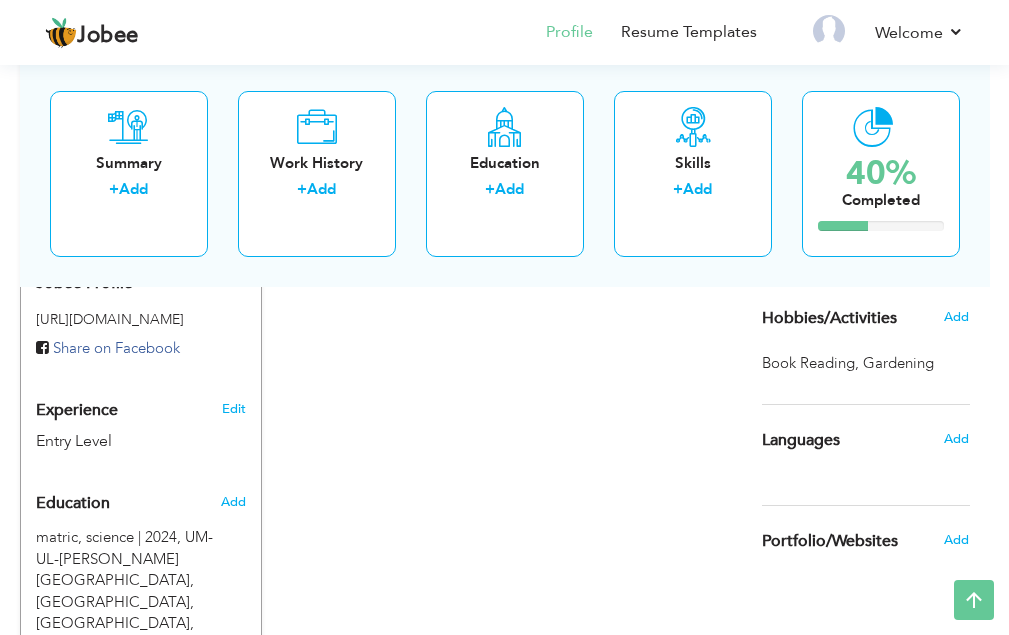 click on "Add" at bounding box center (965, 439) 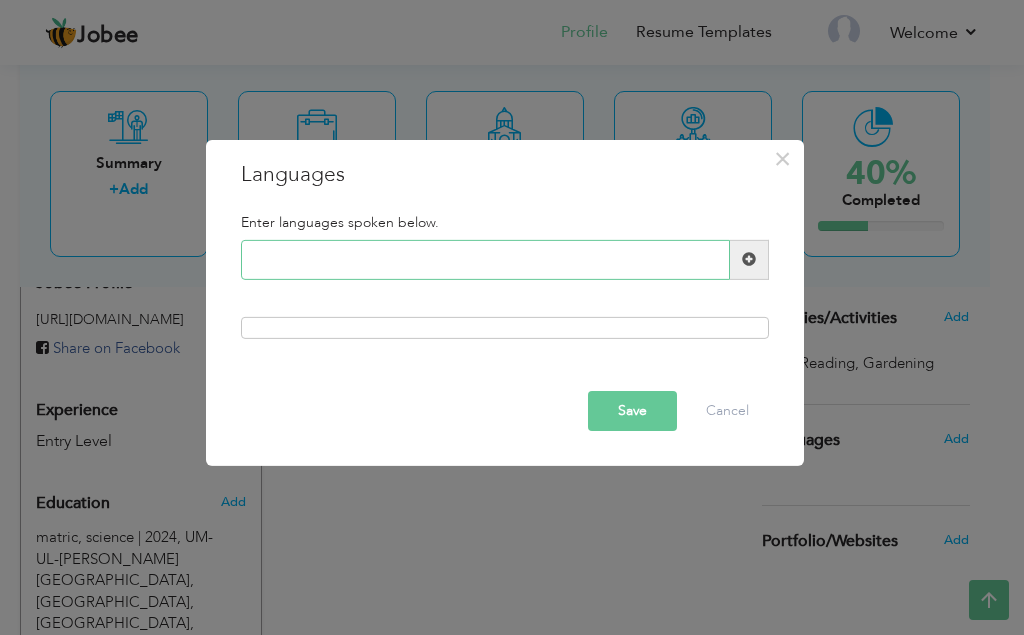 click at bounding box center (485, 260) 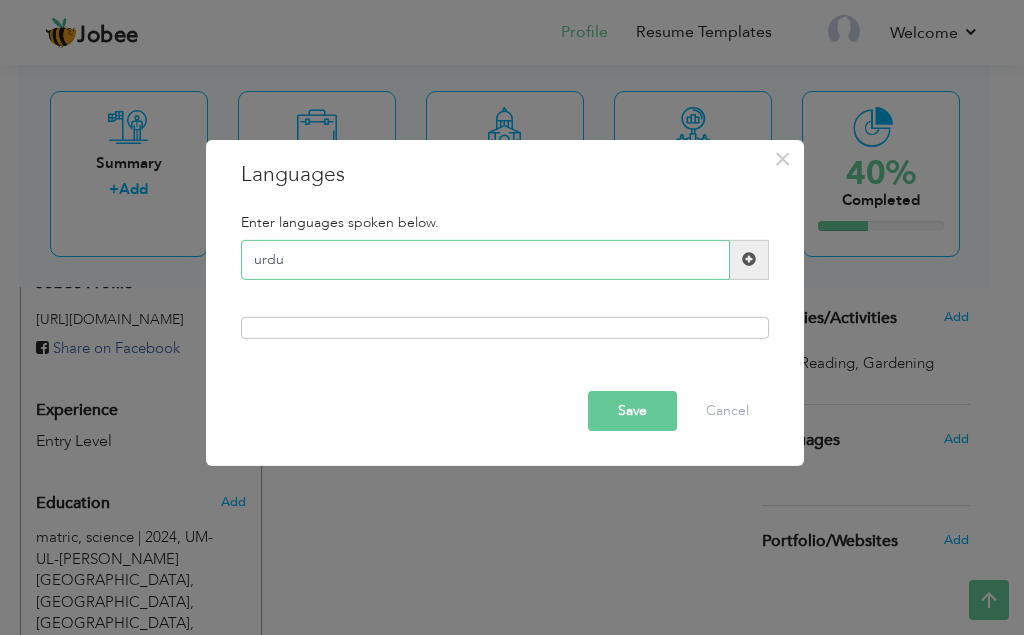 type on "urdu" 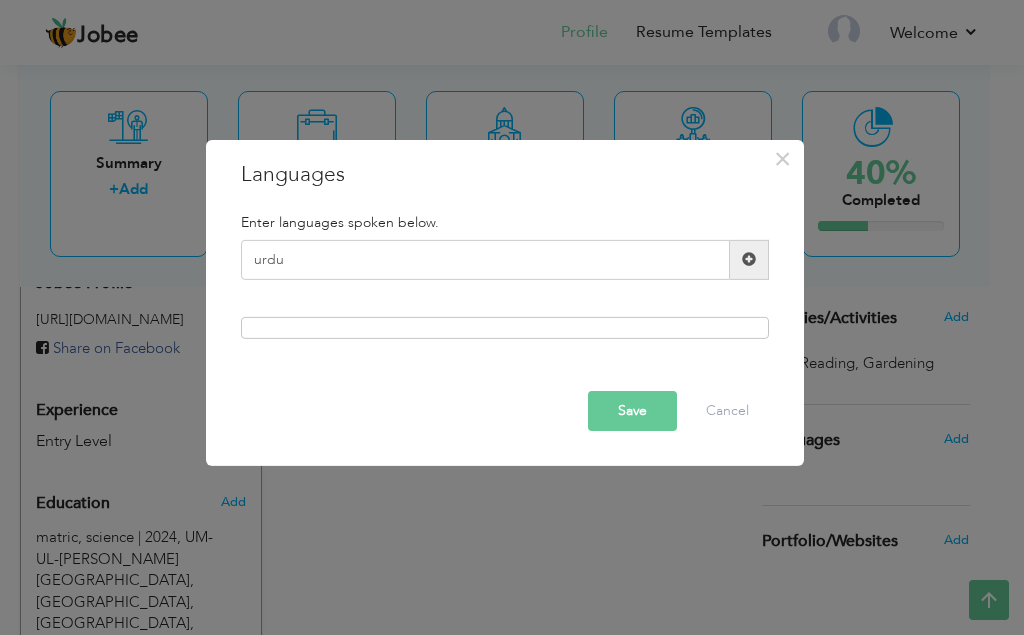 click at bounding box center (749, 260) 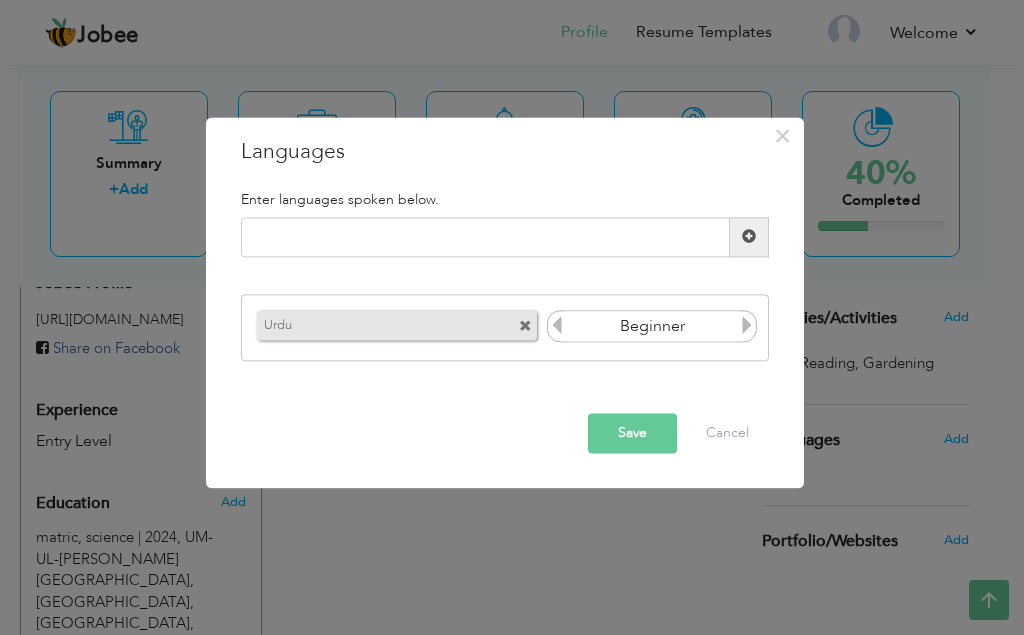 click at bounding box center (747, 329) 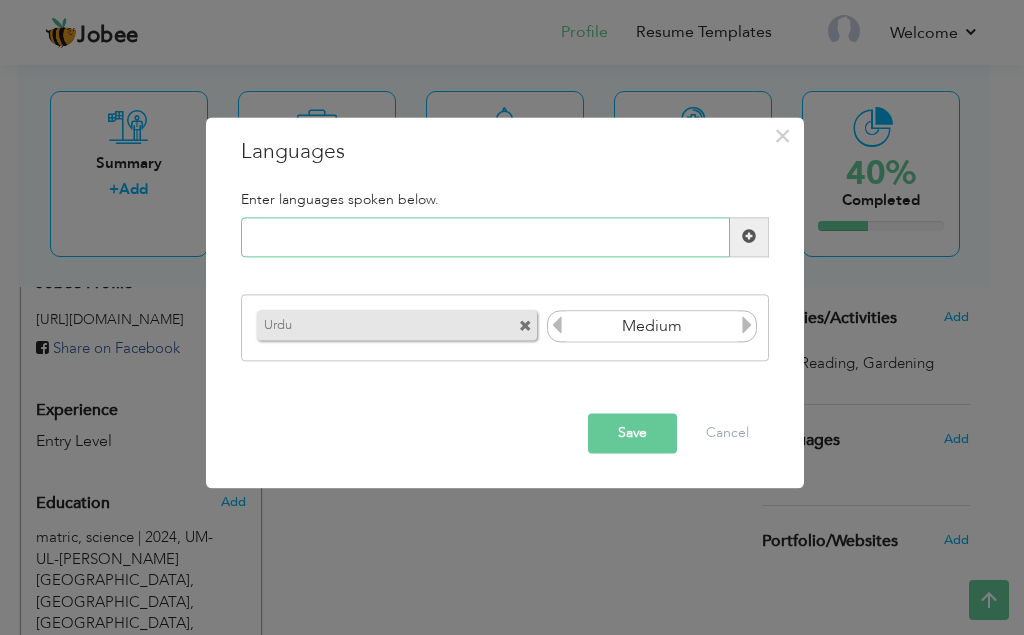 click at bounding box center (485, 237) 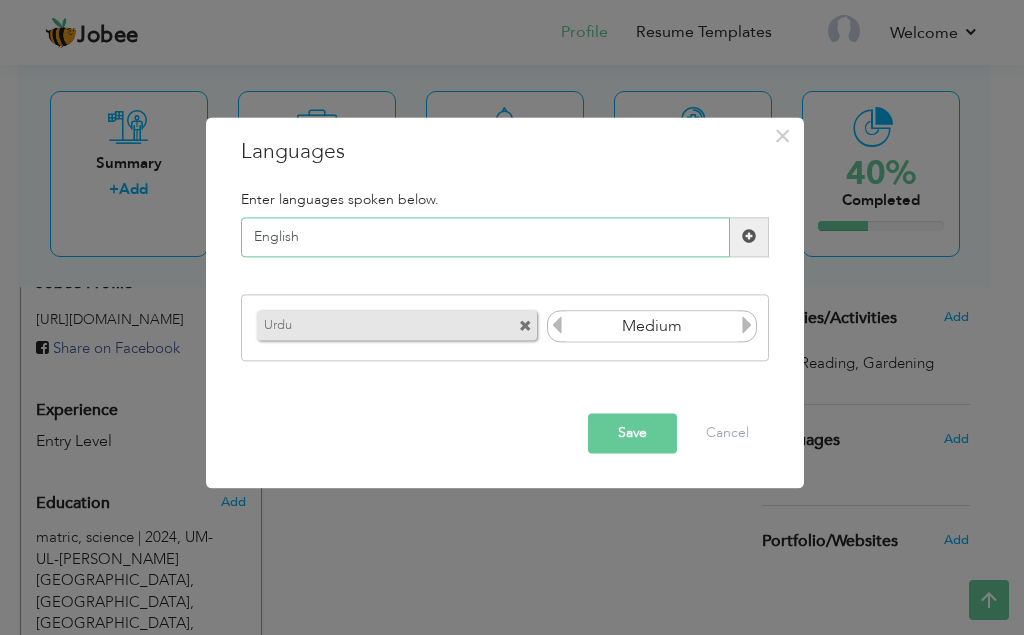 type on "English" 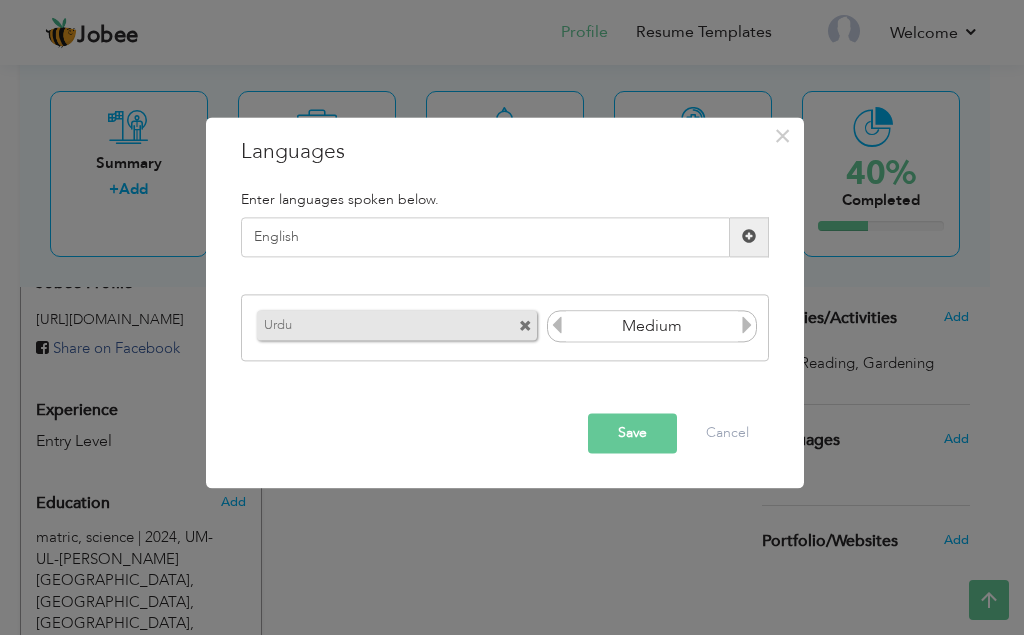 click at bounding box center [749, 237] 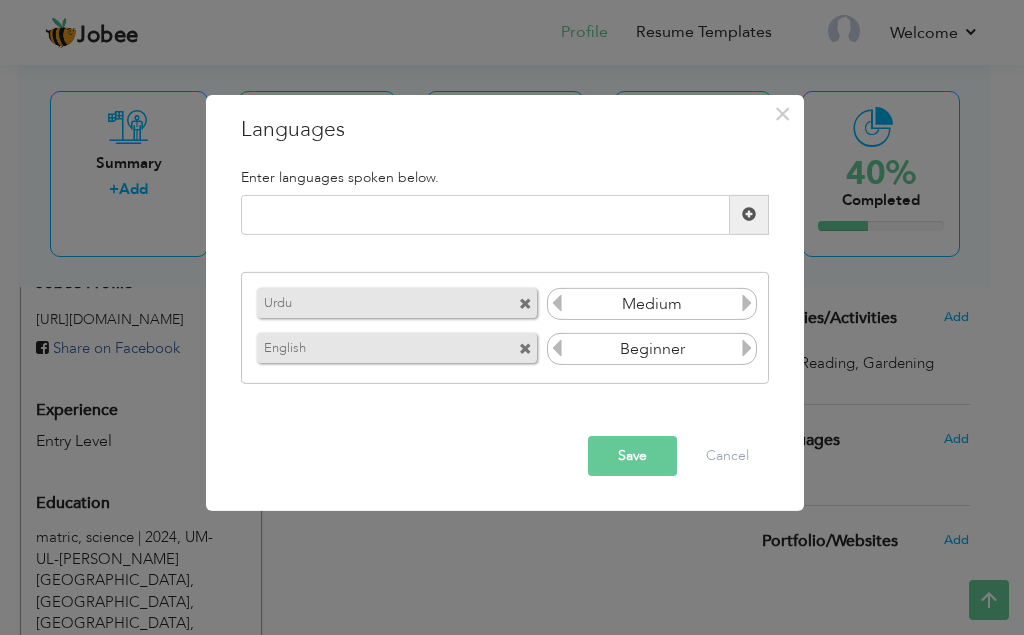 click at bounding box center (747, 348) 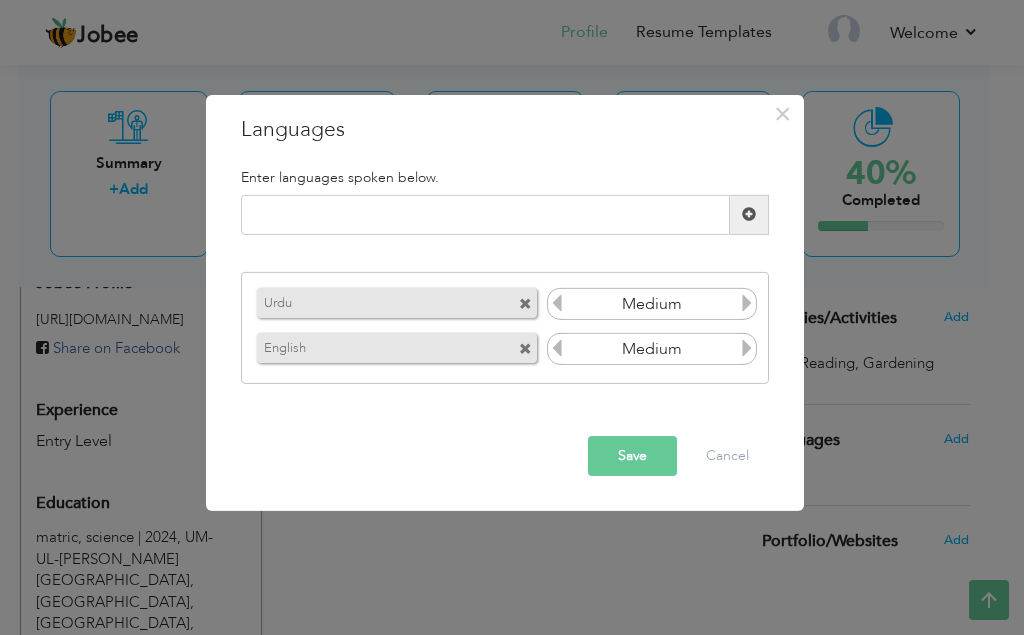 click at bounding box center [747, 348] 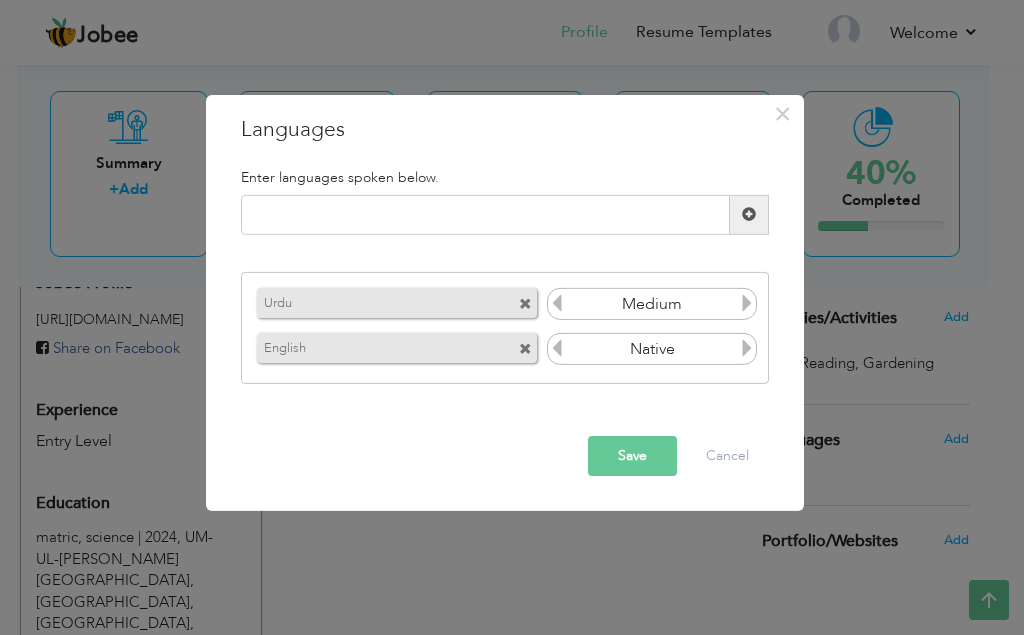 click at bounding box center [557, 348] 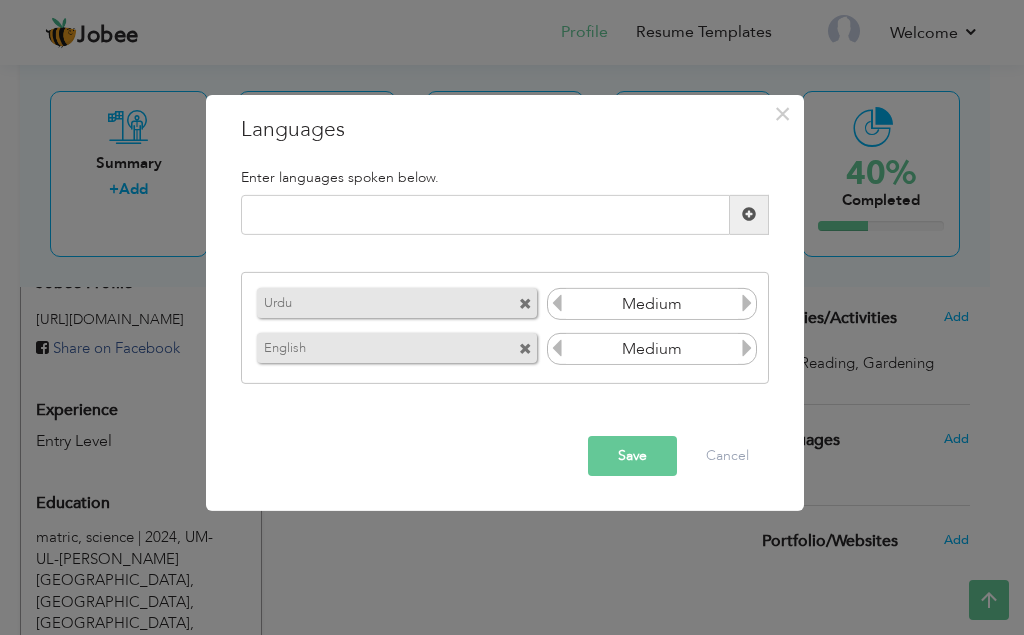 click on "Save" at bounding box center [632, 456] 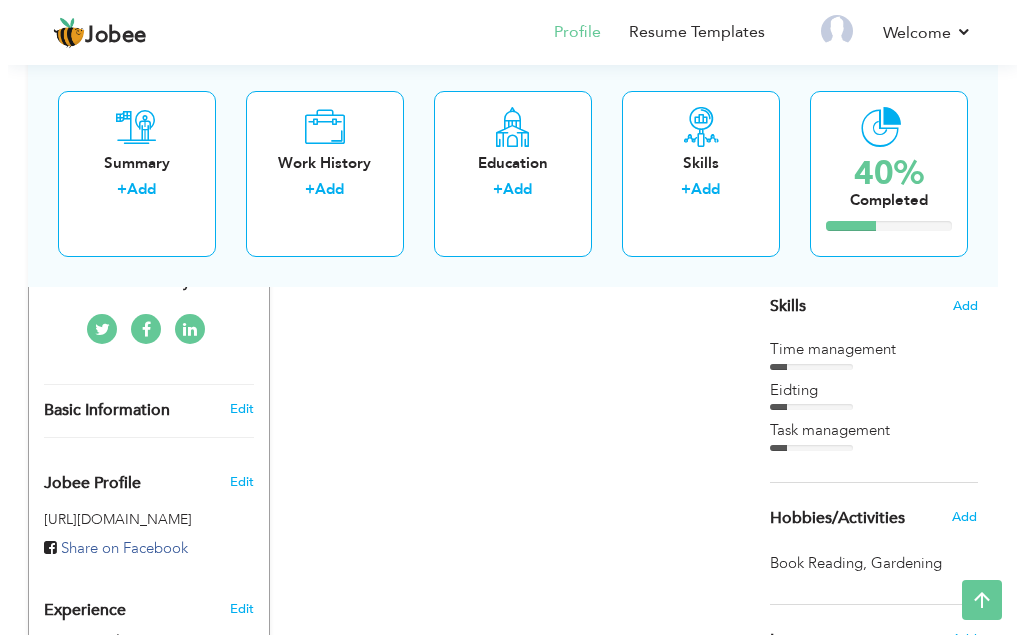 scroll, scrollTop: 415, scrollLeft: 0, axis: vertical 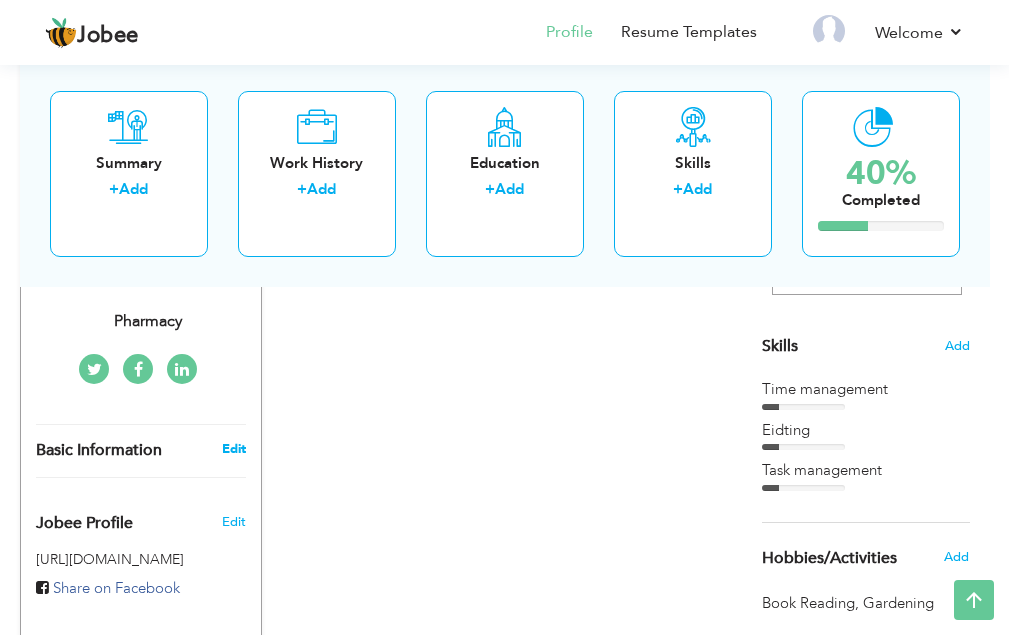 click on "Edit" at bounding box center (234, 449) 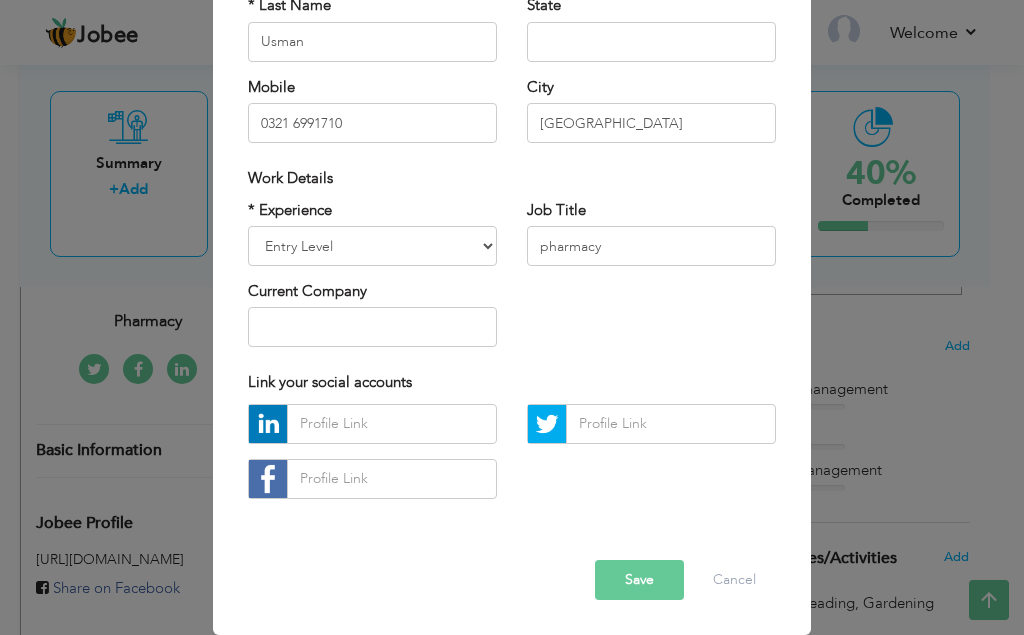 scroll, scrollTop: 0, scrollLeft: 0, axis: both 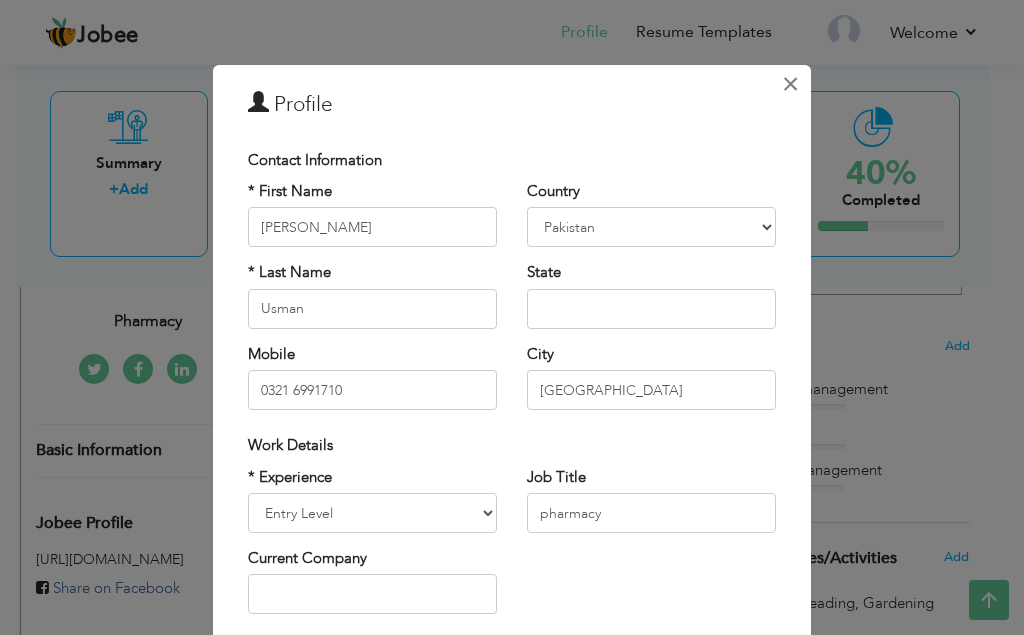 click on "×" at bounding box center (790, 84) 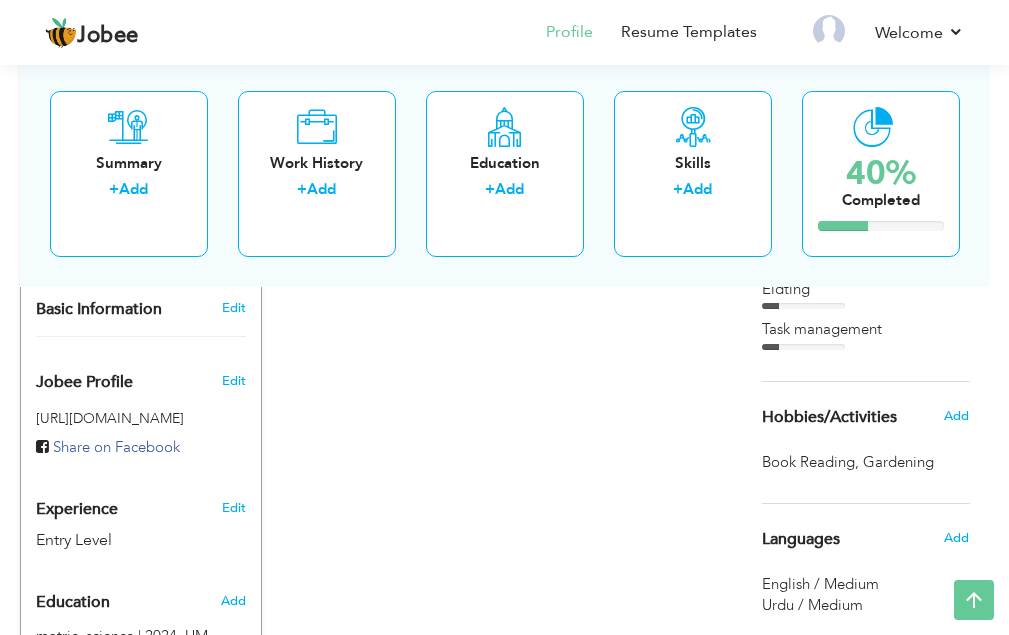 scroll, scrollTop: 0, scrollLeft: 0, axis: both 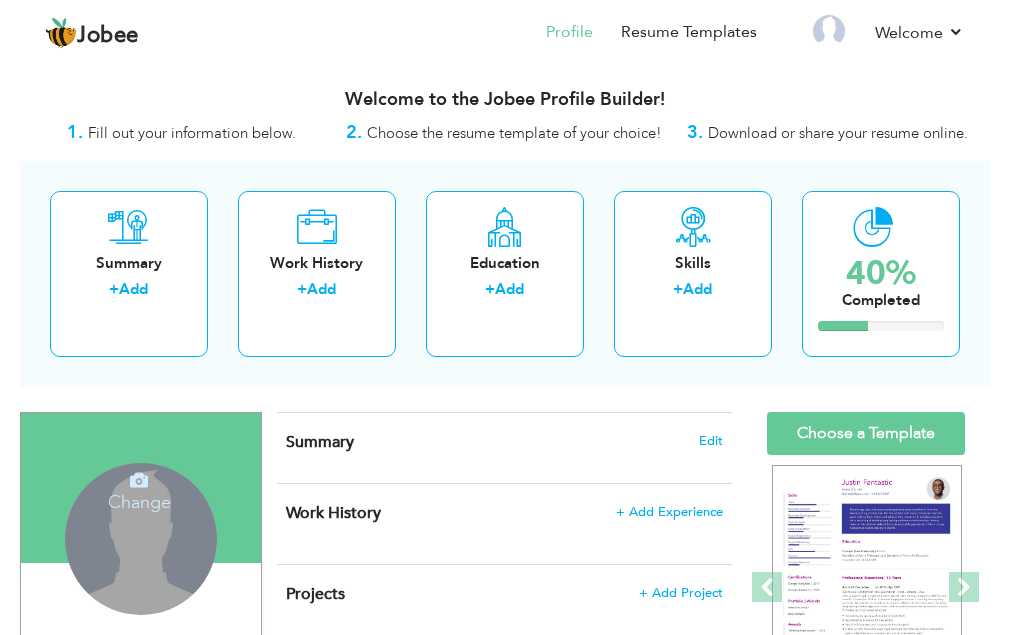 click on "Change
Remove" at bounding box center [141, 539] 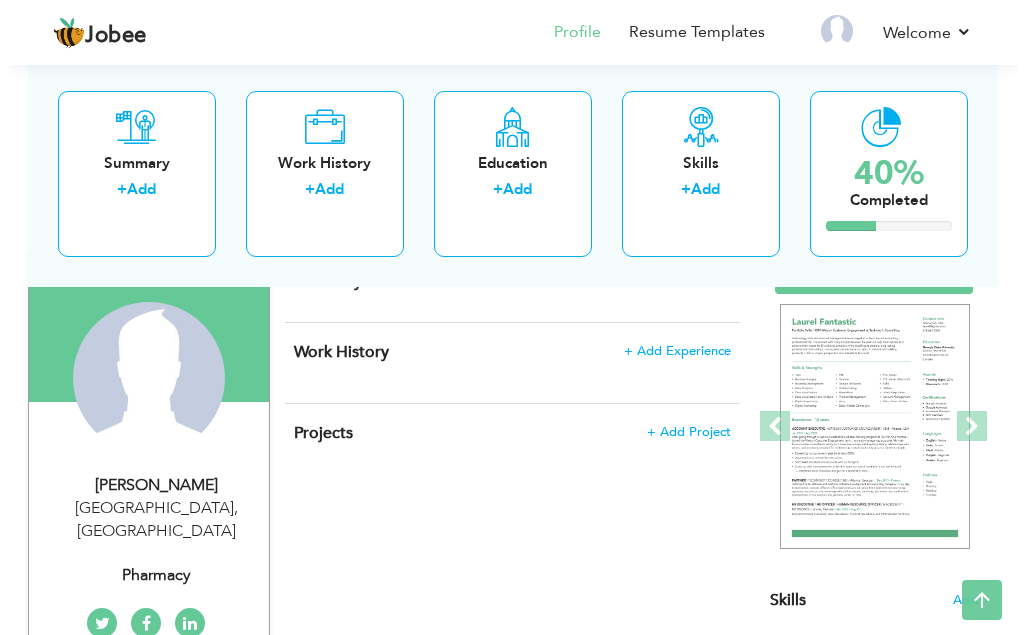 scroll, scrollTop: 200, scrollLeft: 0, axis: vertical 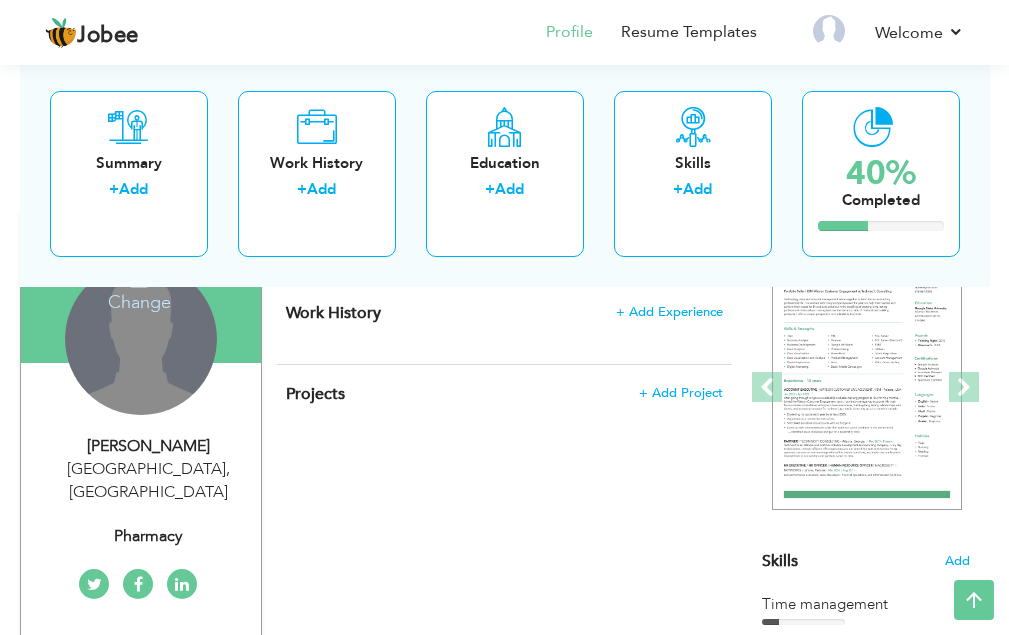 click on "Change
Remove" at bounding box center [141, 339] 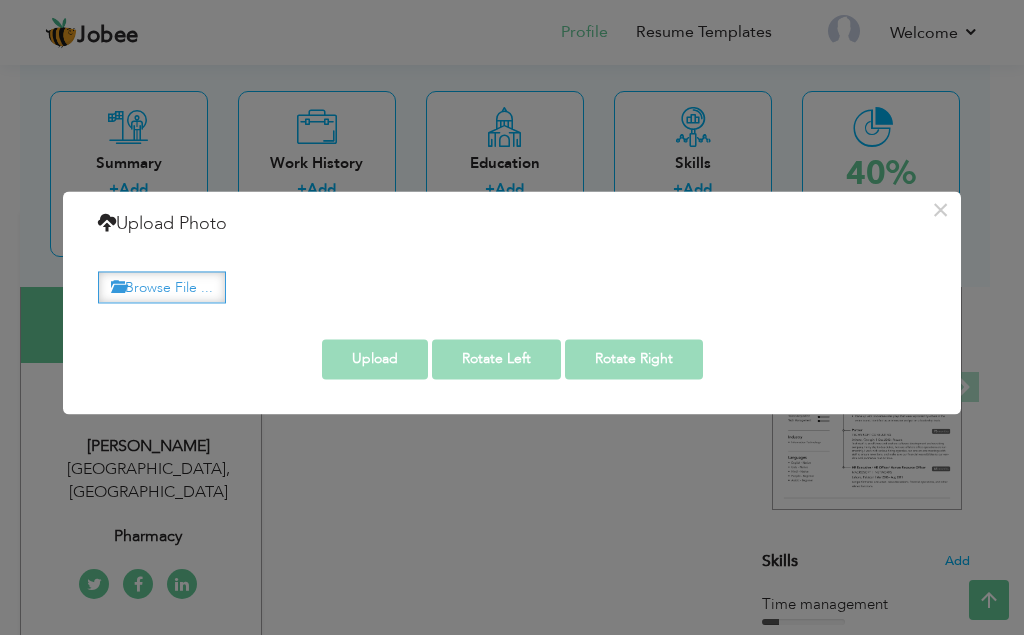 click on "Browse File ..." at bounding box center [162, 287] 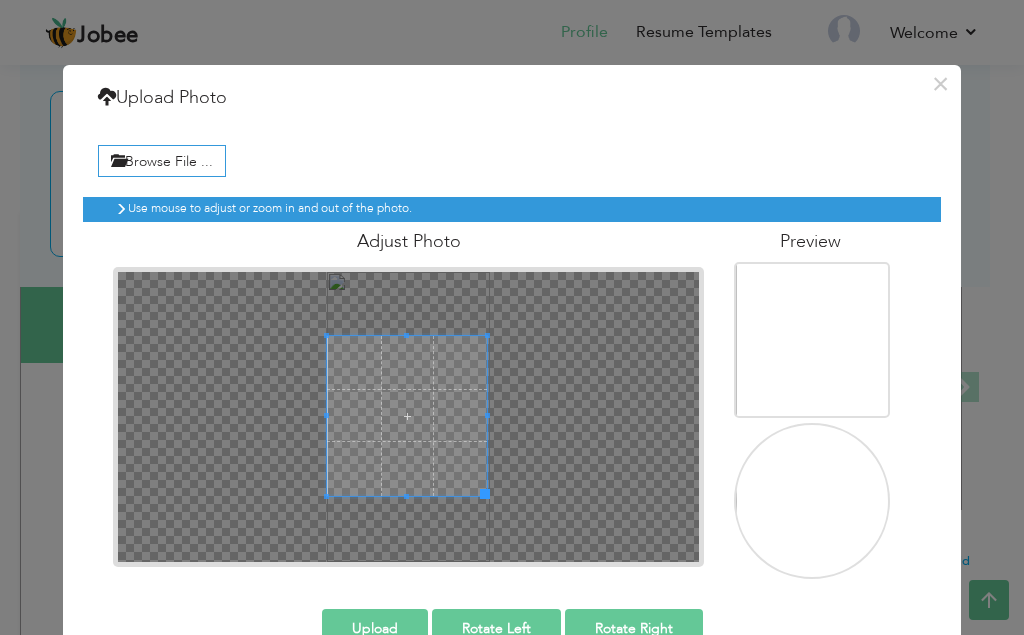 click at bounding box center (408, 417) 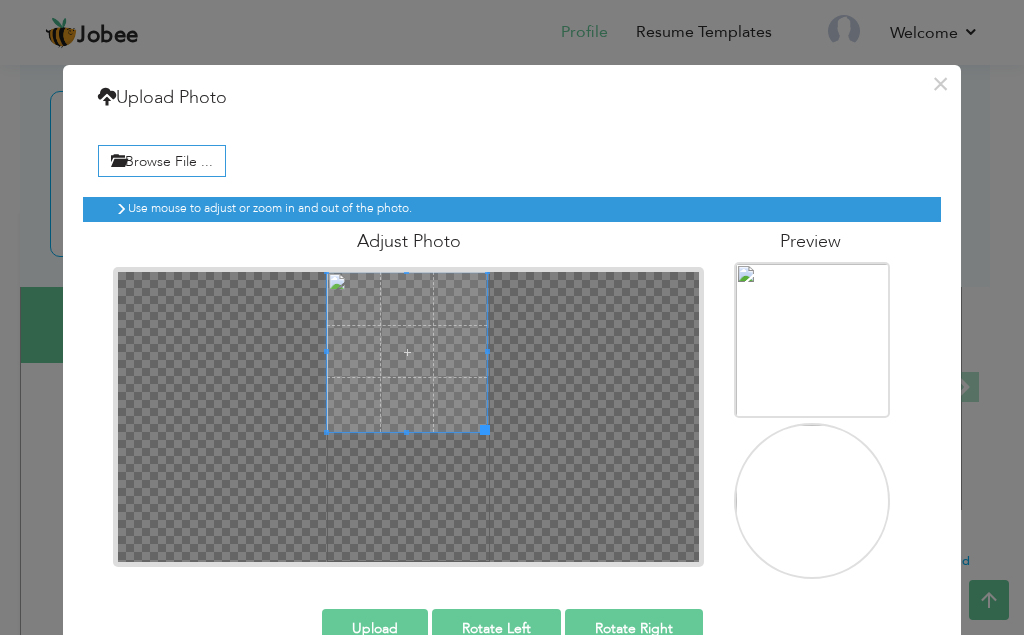 click at bounding box center (407, 352) 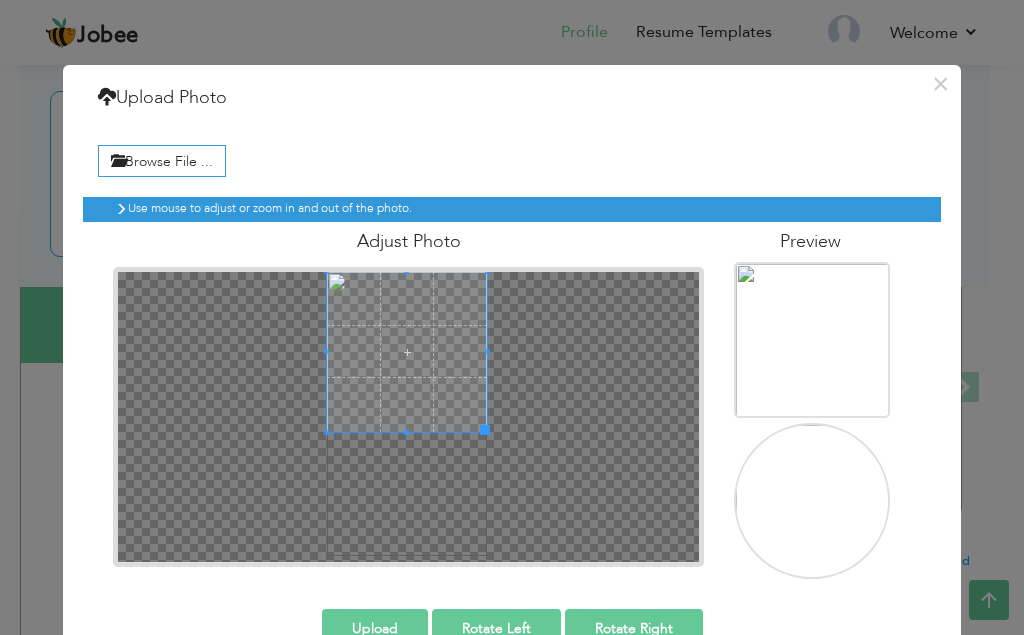 click on "Browse File ..." at bounding box center (512, 158) 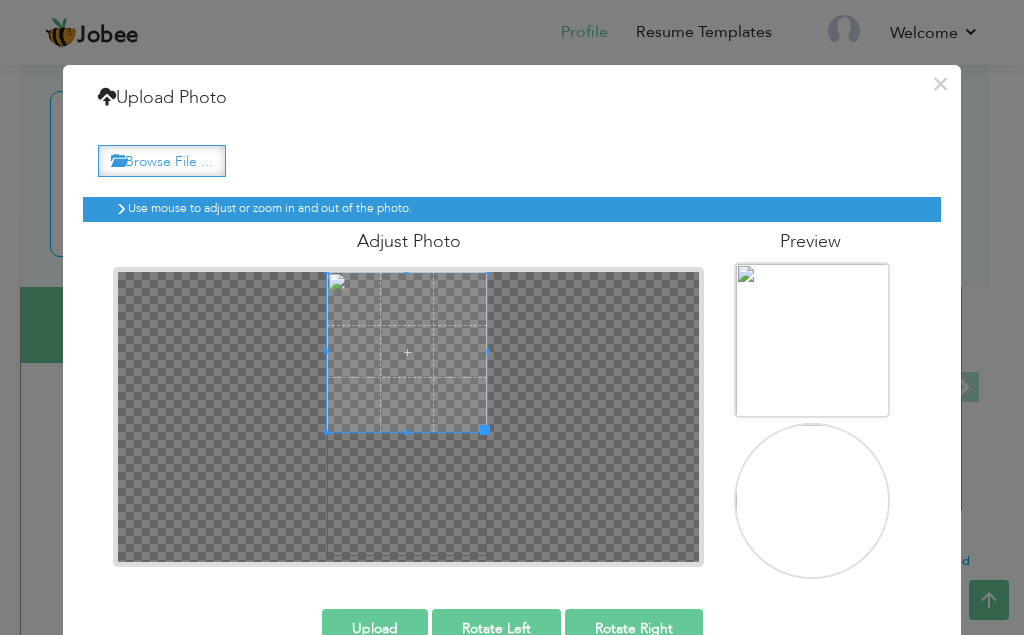 click on "Browse File ..." at bounding box center [162, 160] 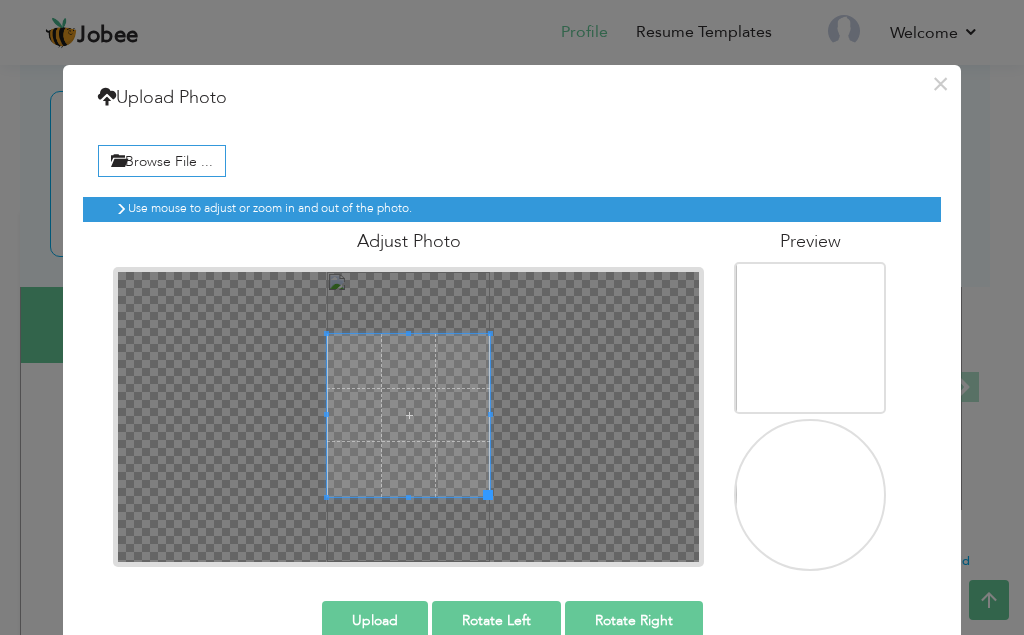 click at bounding box center (408, 417) 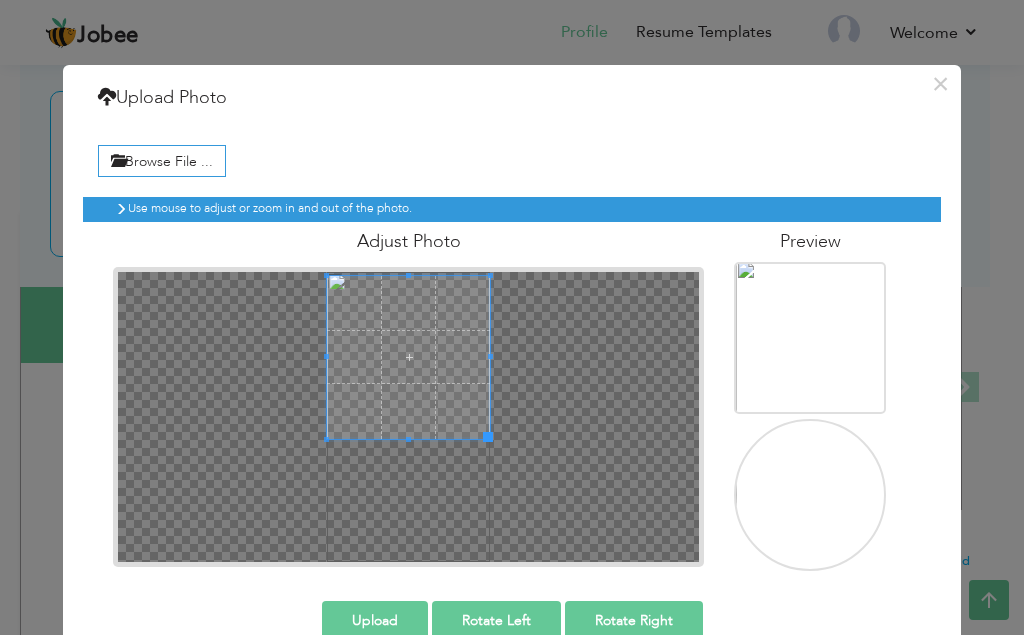 click at bounding box center (408, 357) 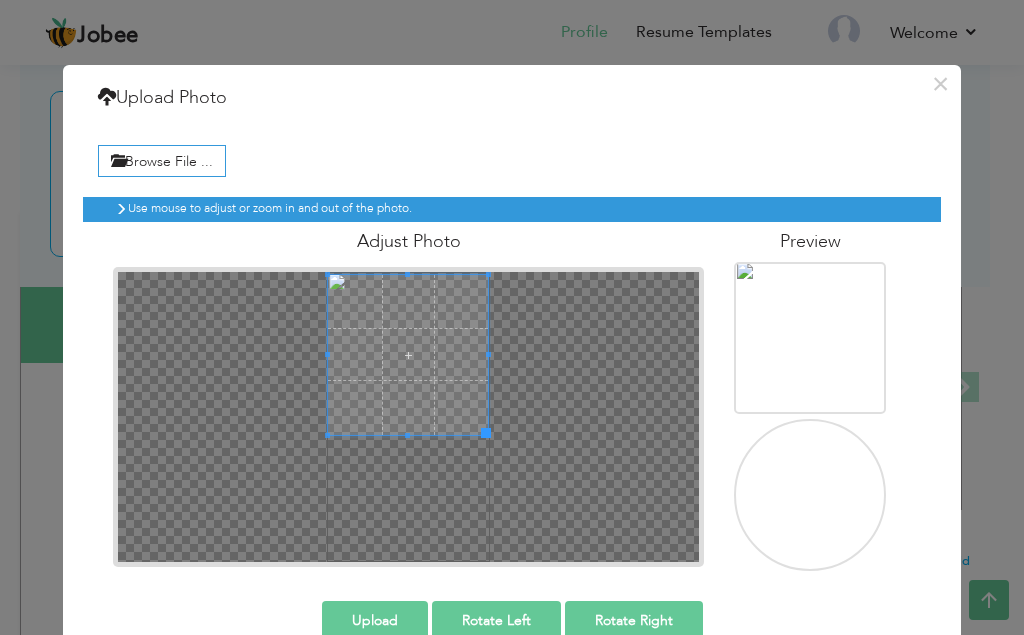 click at bounding box center [408, 355] 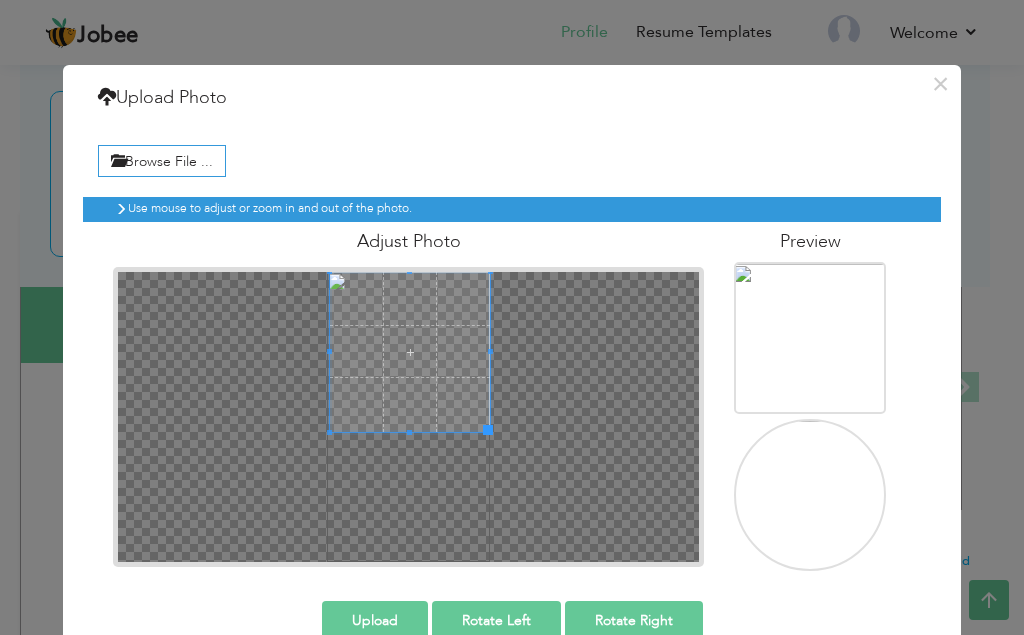 click at bounding box center [410, 352] 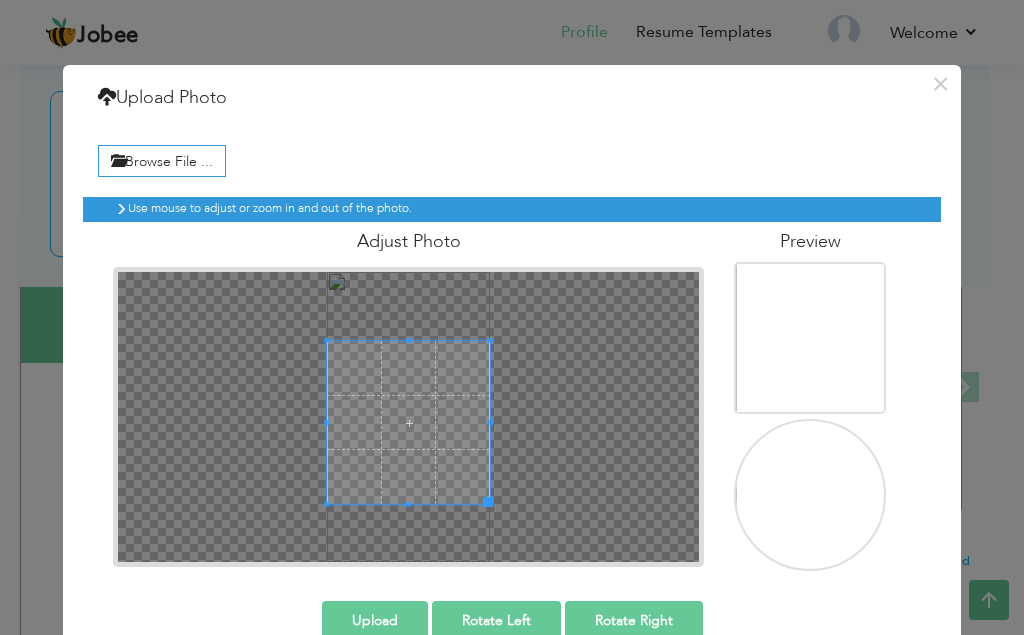 click at bounding box center [408, 417] 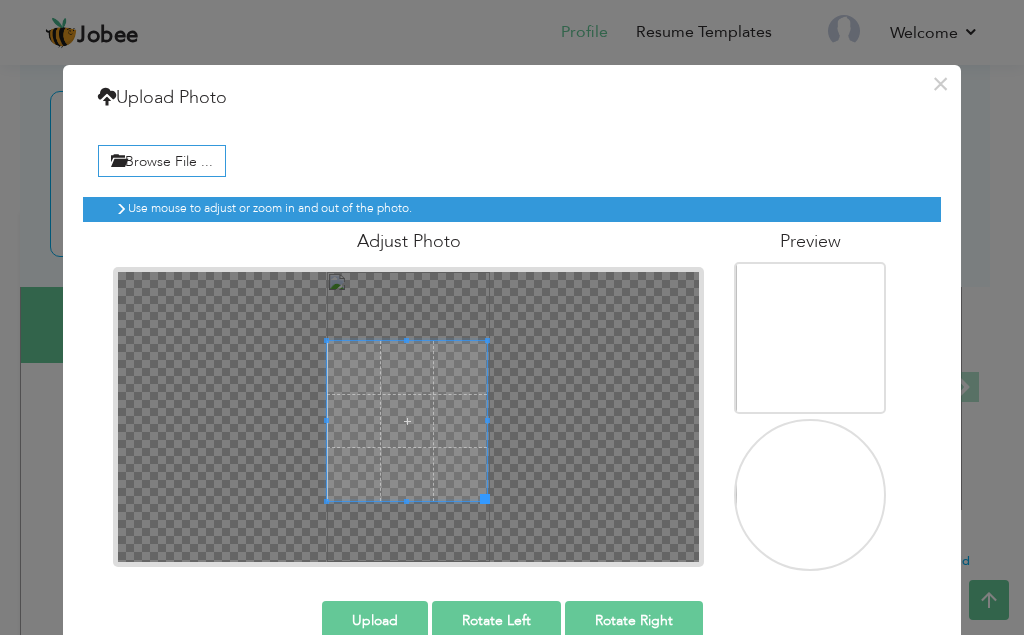 click at bounding box center [407, 421] 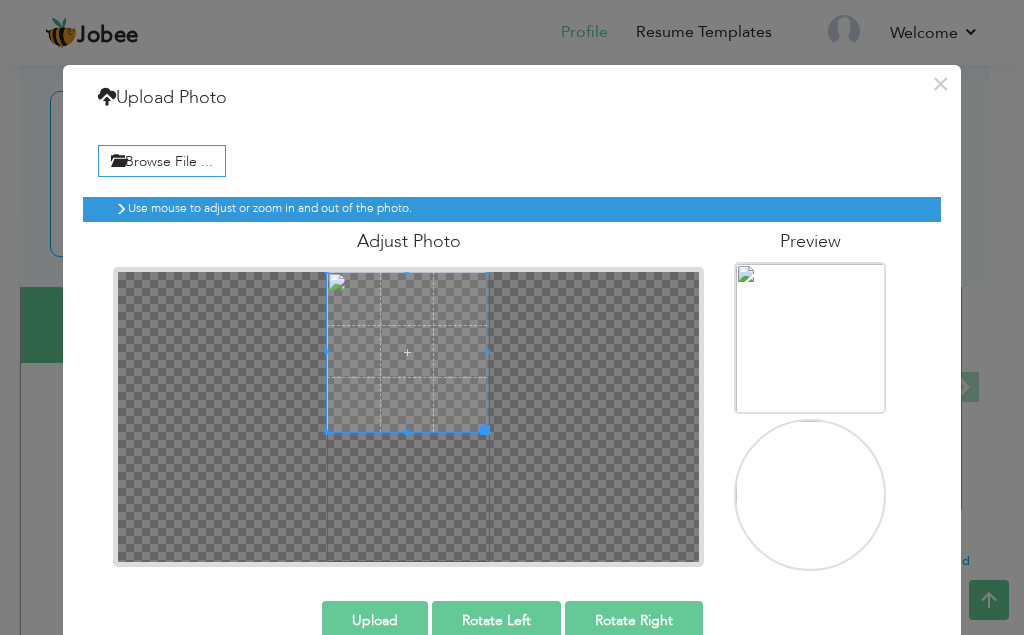 click at bounding box center (407, 352) 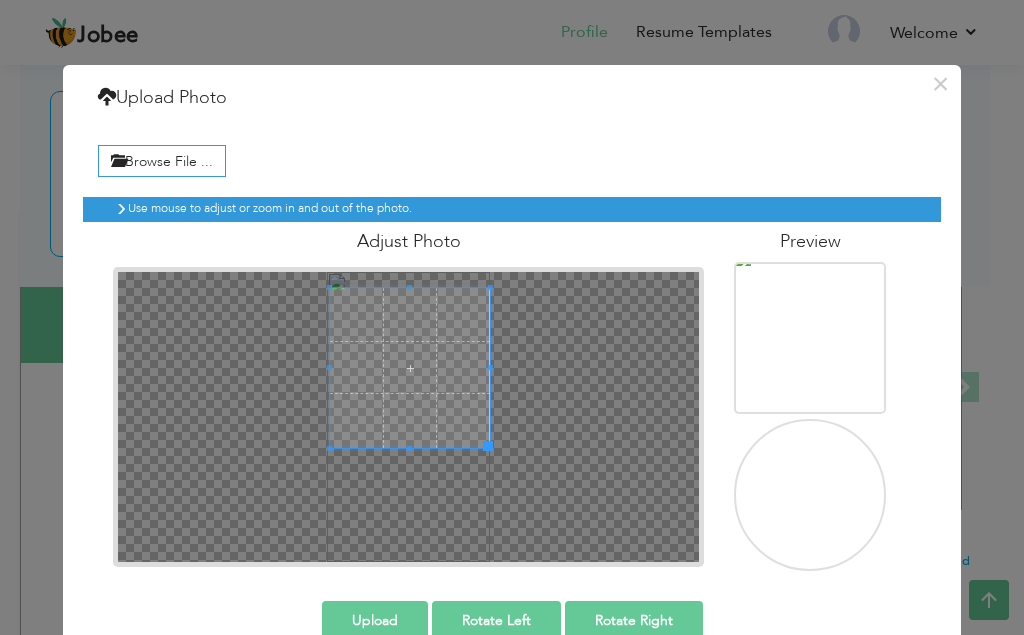 click at bounding box center (410, 368) 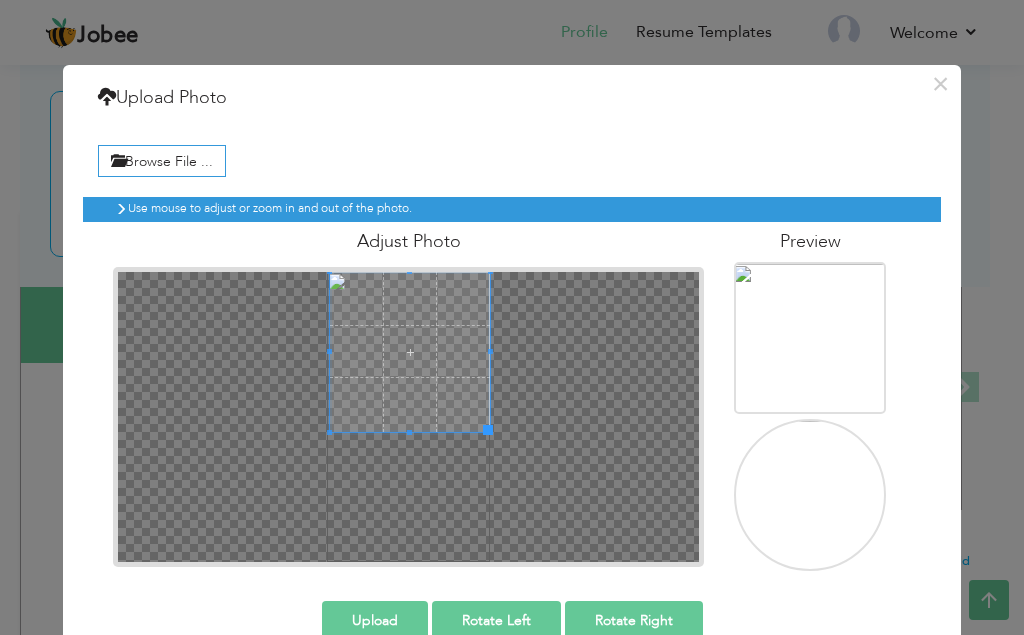 click at bounding box center [410, 352] 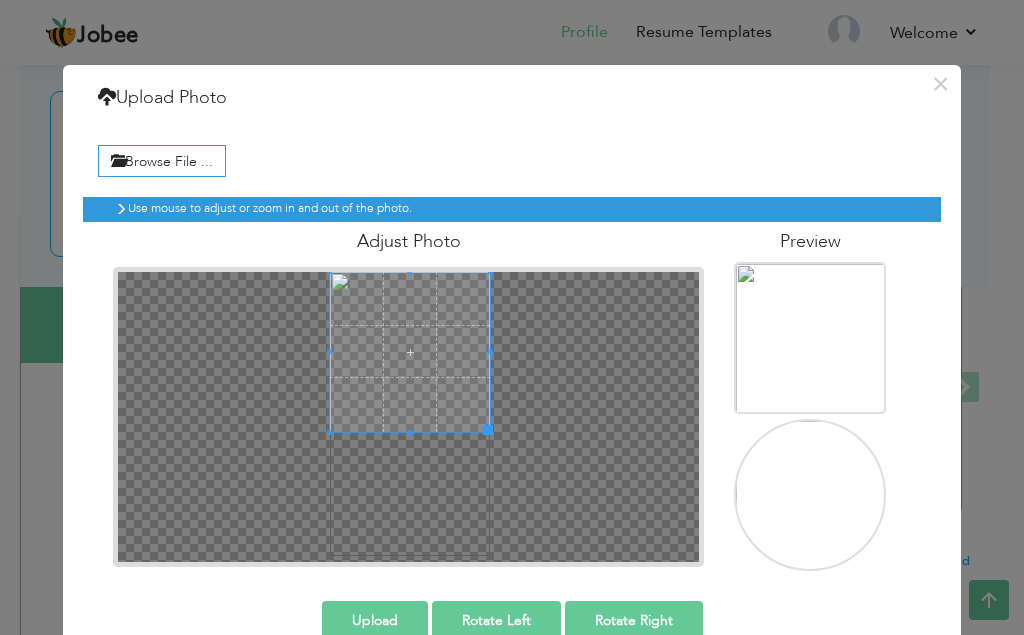 click at bounding box center [410, 352] 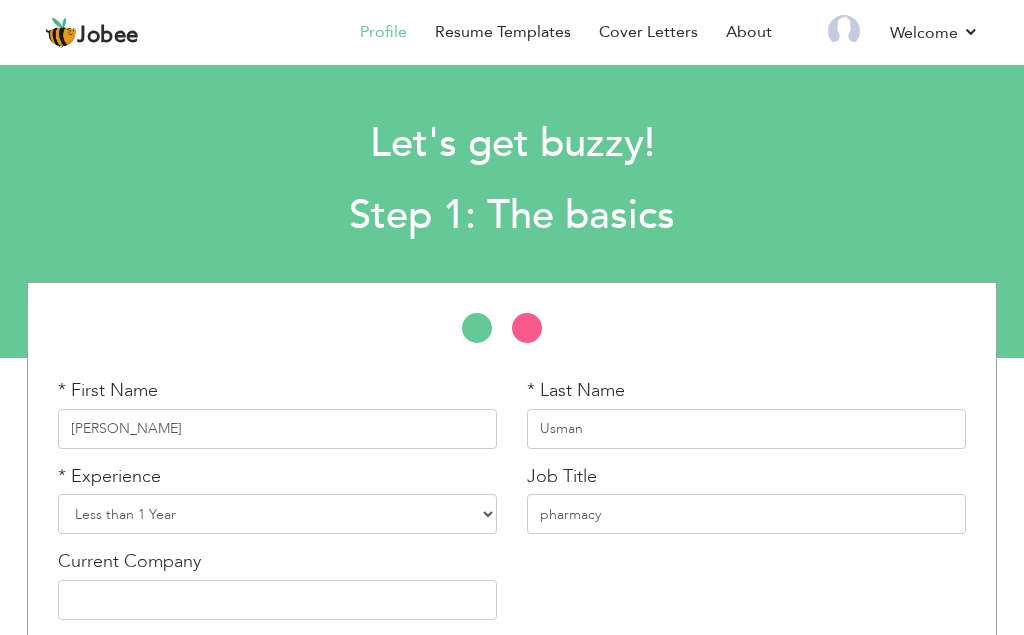 select on "2" 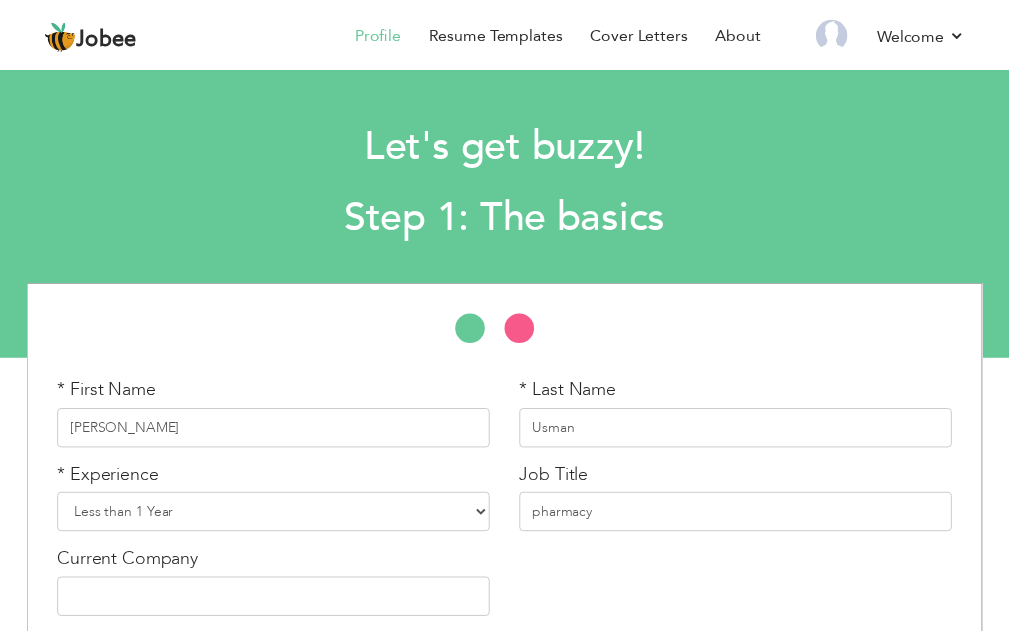 scroll, scrollTop: 91, scrollLeft: 0, axis: vertical 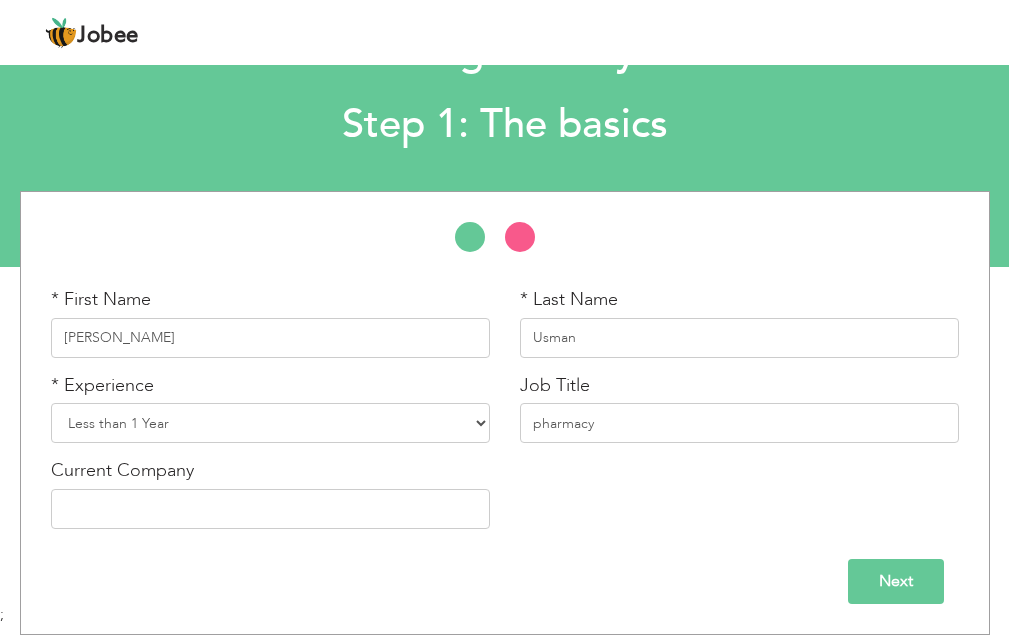 click on "Next" at bounding box center (505, 581) 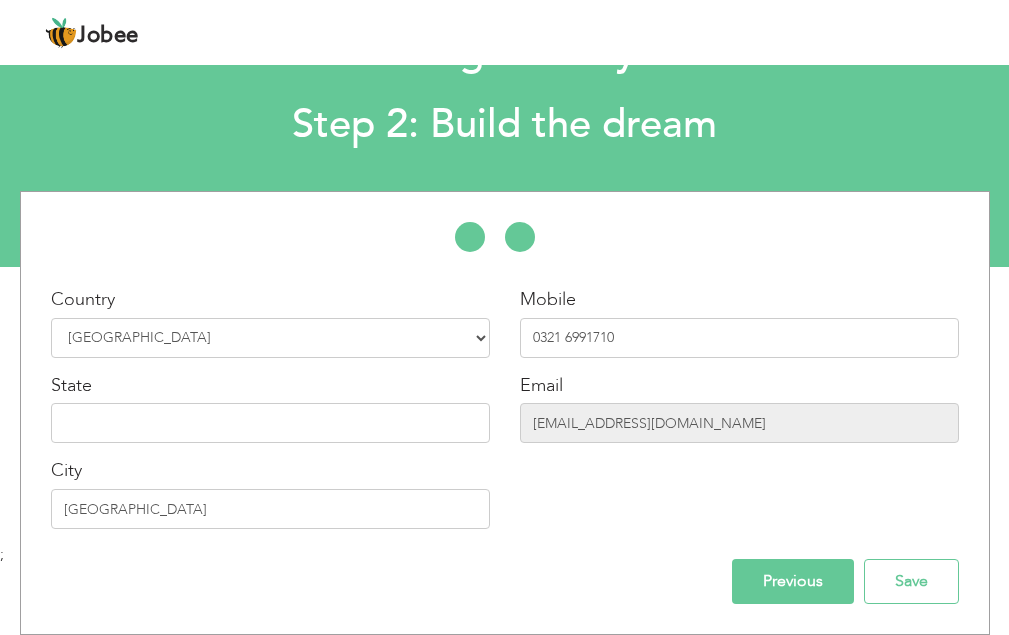 click on "Previous
Save" at bounding box center (505, 581) 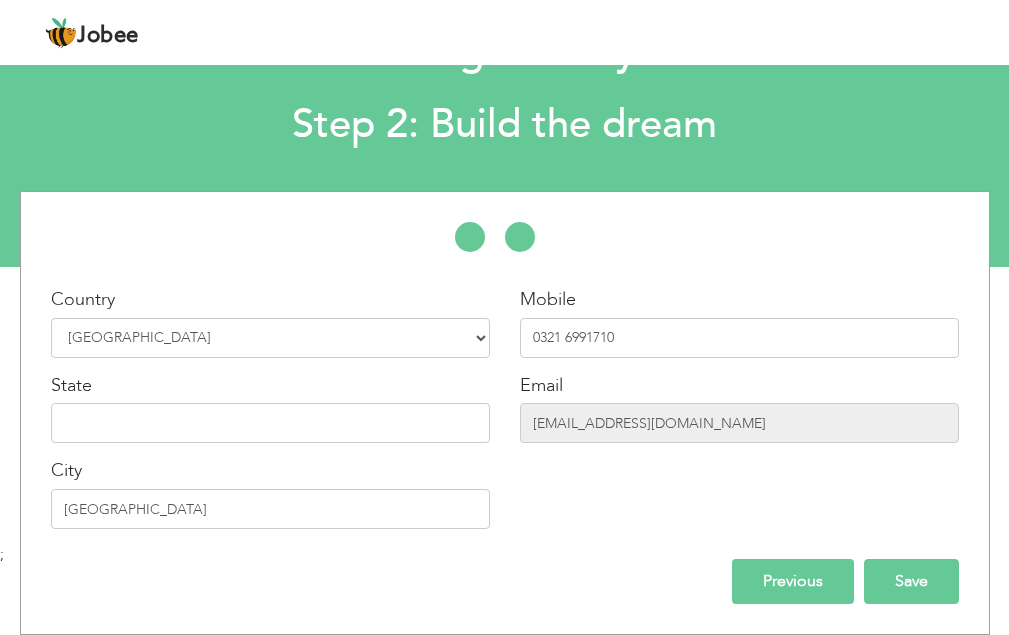 click on "Save" at bounding box center [911, 581] 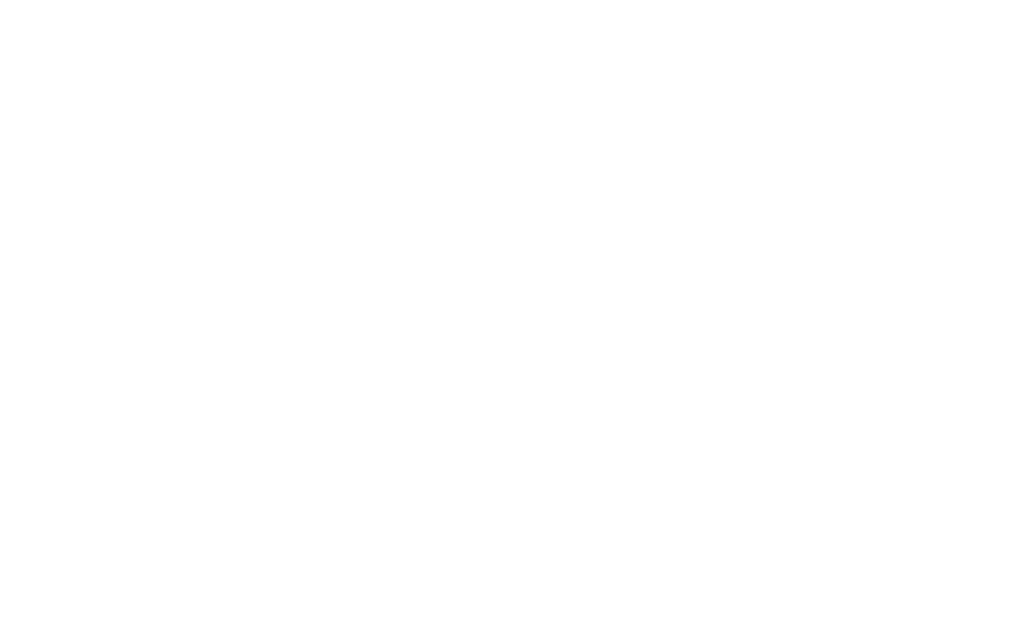 scroll, scrollTop: 0, scrollLeft: 0, axis: both 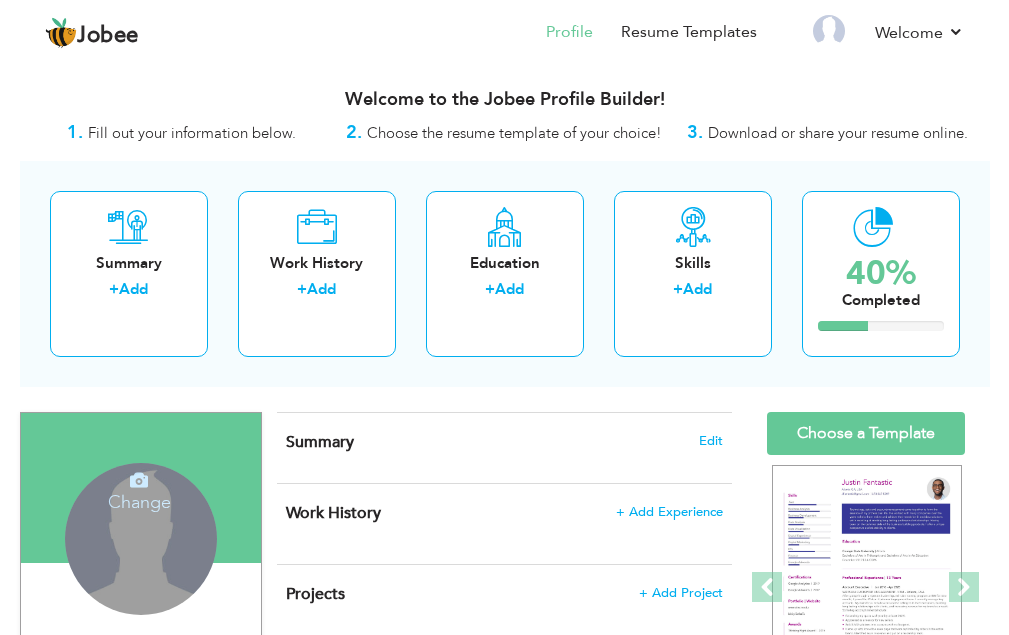 click on "Change
Remove" at bounding box center (141, 539) 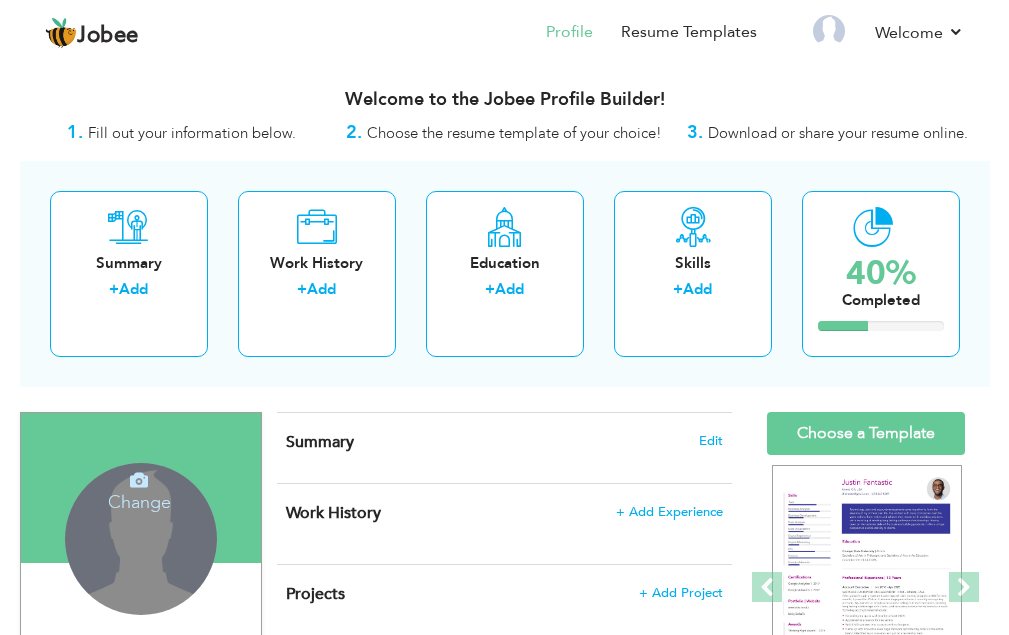 click on "Change" at bounding box center [139, 489] 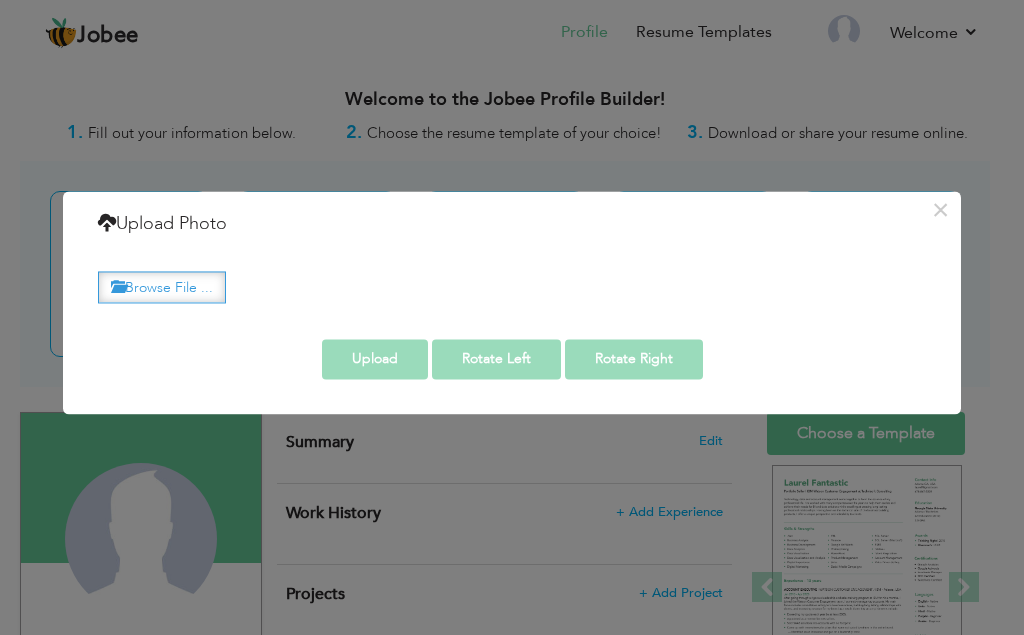 click on "Browse File ..." at bounding box center (162, 287) 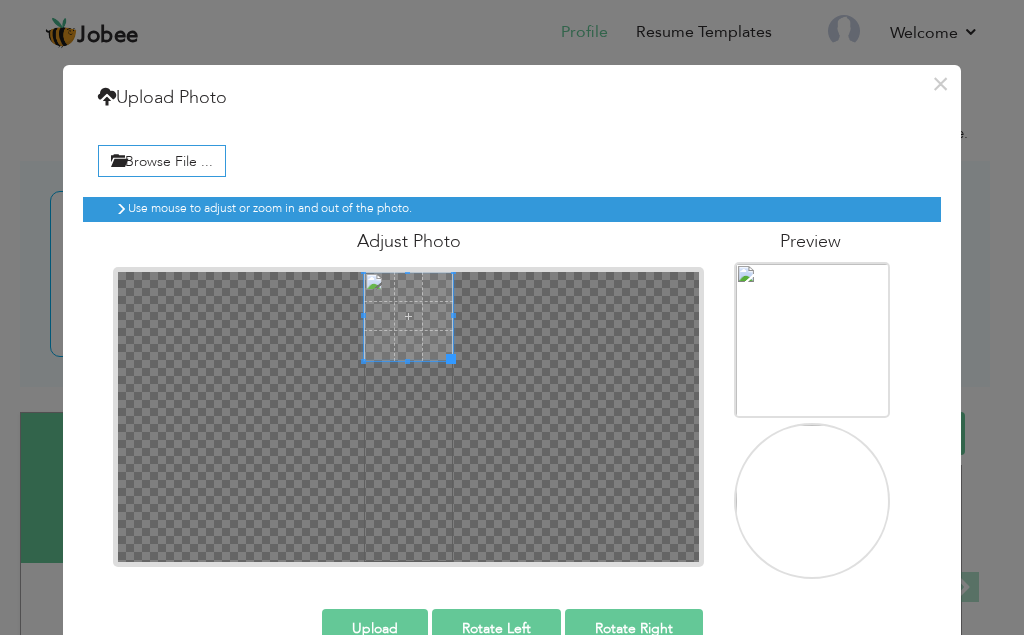click at bounding box center (408, 316) 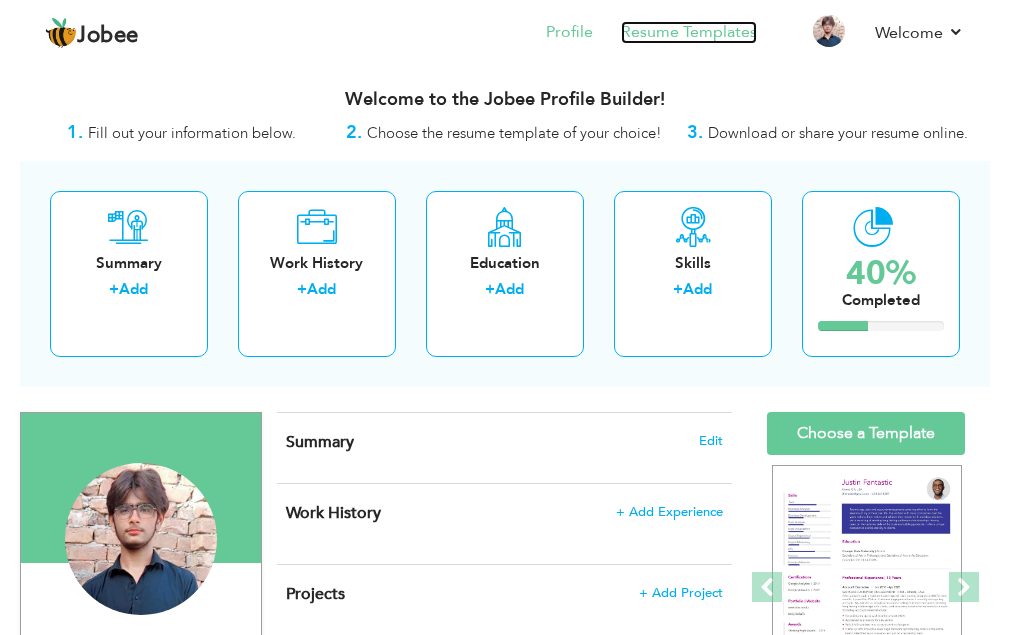 click on "Resume Templates" at bounding box center [689, 32] 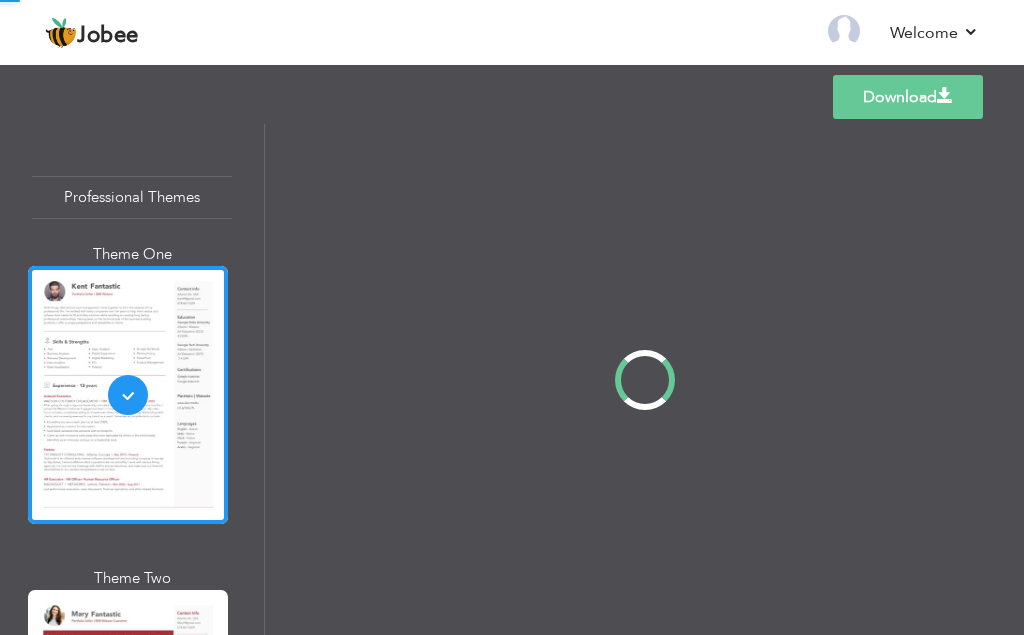 scroll, scrollTop: 0, scrollLeft: 0, axis: both 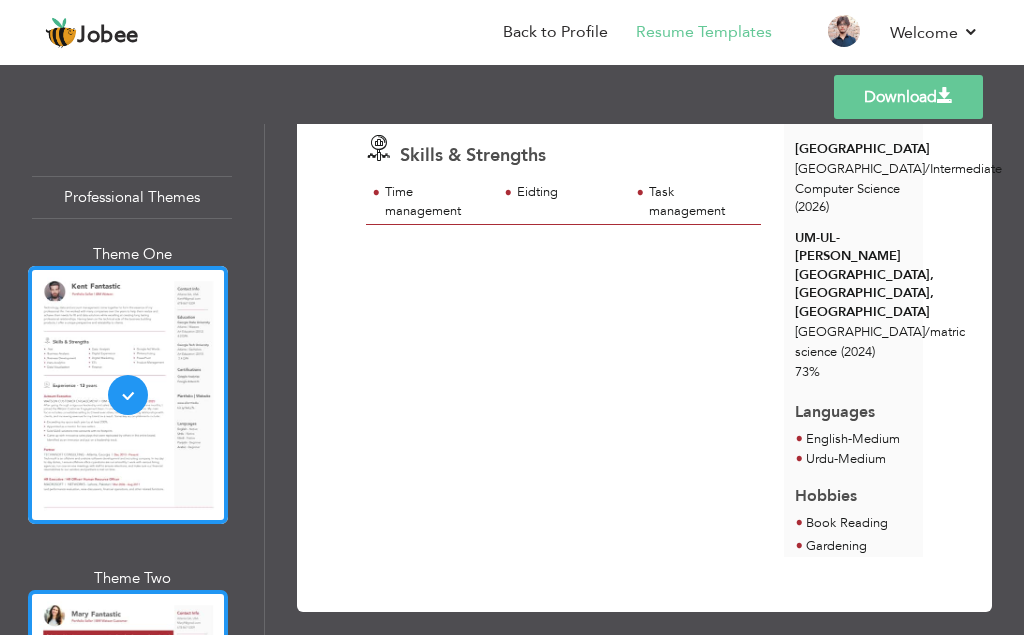 click at bounding box center [128, 719] 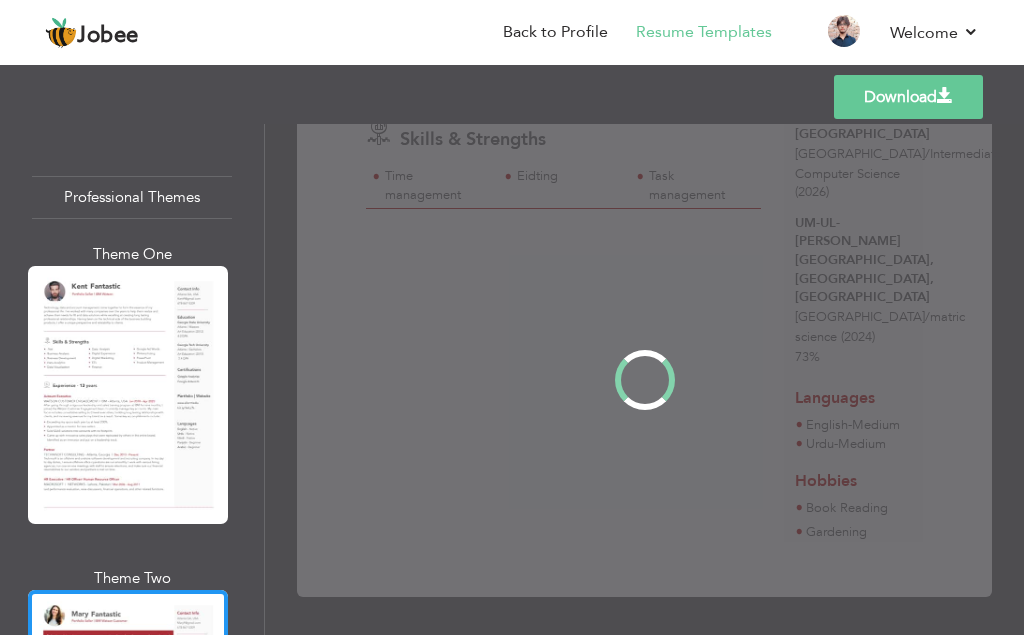 scroll, scrollTop: 0, scrollLeft: 0, axis: both 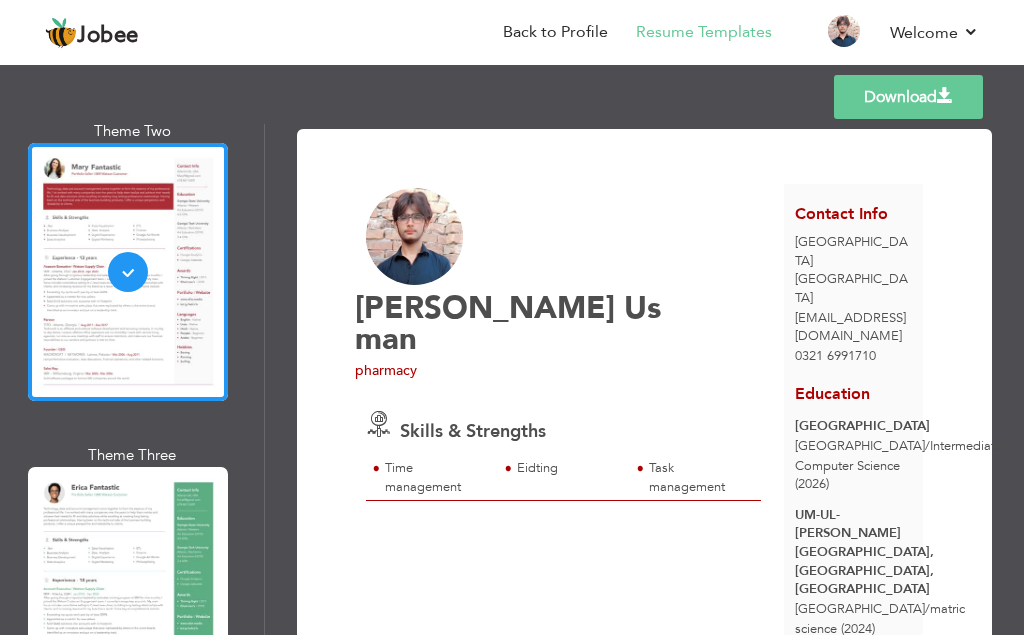 click at bounding box center (128, 596) 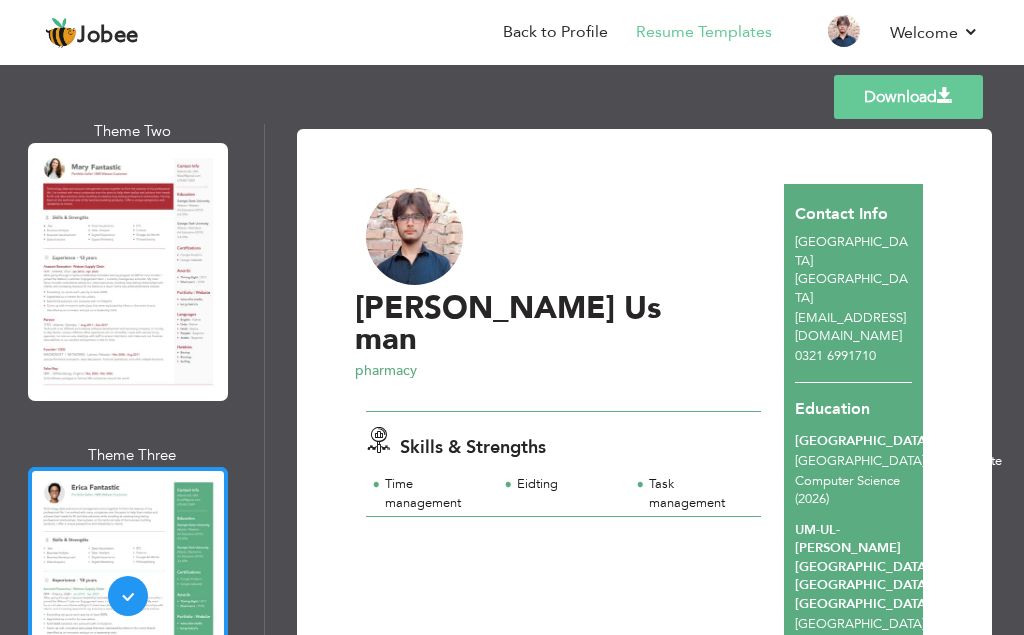 scroll, scrollTop: 894, scrollLeft: 0, axis: vertical 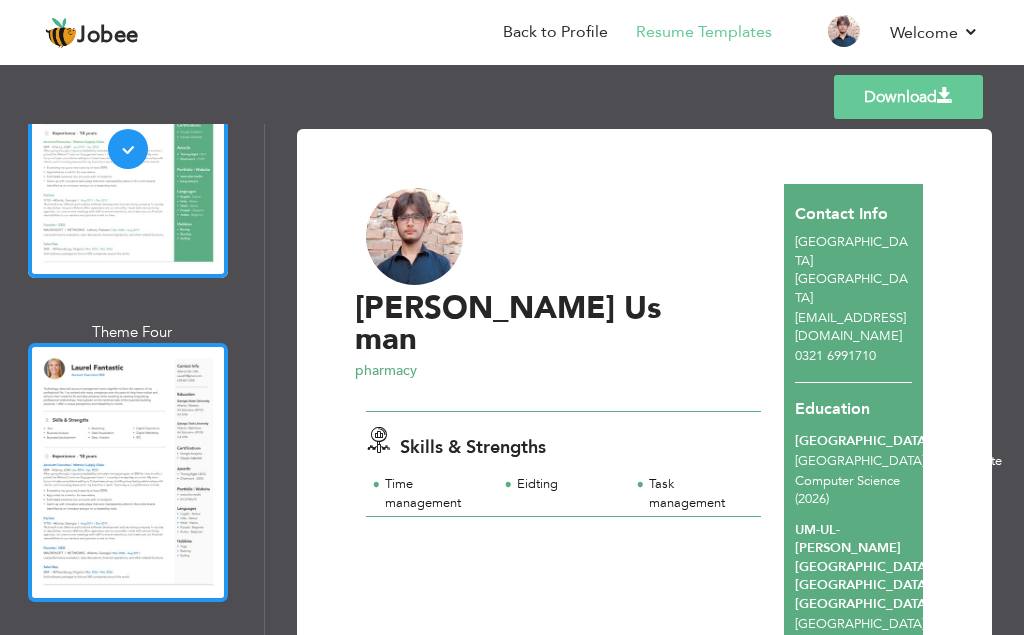 click at bounding box center (128, 472) 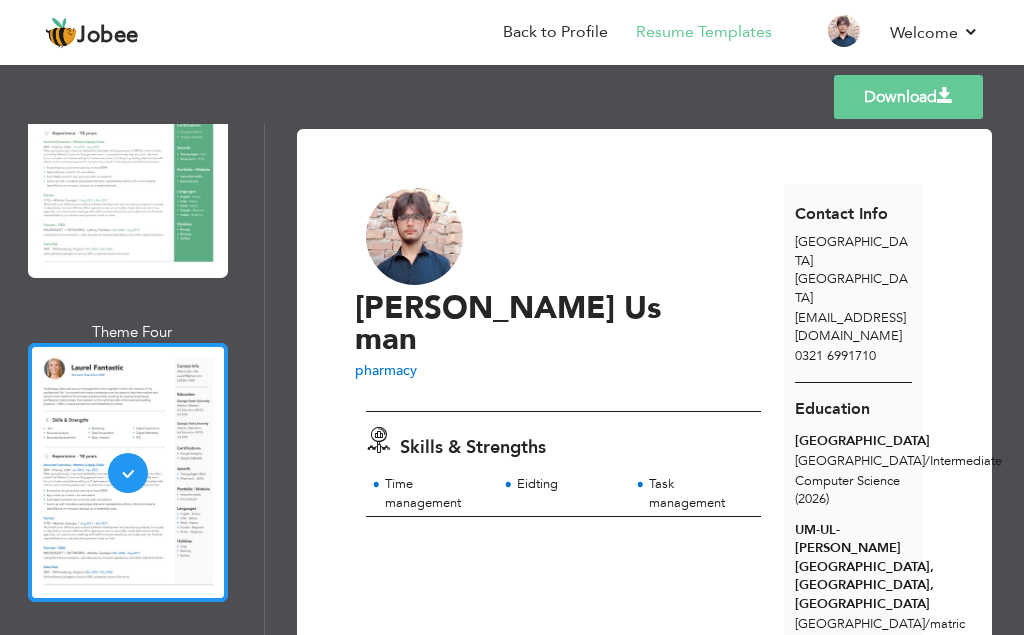 scroll, scrollTop: 1341, scrollLeft: 0, axis: vertical 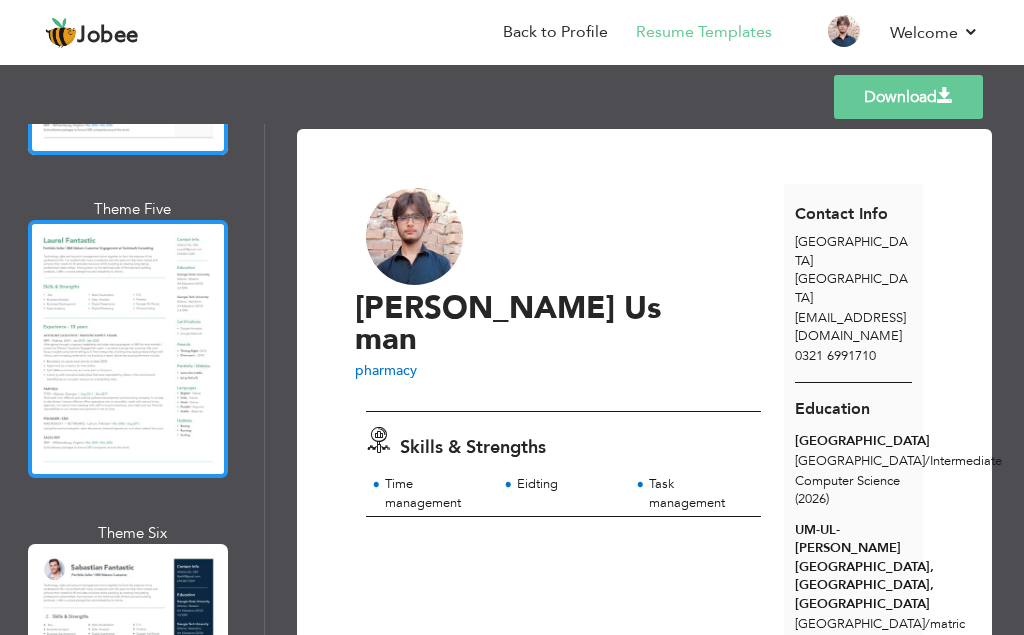 click at bounding box center [128, 349] 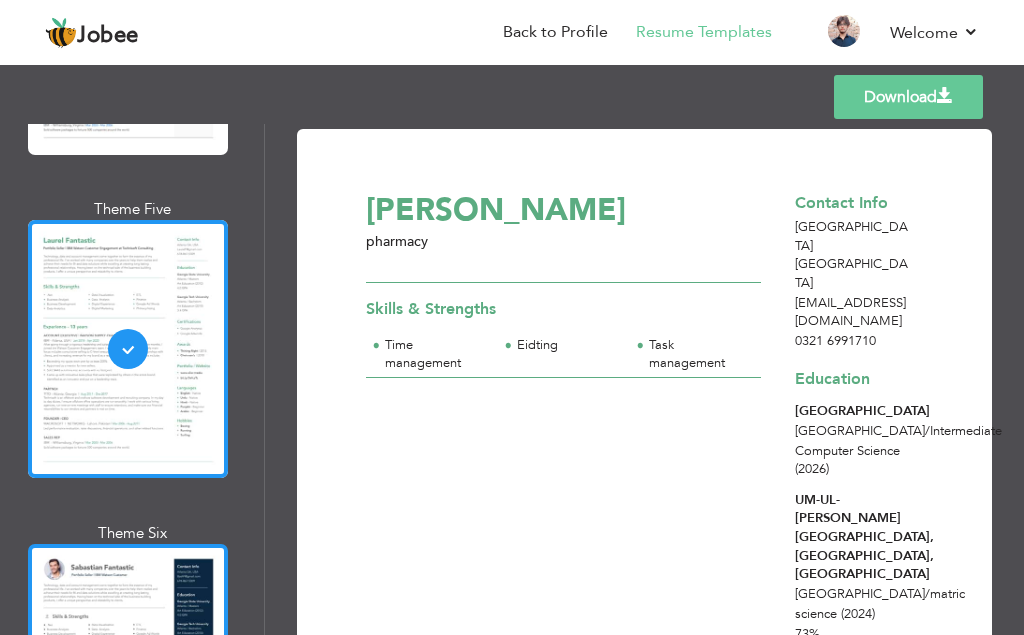 click at bounding box center (128, 673) 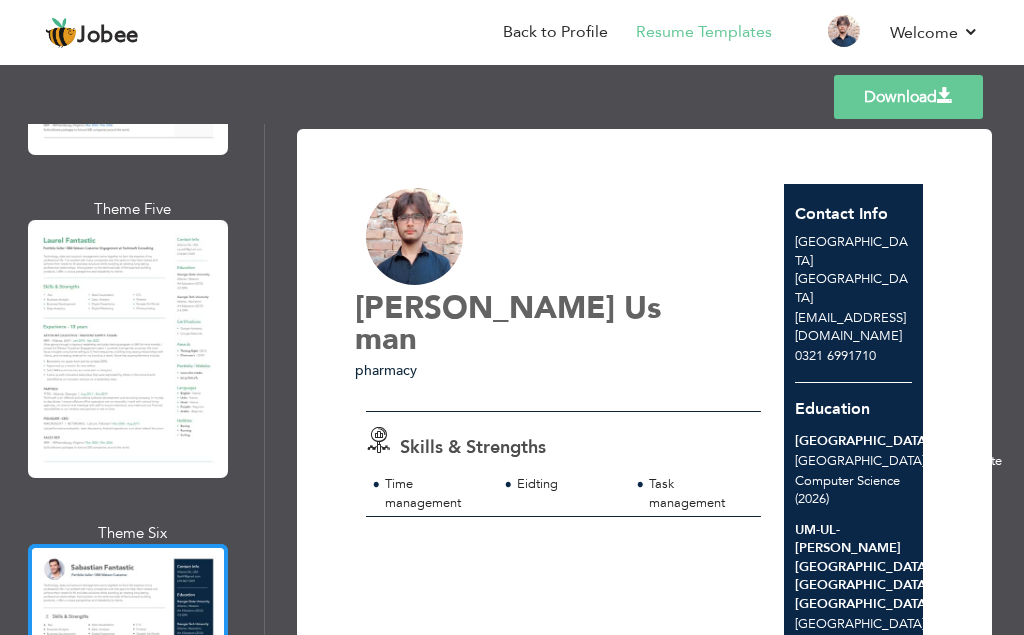 scroll, scrollTop: 1789, scrollLeft: 0, axis: vertical 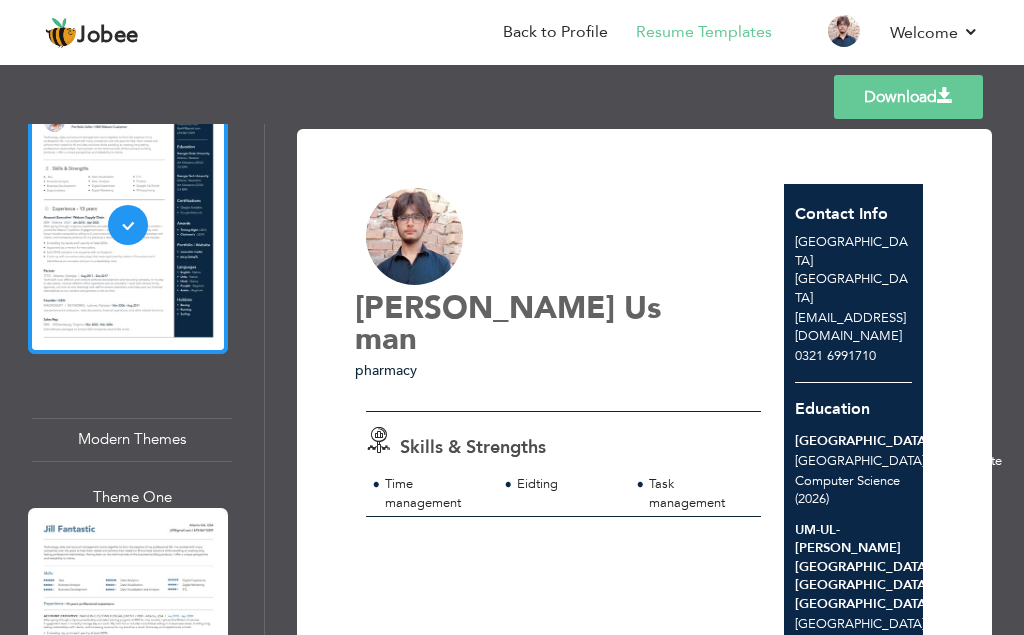 click at bounding box center [128, 637] 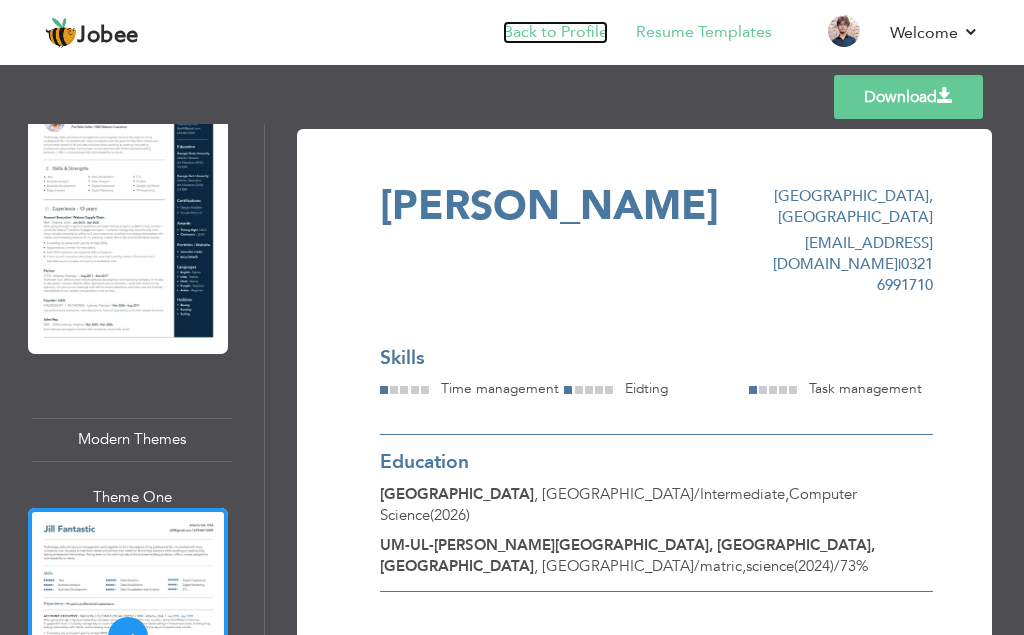 click on "Back to Profile" at bounding box center (555, 32) 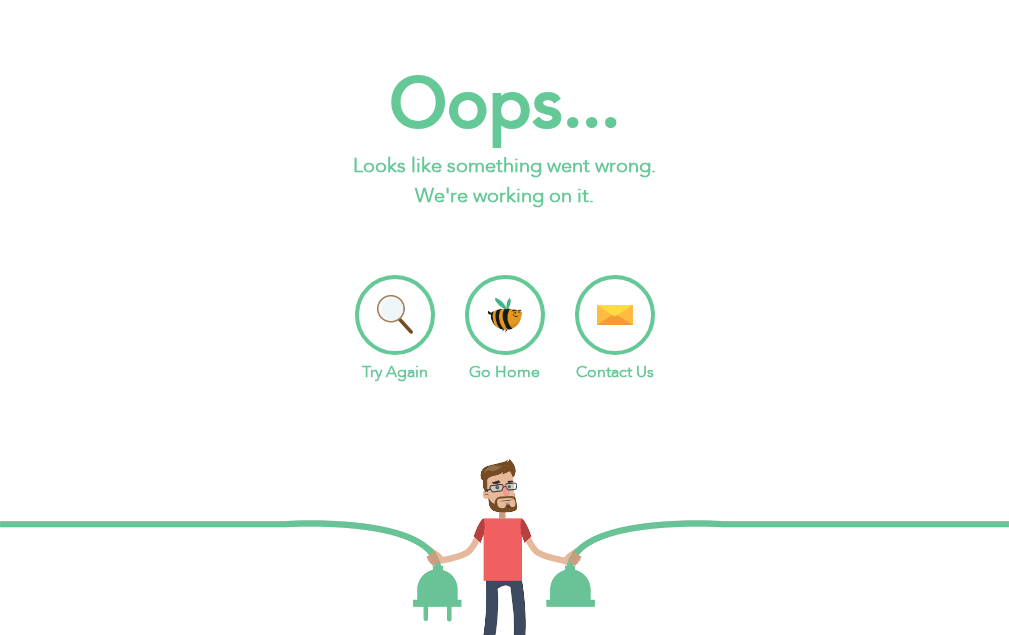 scroll, scrollTop: 0, scrollLeft: 0, axis: both 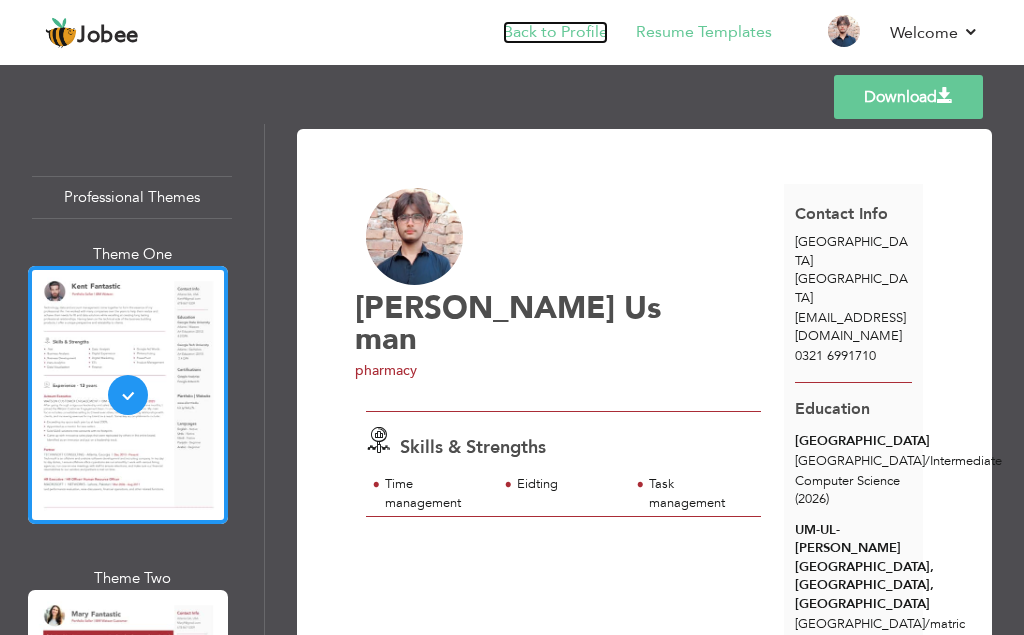 click on "Back to Profile" at bounding box center [555, 32] 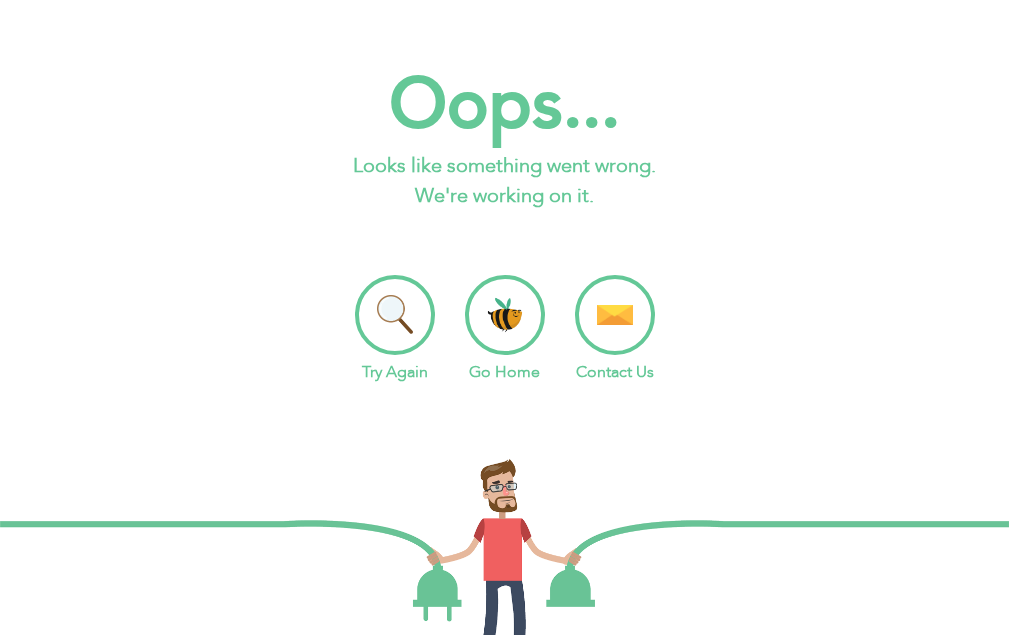 scroll, scrollTop: 0, scrollLeft: 0, axis: both 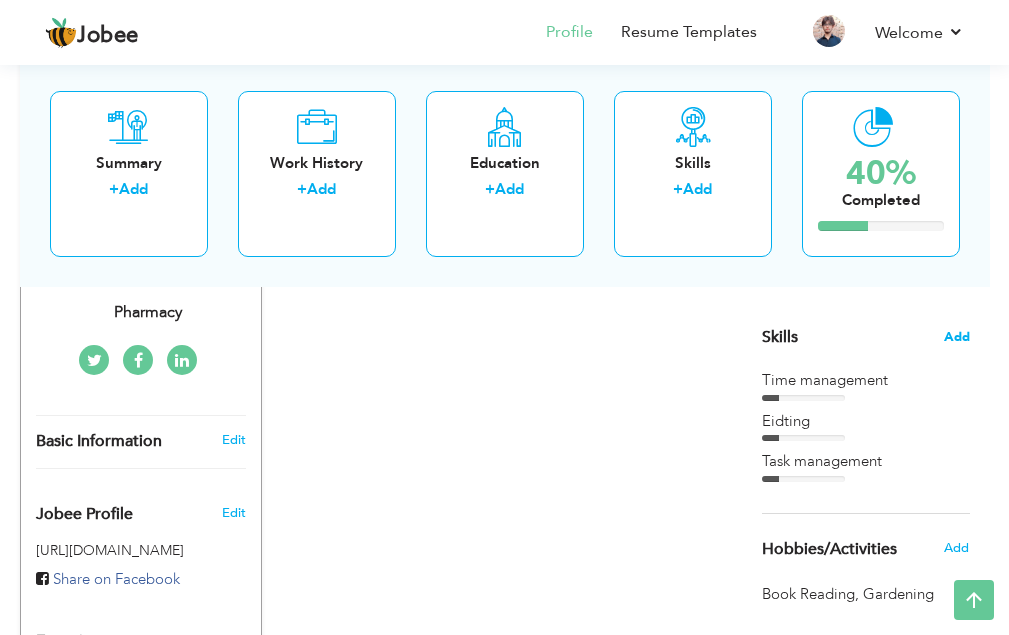 click on "Add" at bounding box center [957, 337] 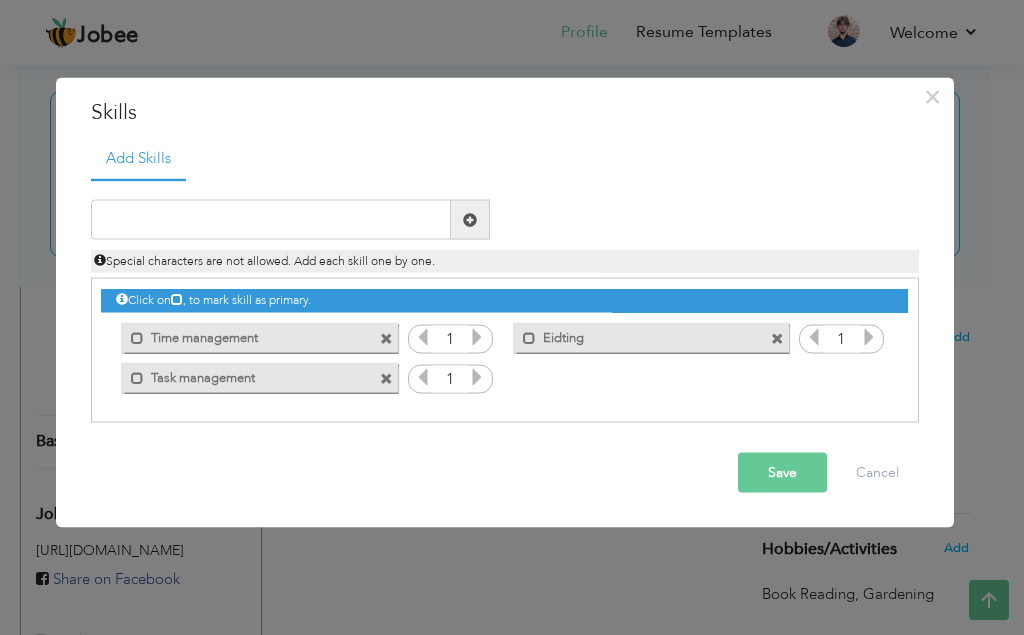 click at bounding box center (477, 337) 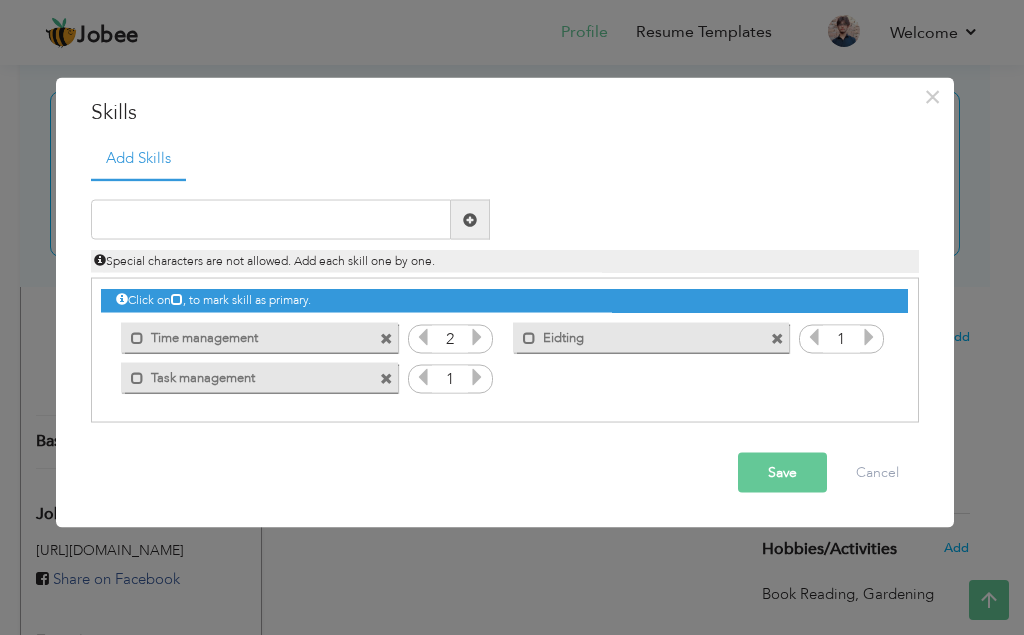 click at bounding box center (477, 337) 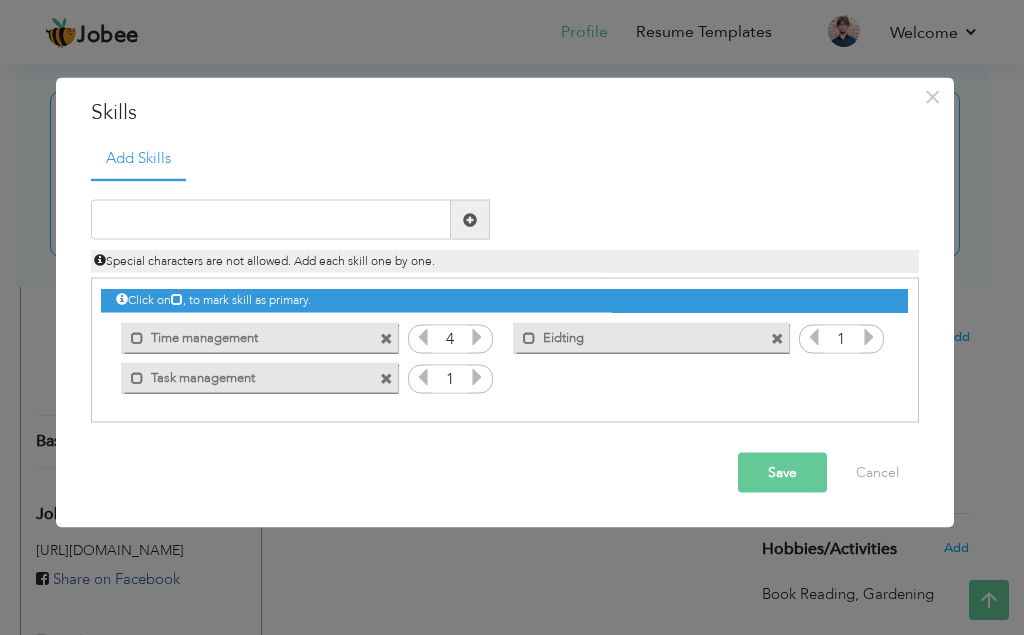 click at bounding box center [477, 337] 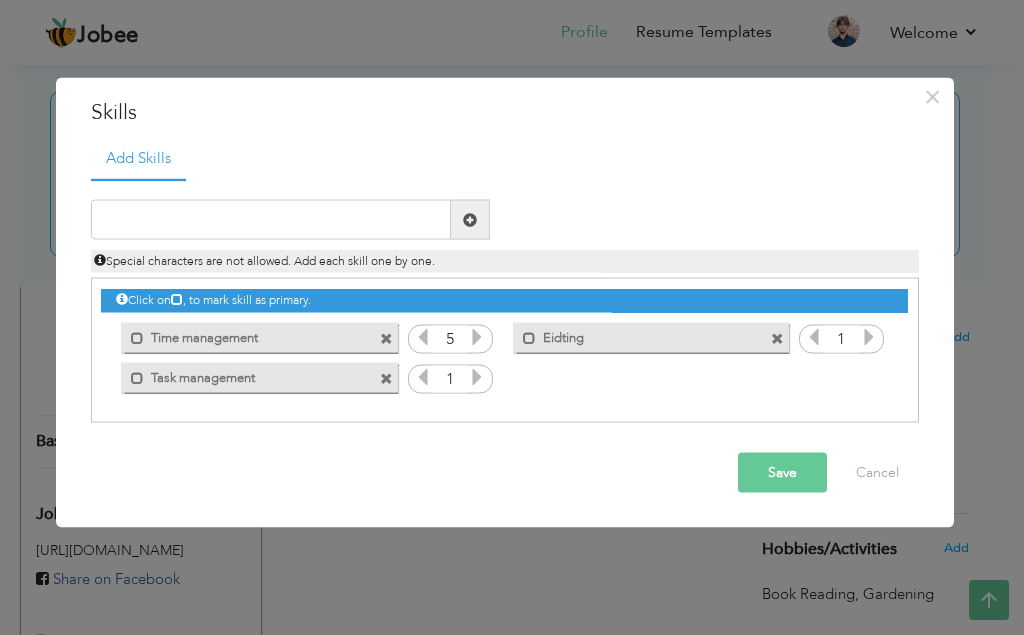 click at bounding box center (477, 337) 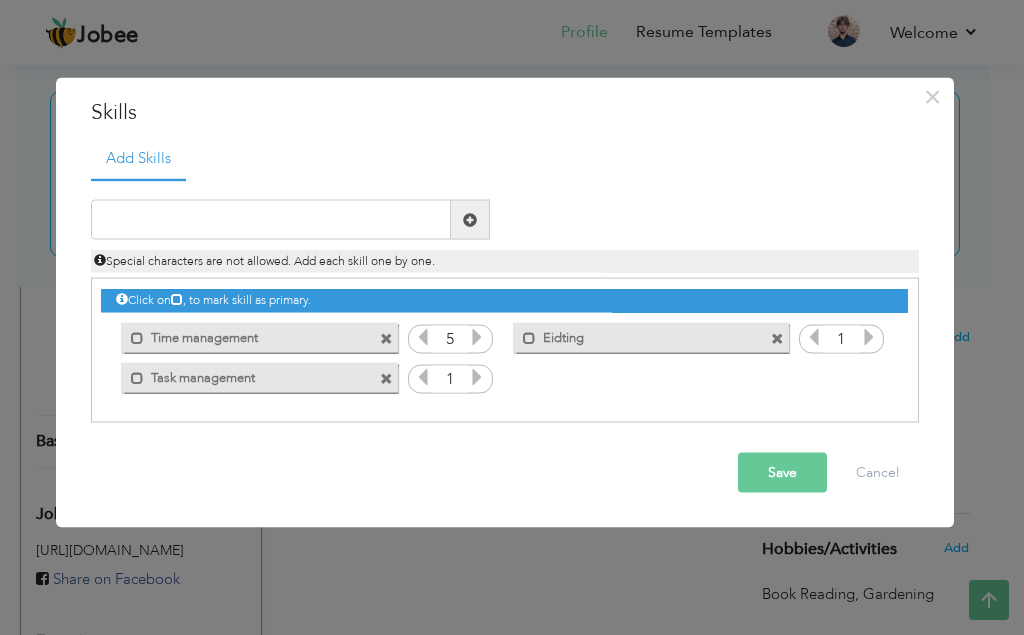 click at bounding box center [869, 337] 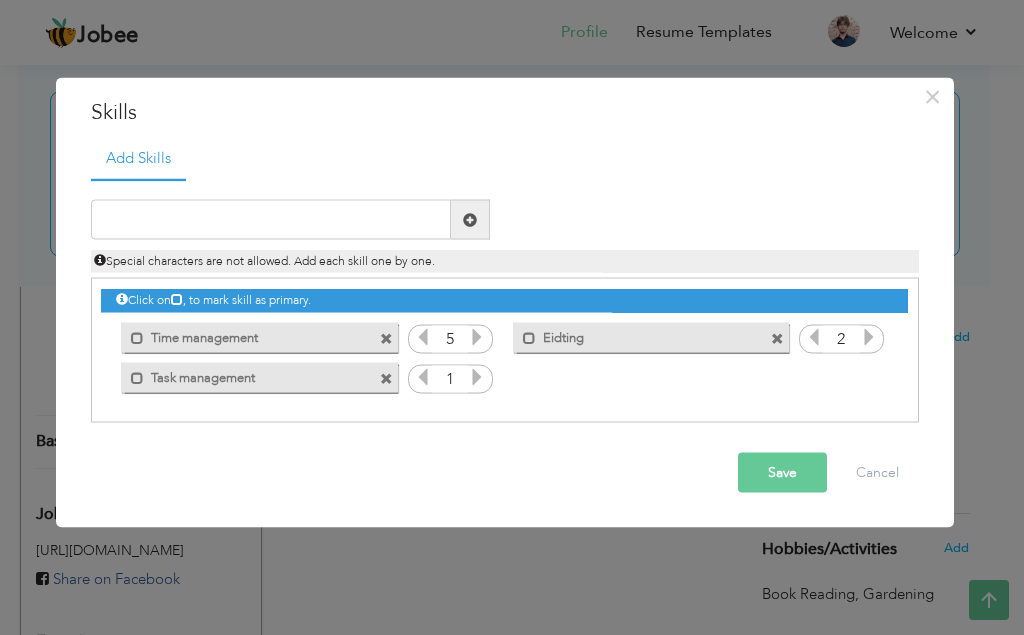 click at bounding box center (869, 337) 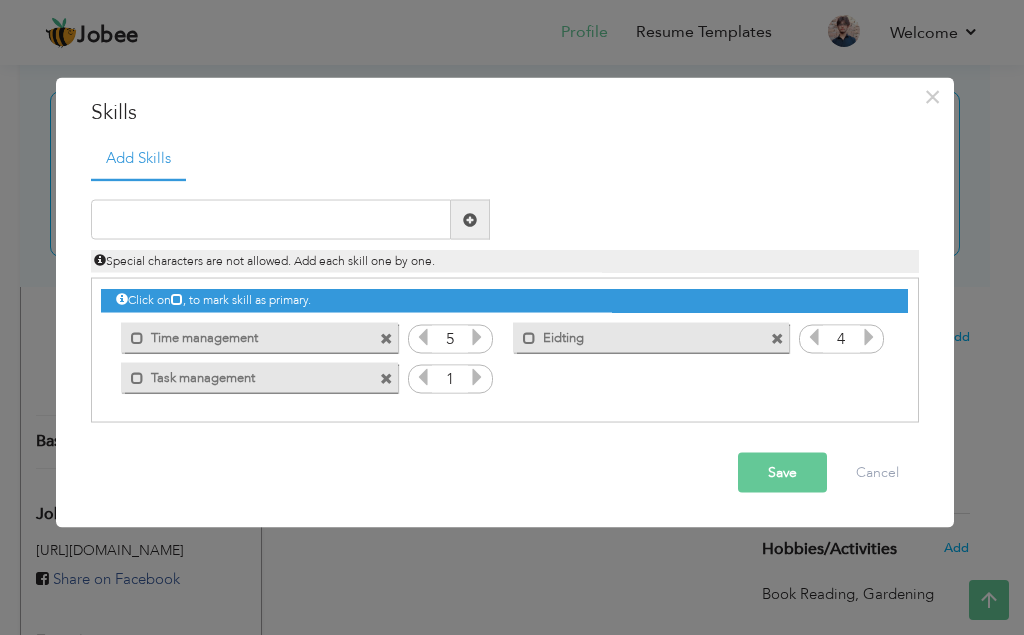 click at bounding box center (869, 337) 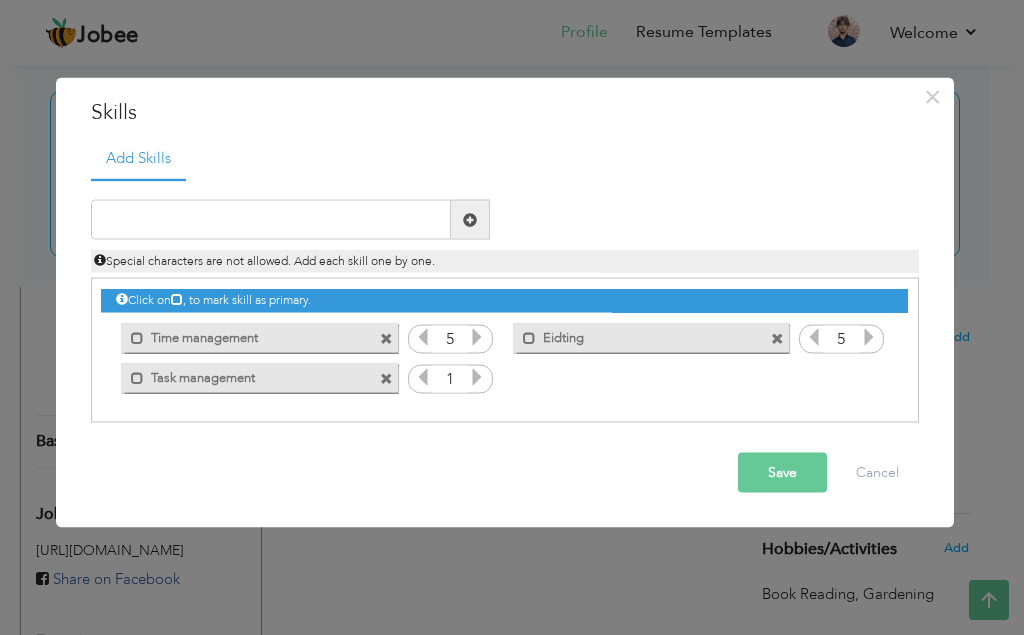 click at bounding box center (869, 337) 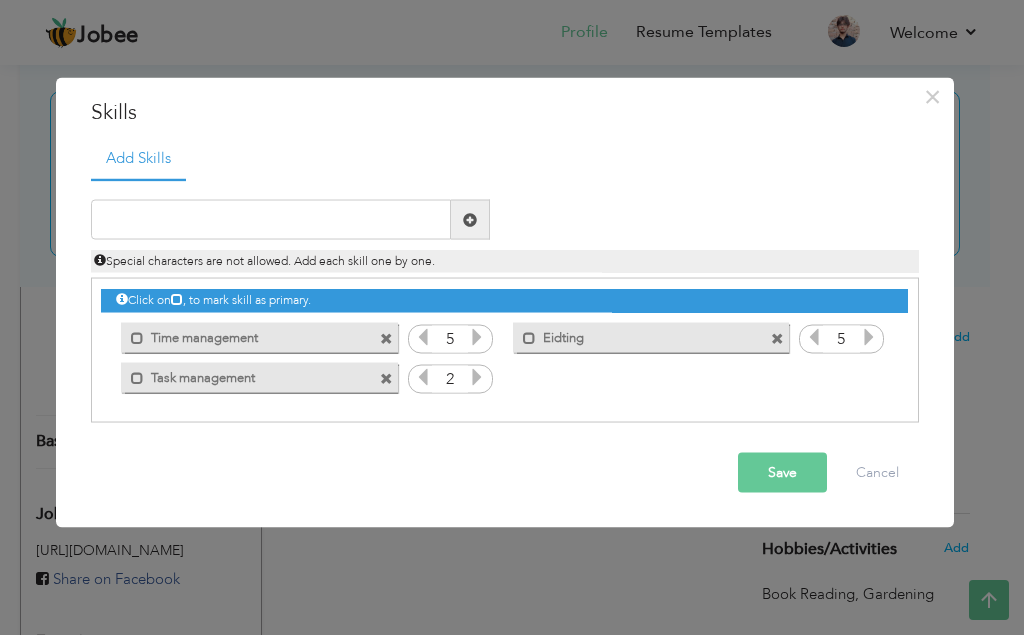 click at bounding box center (477, 380) 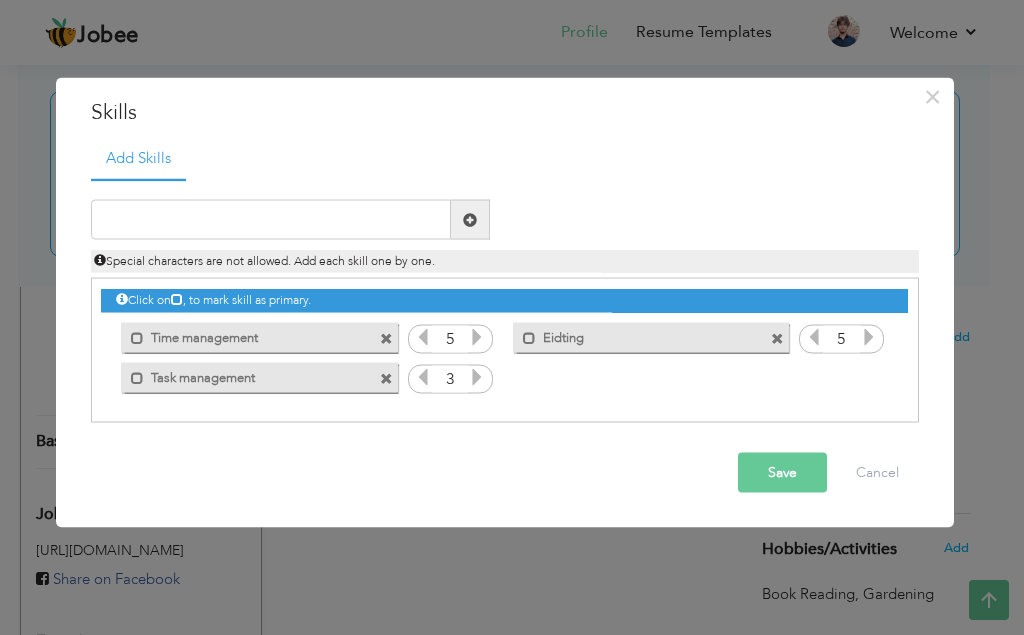 click at bounding box center [477, 380] 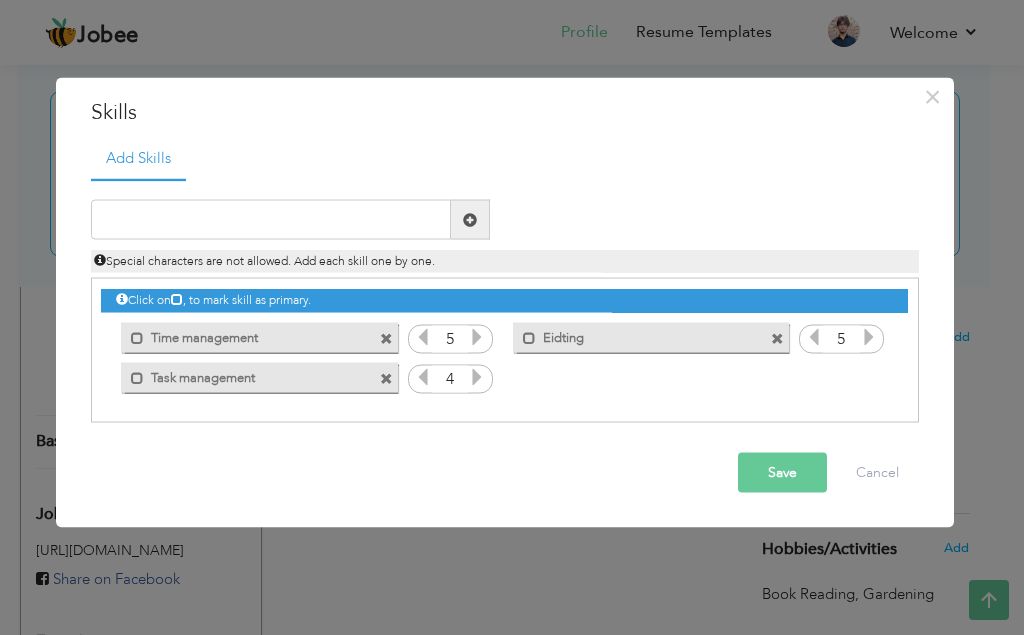 click at bounding box center [477, 380] 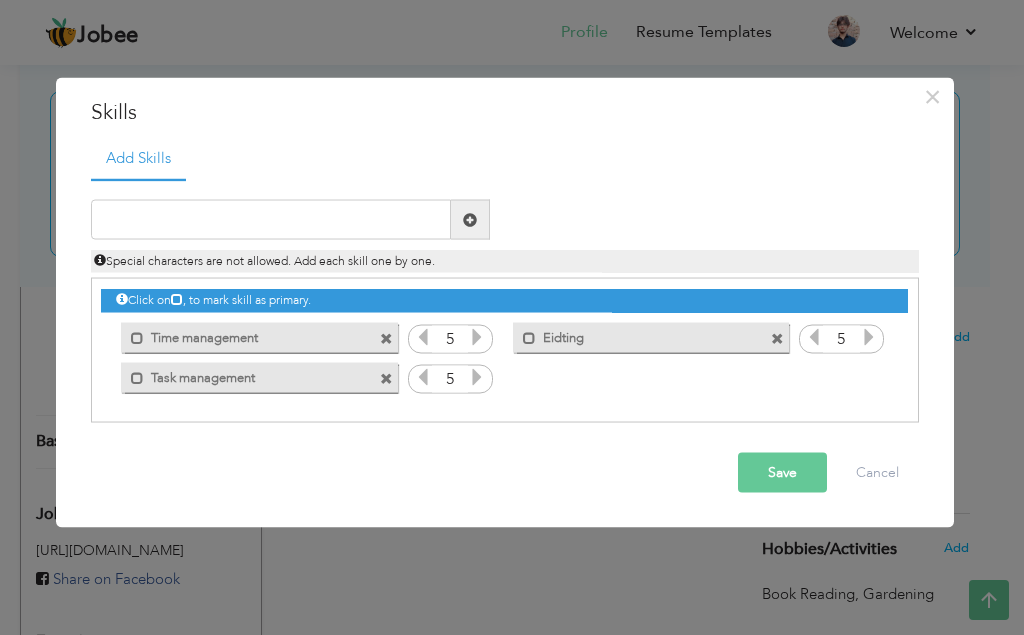click at bounding box center [477, 380] 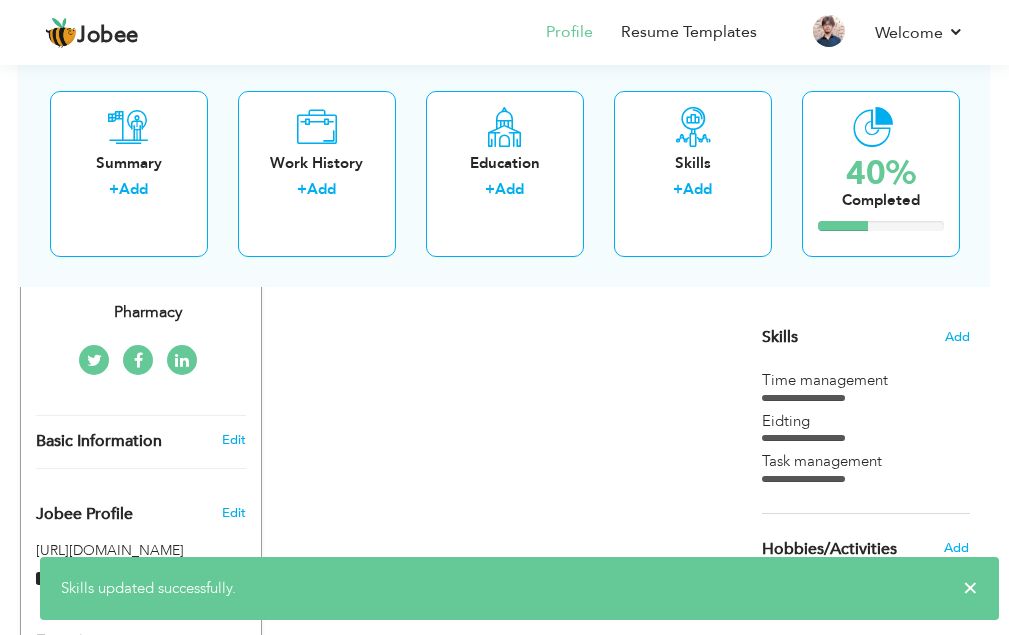 click on "Hobbies/Activities" at bounding box center [846, 549] 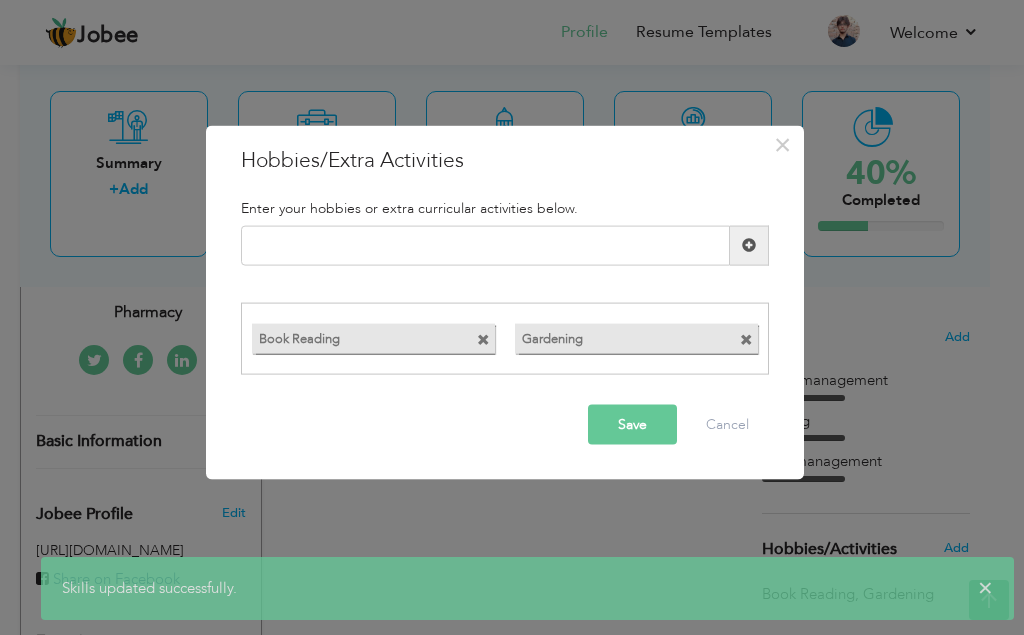 click on "Save" at bounding box center [632, 425] 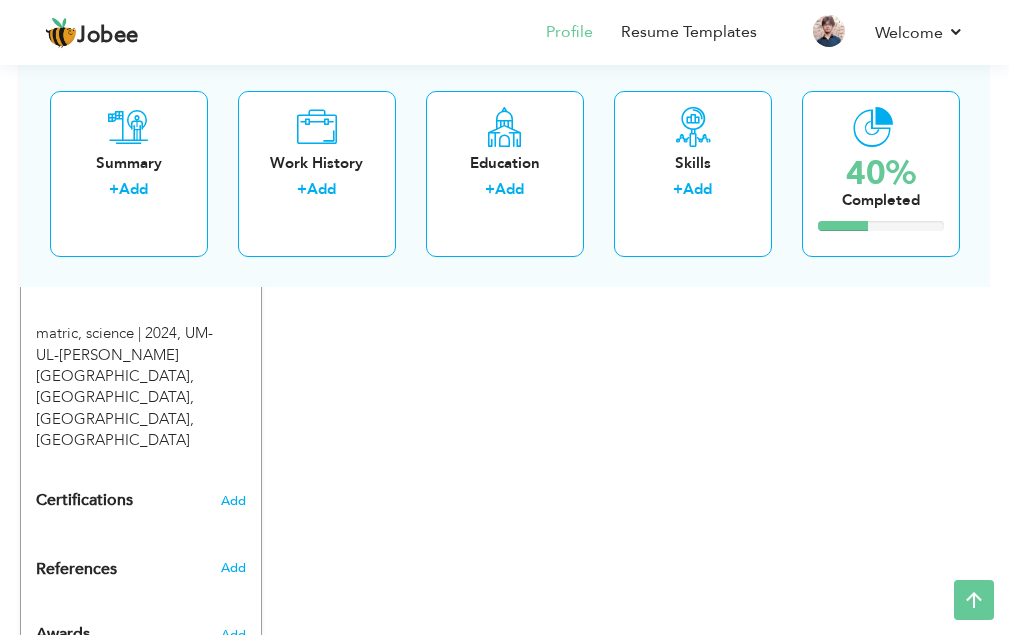 scroll, scrollTop: 424, scrollLeft: 0, axis: vertical 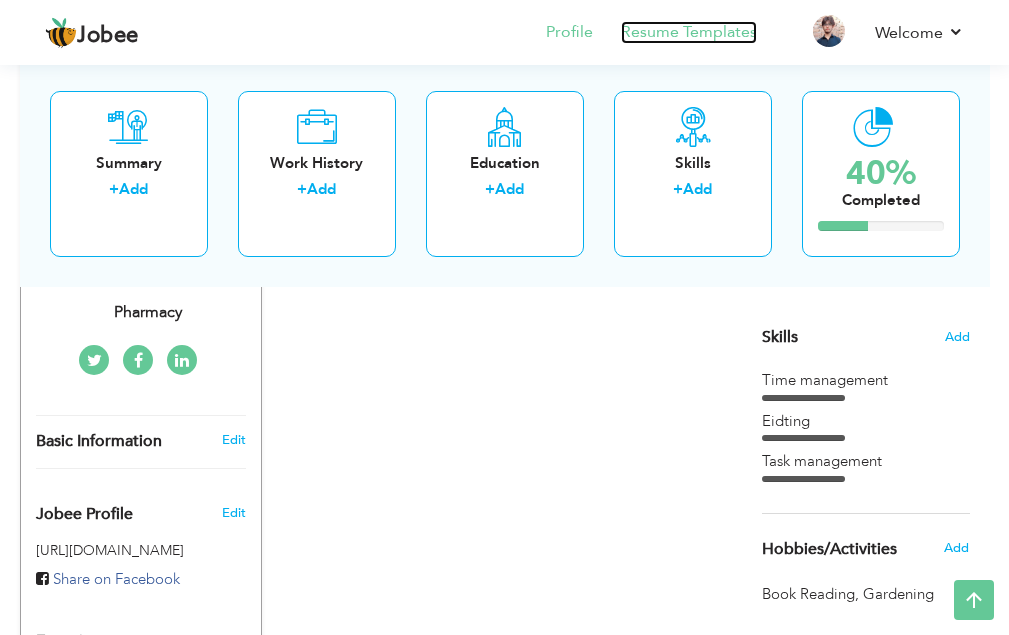 click on "Resume Templates" at bounding box center [689, 32] 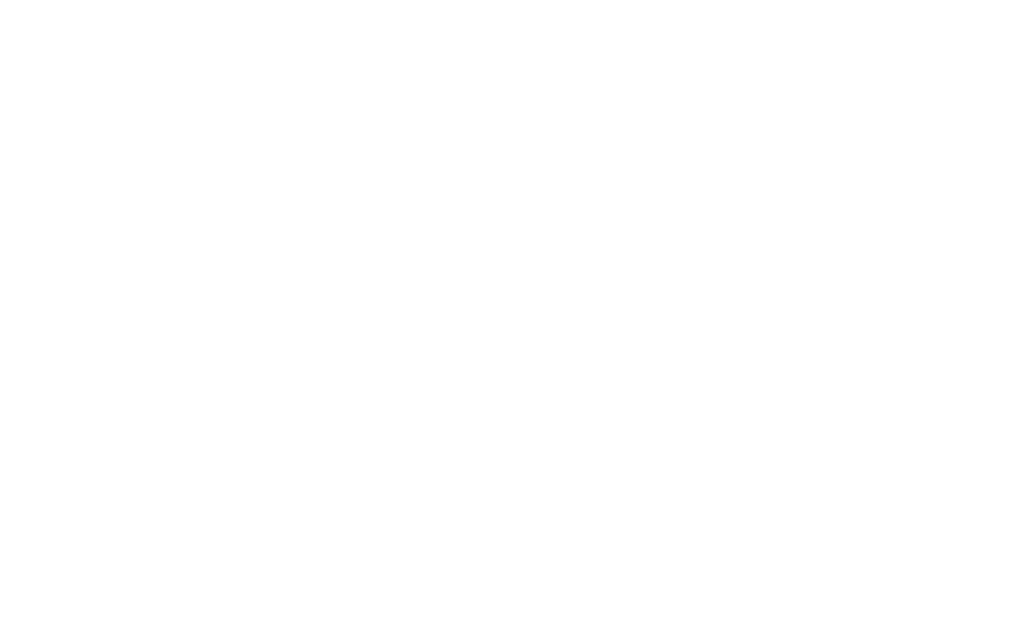 scroll, scrollTop: 0, scrollLeft: 0, axis: both 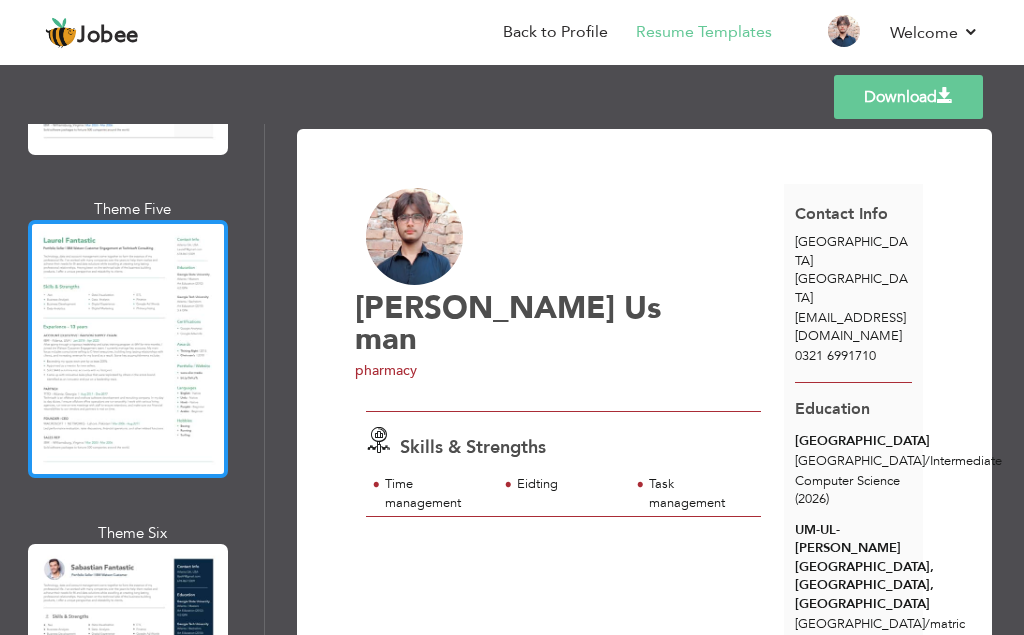click at bounding box center (128, 349) 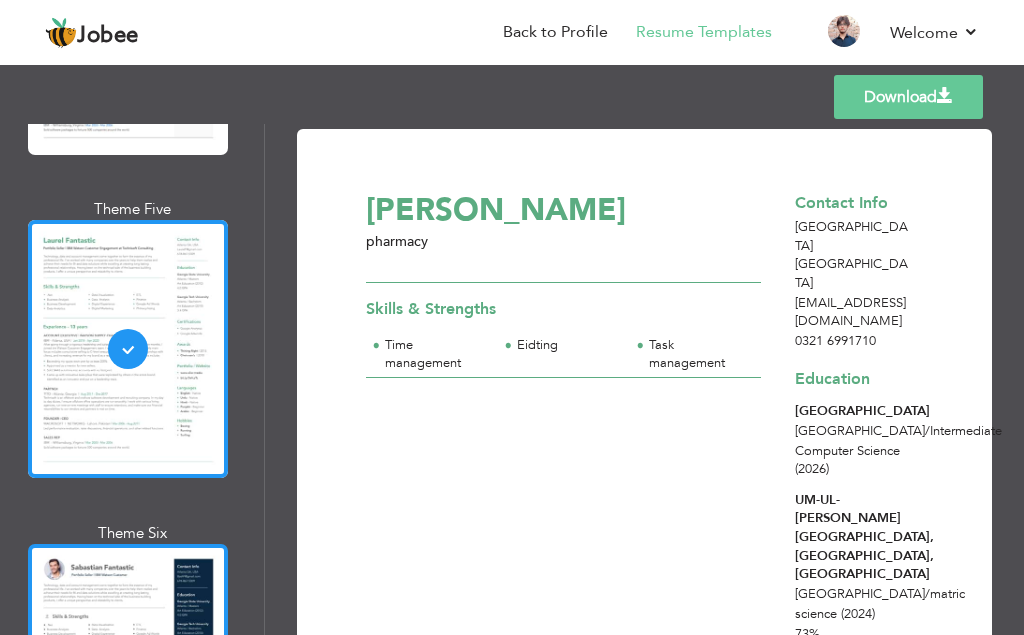 click at bounding box center [128, 673] 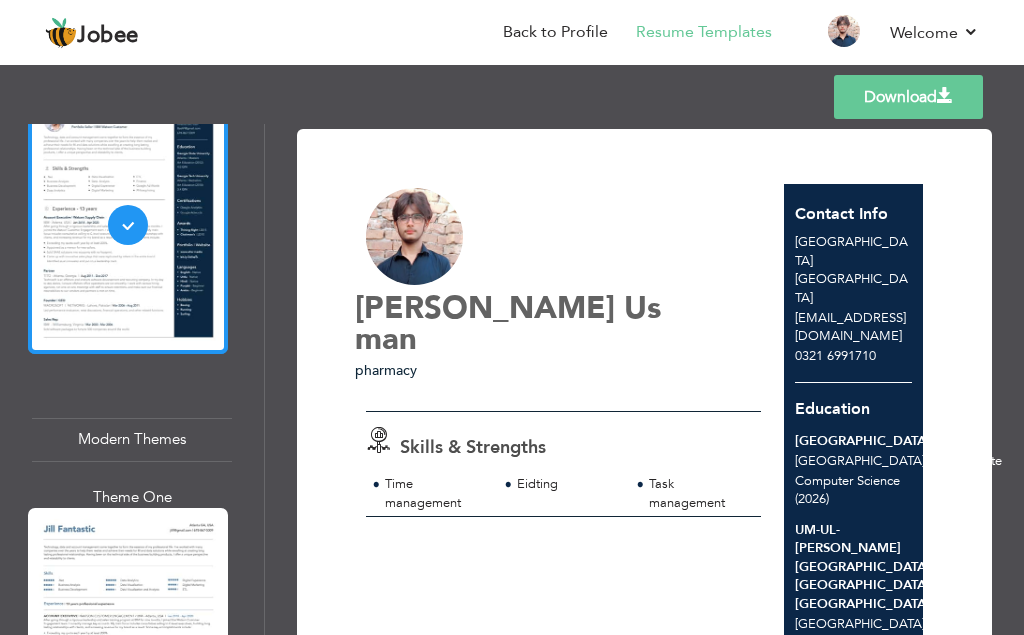 scroll, scrollTop: 2236, scrollLeft: 0, axis: vertical 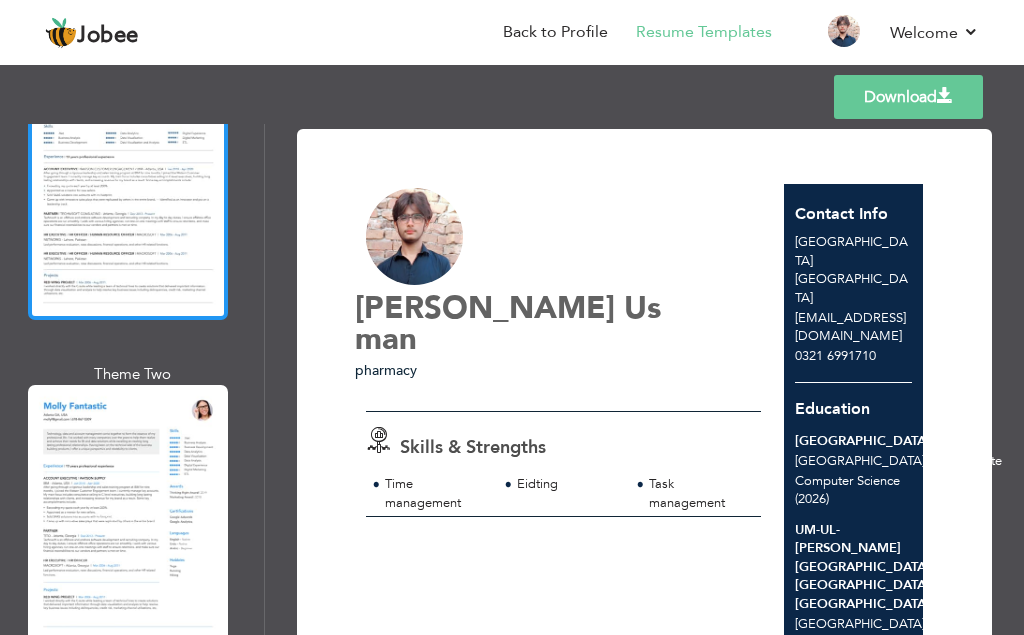 click at bounding box center [128, 190] 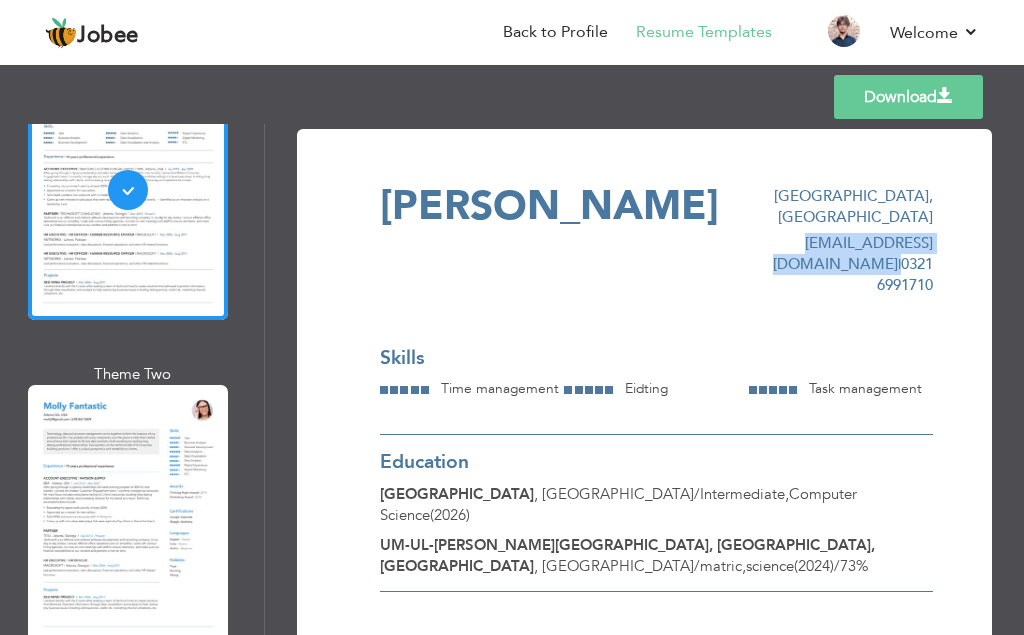 drag, startPoint x: 654, startPoint y: 218, endPoint x: 824, endPoint y: 223, distance: 170.07352 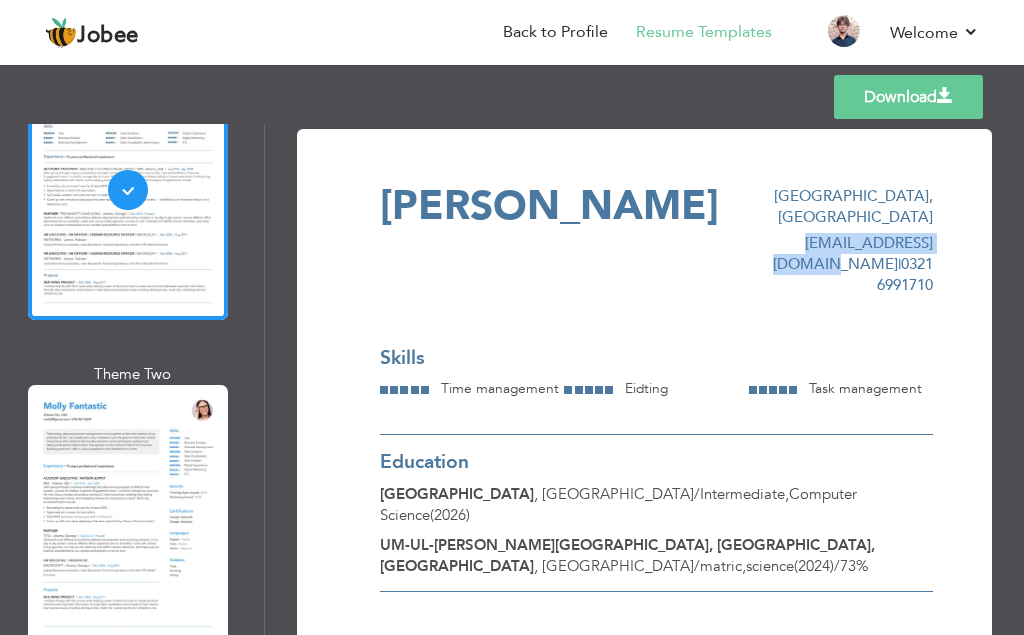 drag, startPoint x: 653, startPoint y: 218, endPoint x: 815, endPoint y: 220, distance: 162.01234 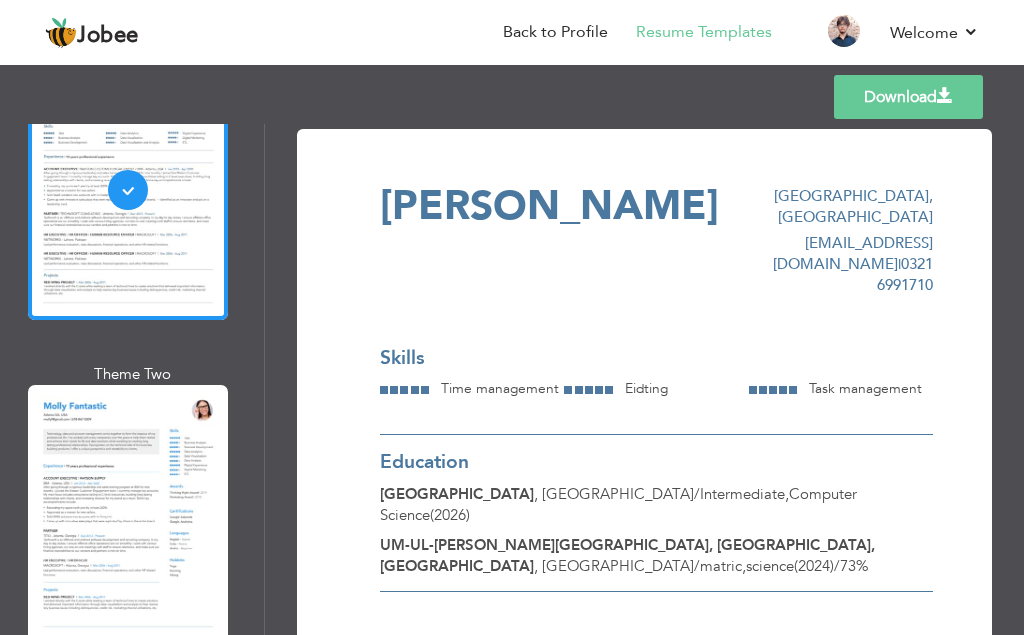 drag, startPoint x: 816, startPoint y: 219, endPoint x: 574, endPoint y: 550, distance: 410.0305 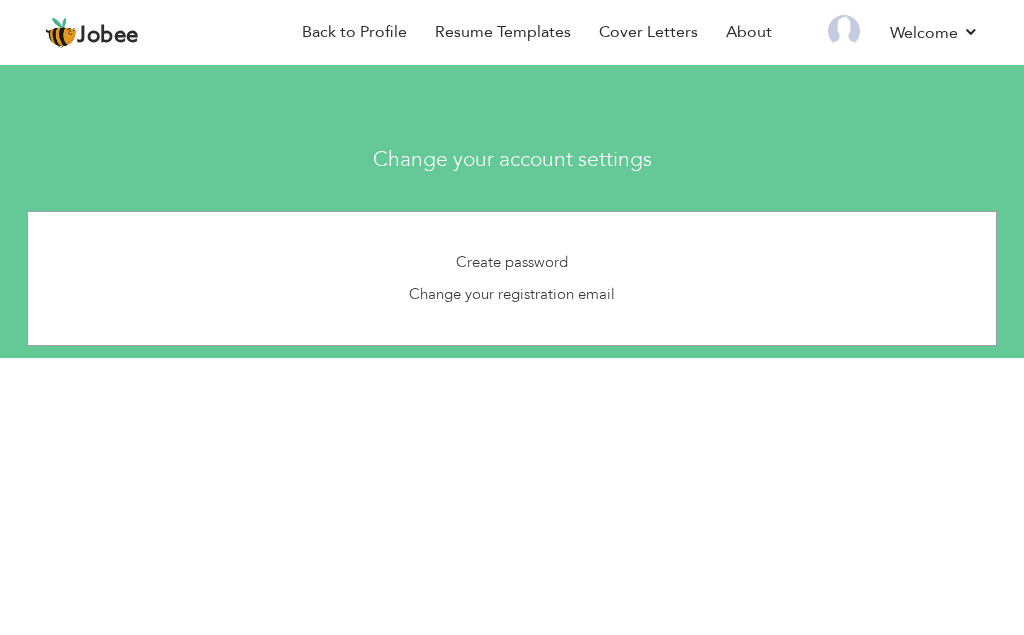 scroll, scrollTop: 0, scrollLeft: 0, axis: both 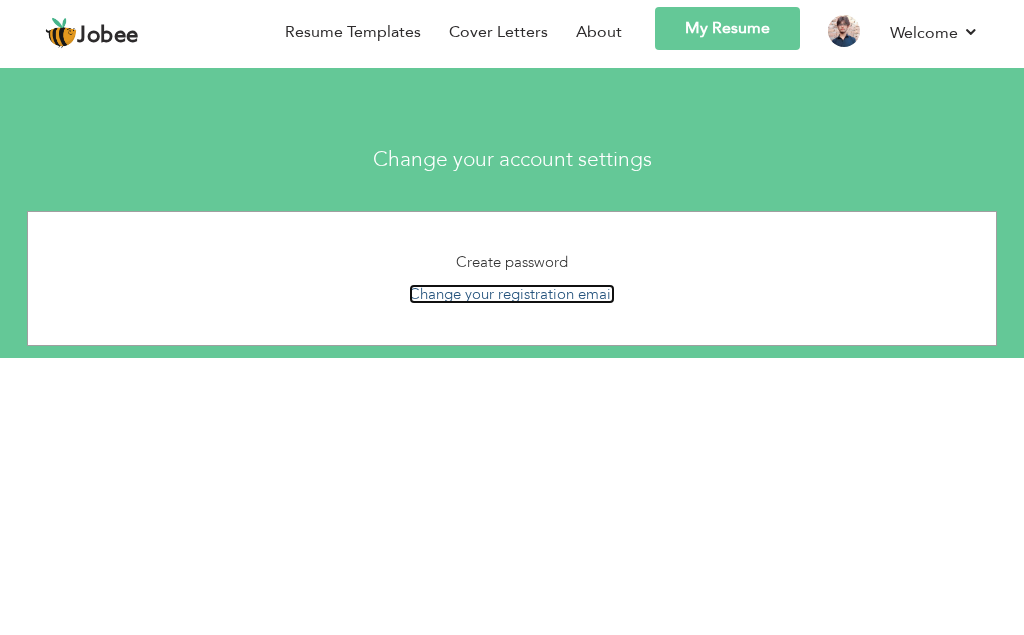 click on "Change your registration email" at bounding box center [512, 294] 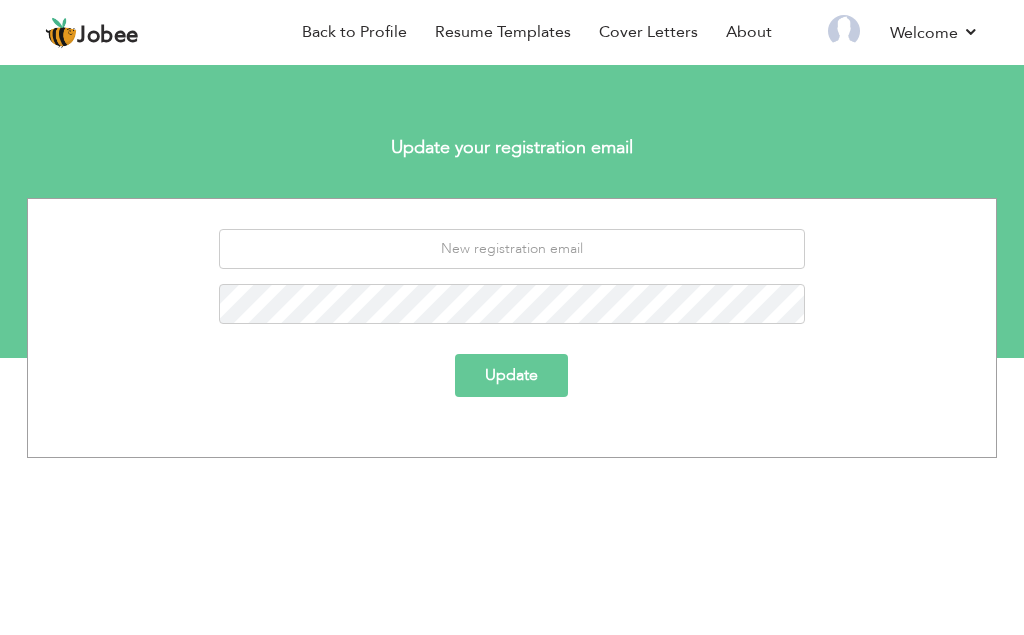 scroll, scrollTop: 0, scrollLeft: 0, axis: both 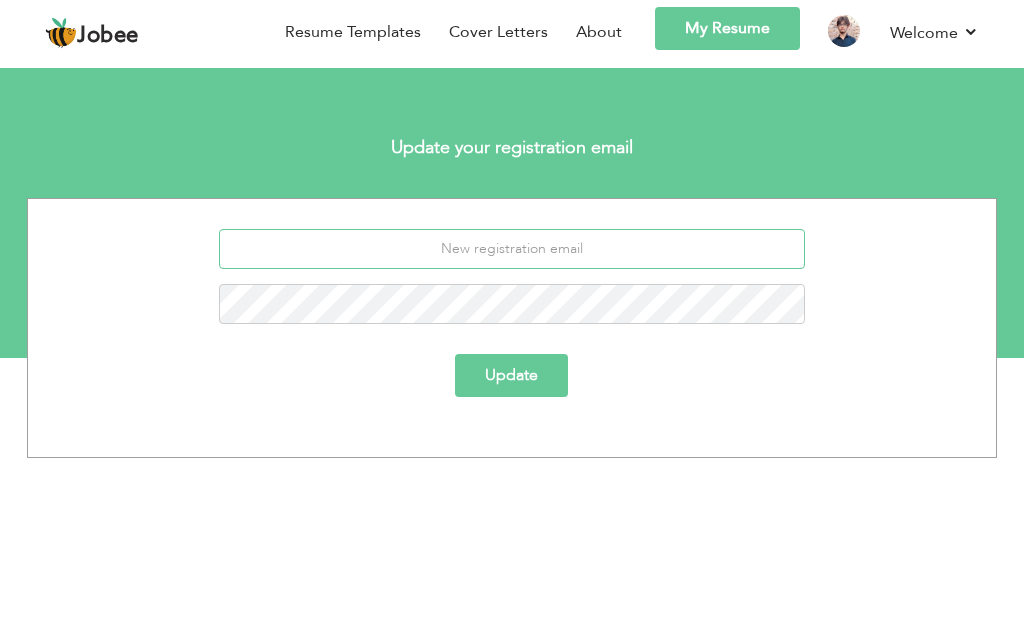 click at bounding box center (511, 249) 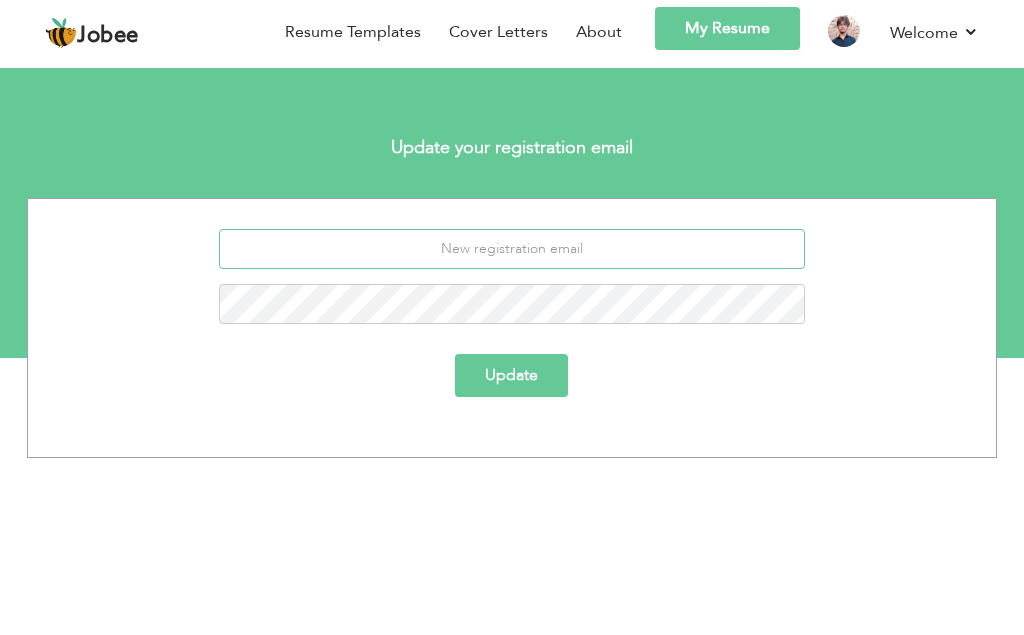 click at bounding box center (511, 249) 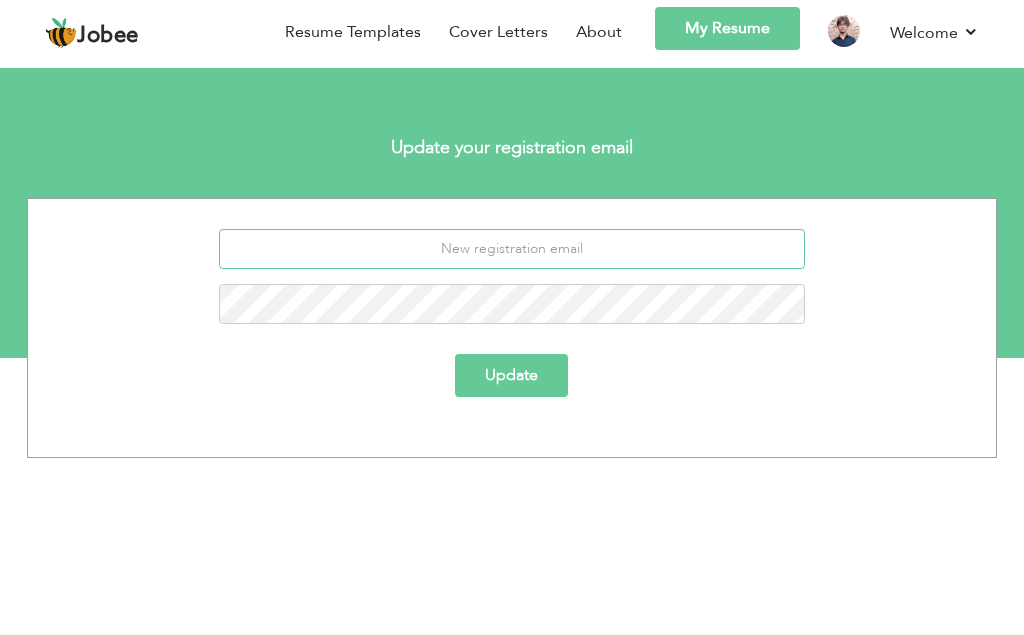 click at bounding box center (511, 249) 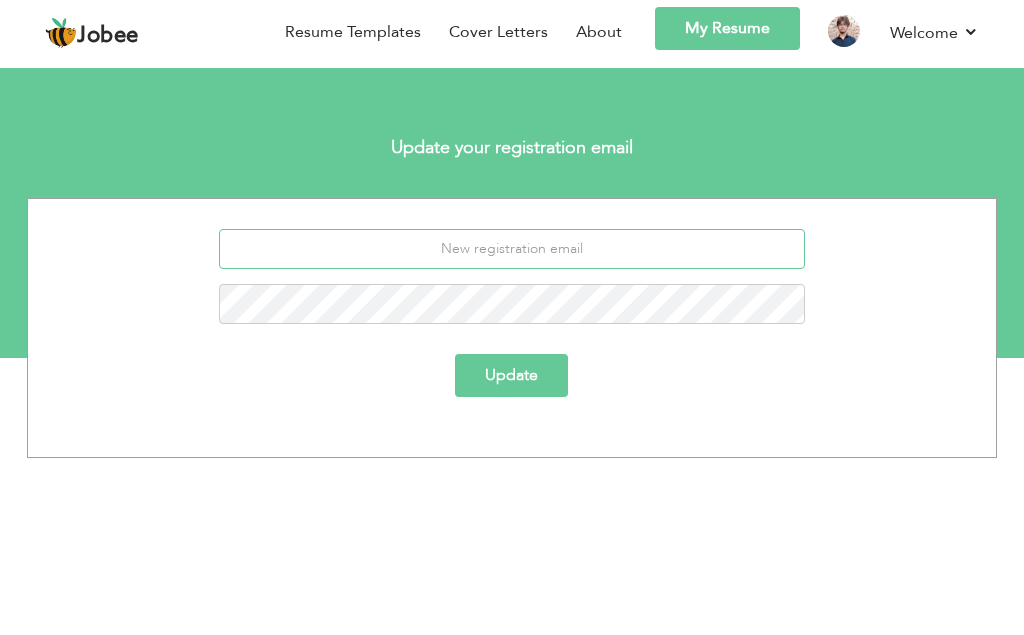 paste on "[EMAIL_ADDRESS][DOMAIN_NAME]" 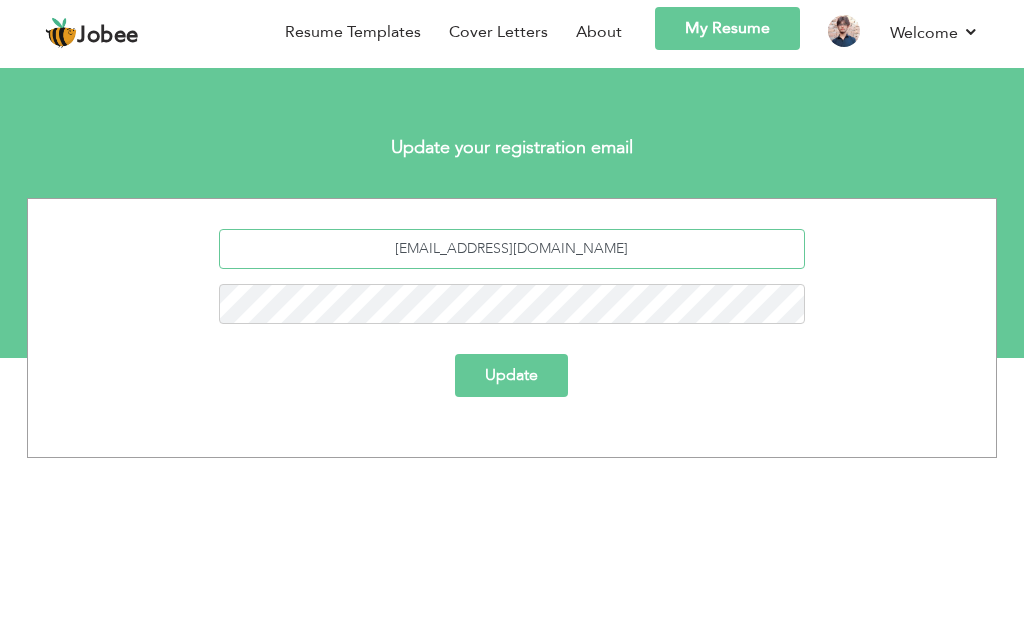 type on "[EMAIL_ADDRESS][DOMAIN_NAME]" 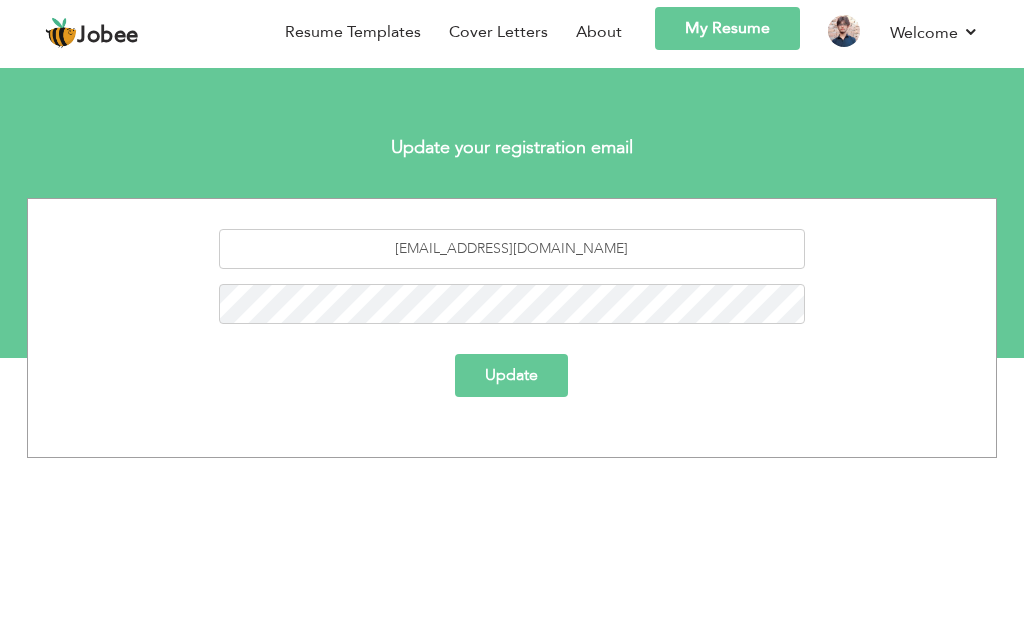 click on "Update" at bounding box center (511, 375) 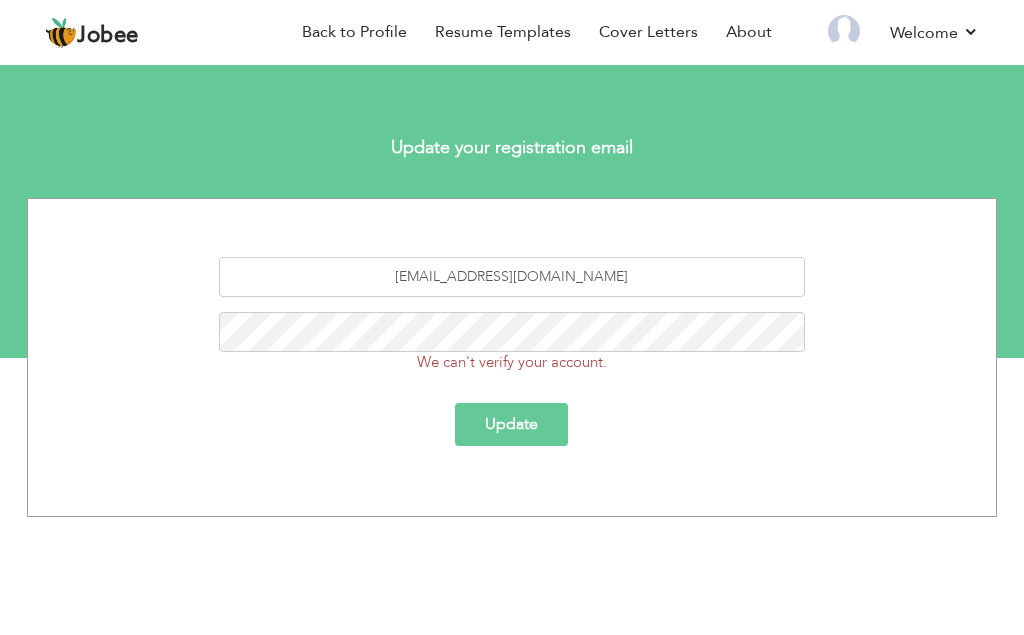 scroll, scrollTop: 0, scrollLeft: 0, axis: both 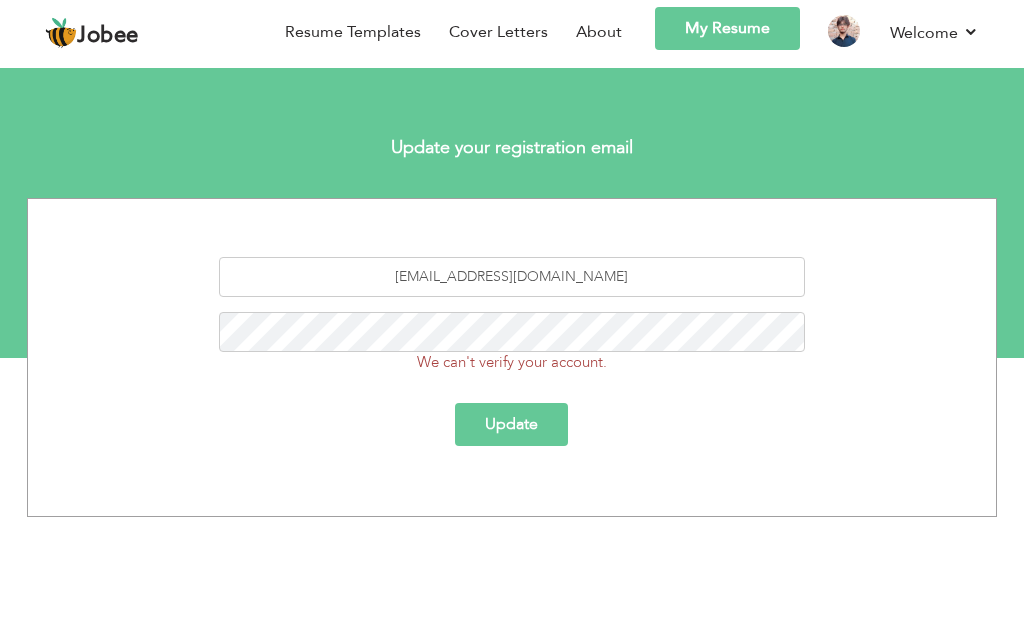 click on "Update" at bounding box center [511, 424] 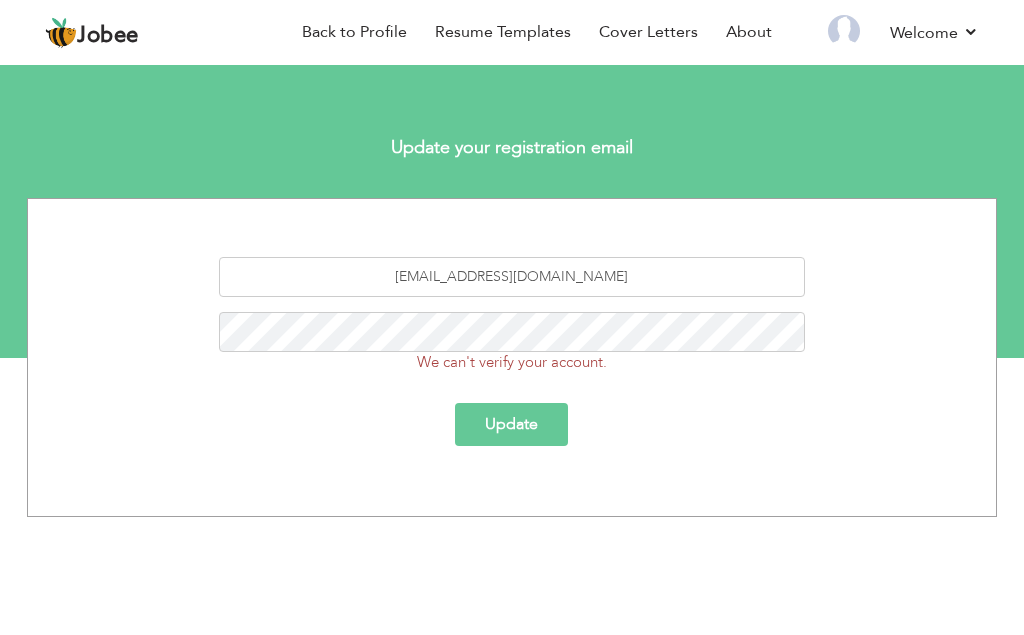 scroll, scrollTop: 0, scrollLeft: 0, axis: both 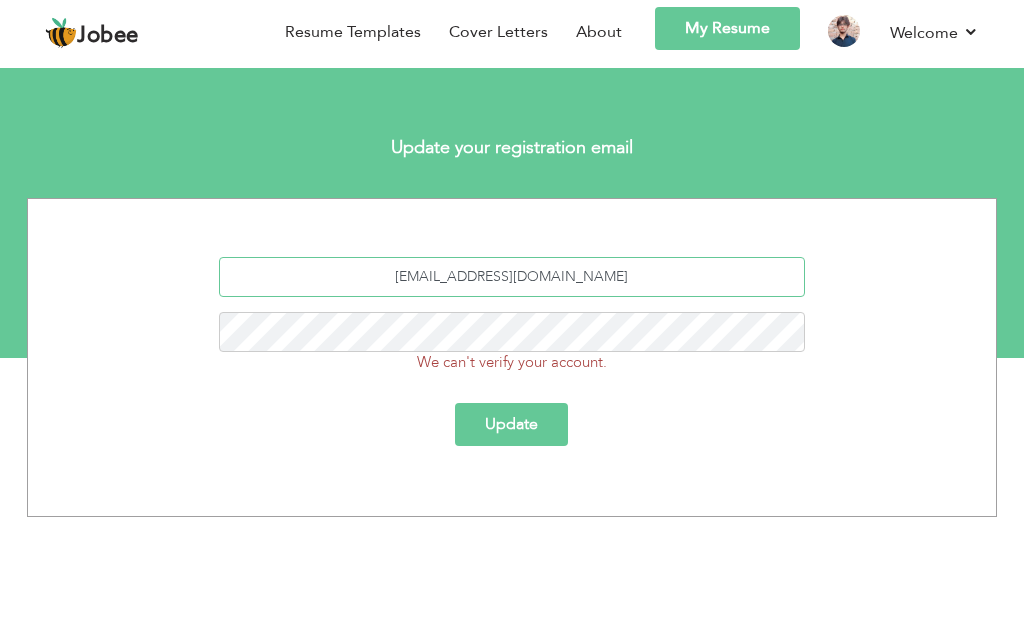 click on "[EMAIL_ADDRESS][DOMAIN_NAME]" at bounding box center [511, 277] 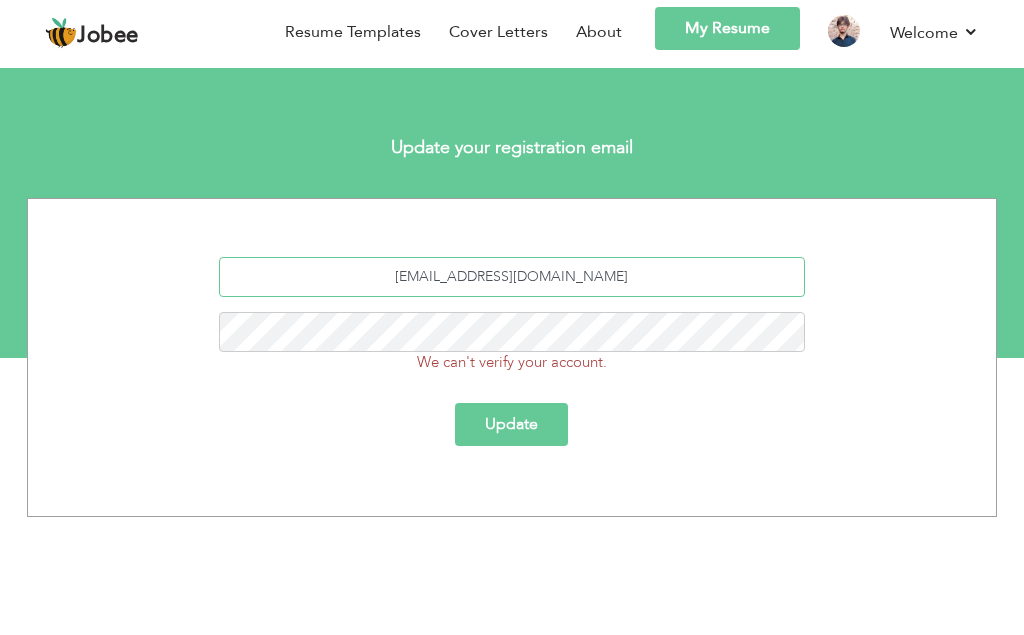type on "[EMAIL_ADDRESS][DOMAIN_NAME]" 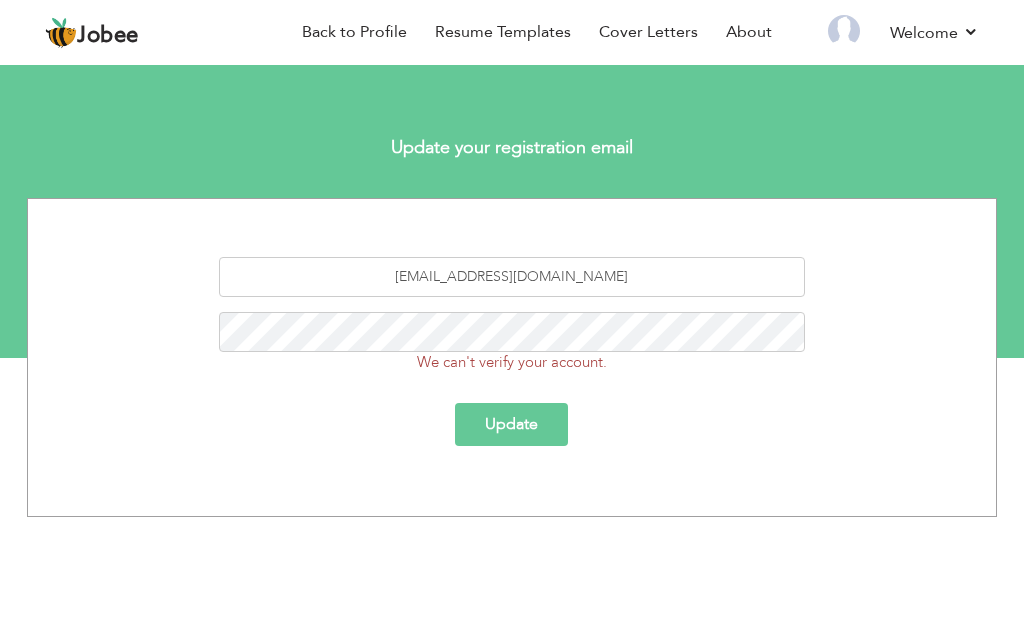 scroll, scrollTop: 0, scrollLeft: 0, axis: both 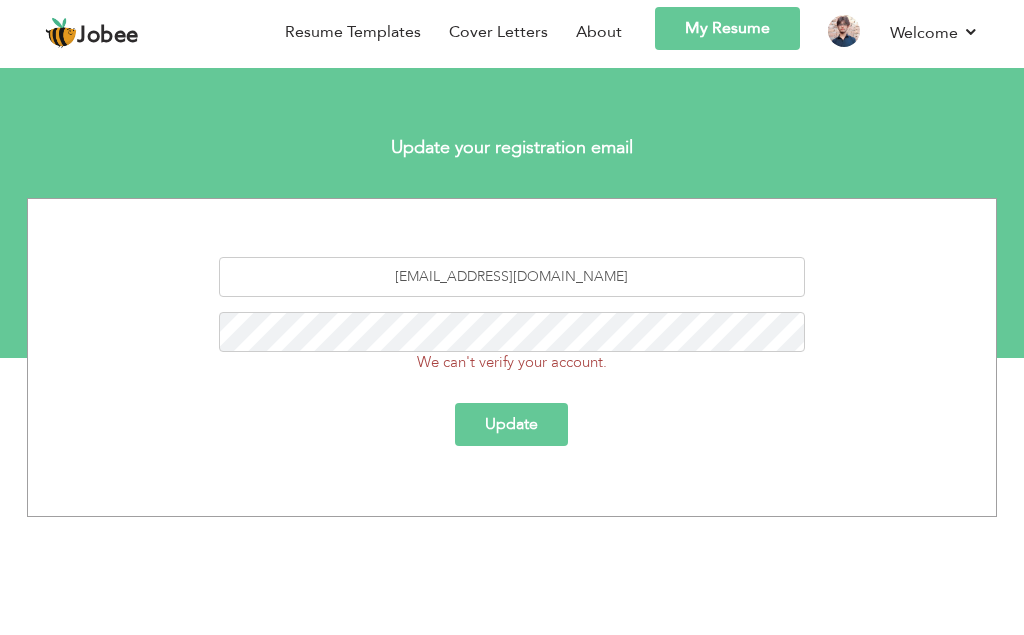 click on "Update" at bounding box center (511, 429) 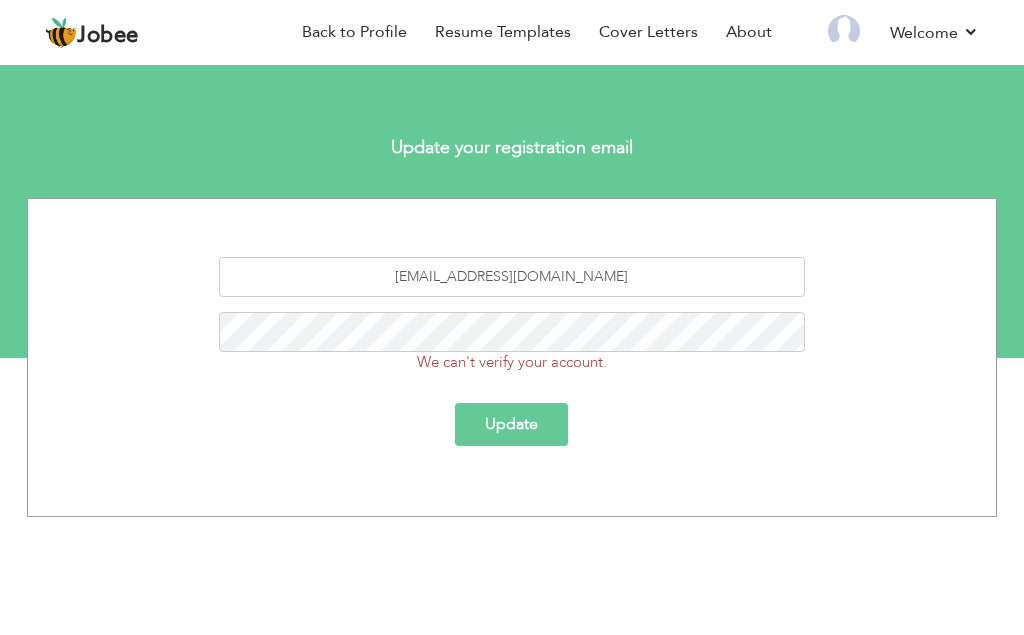 scroll, scrollTop: 0, scrollLeft: 0, axis: both 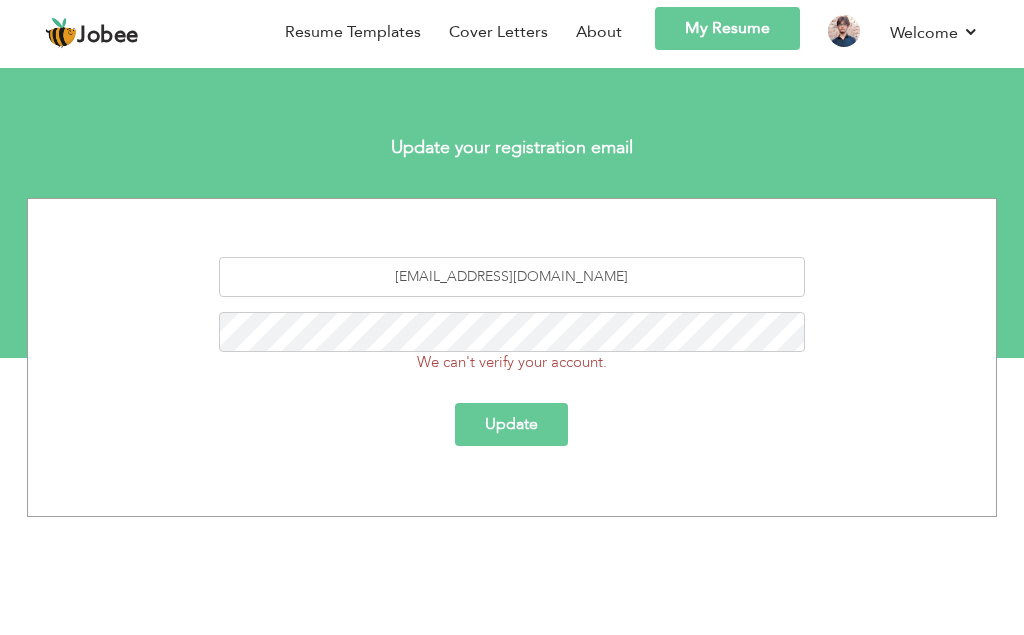 click on "Update" at bounding box center [511, 424] 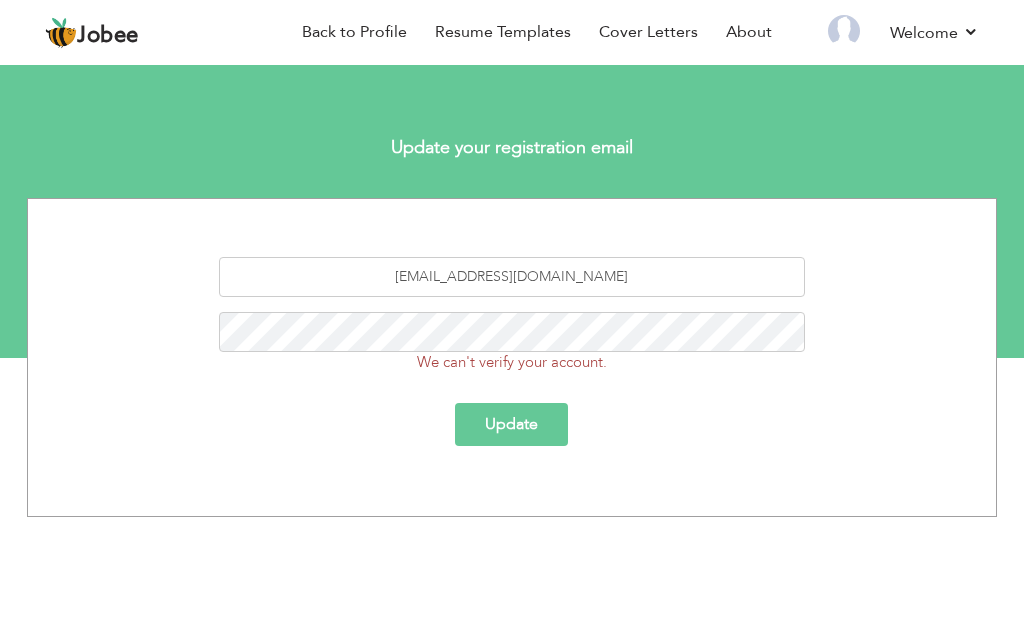scroll, scrollTop: 0, scrollLeft: 0, axis: both 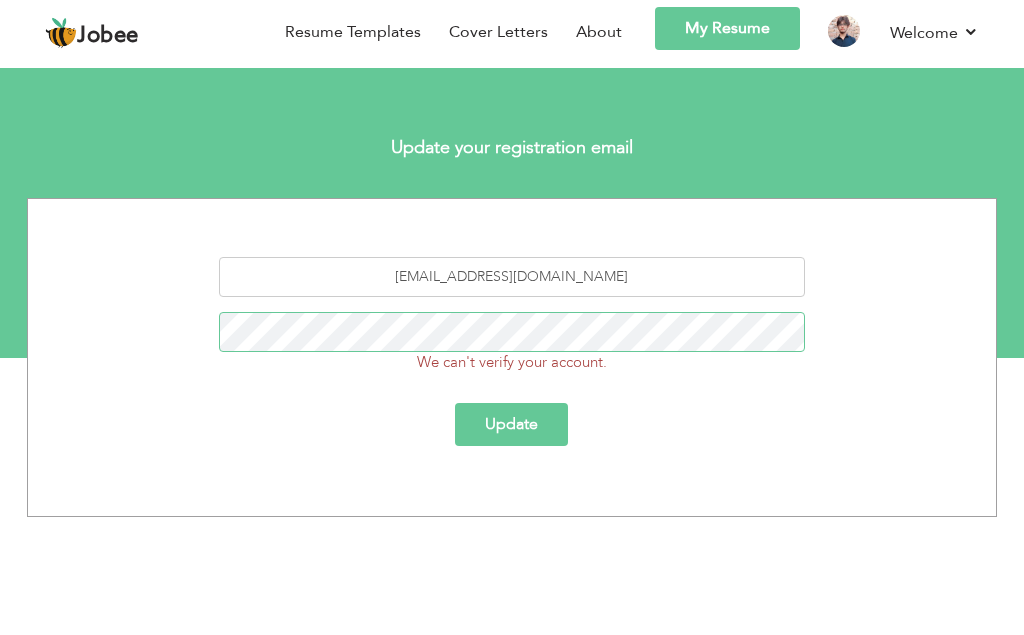 click on "We can't verify your account." at bounding box center (511, 342) 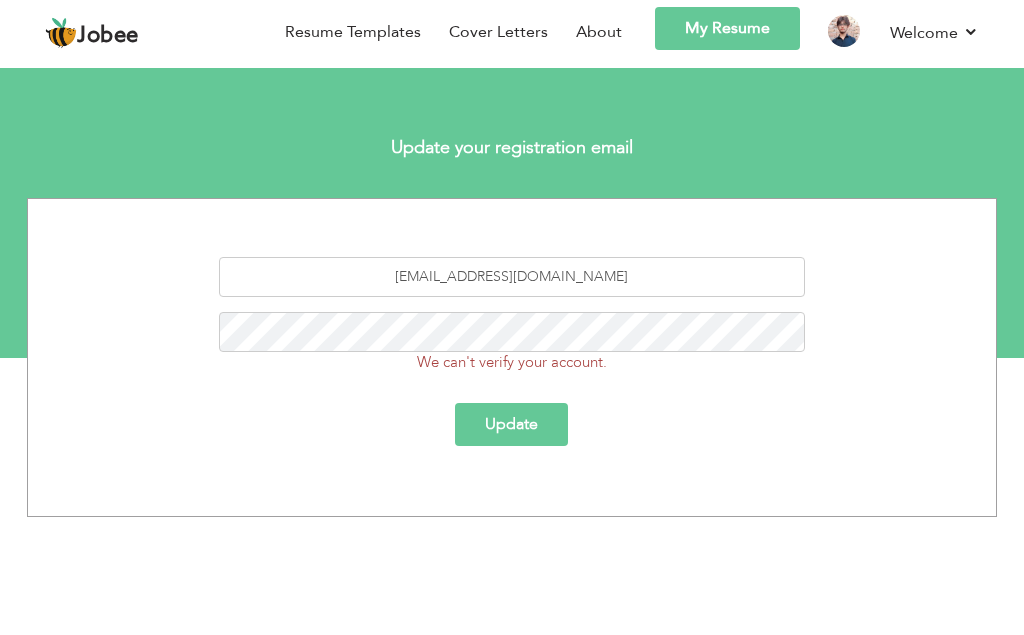 click on "Update" at bounding box center [511, 424] 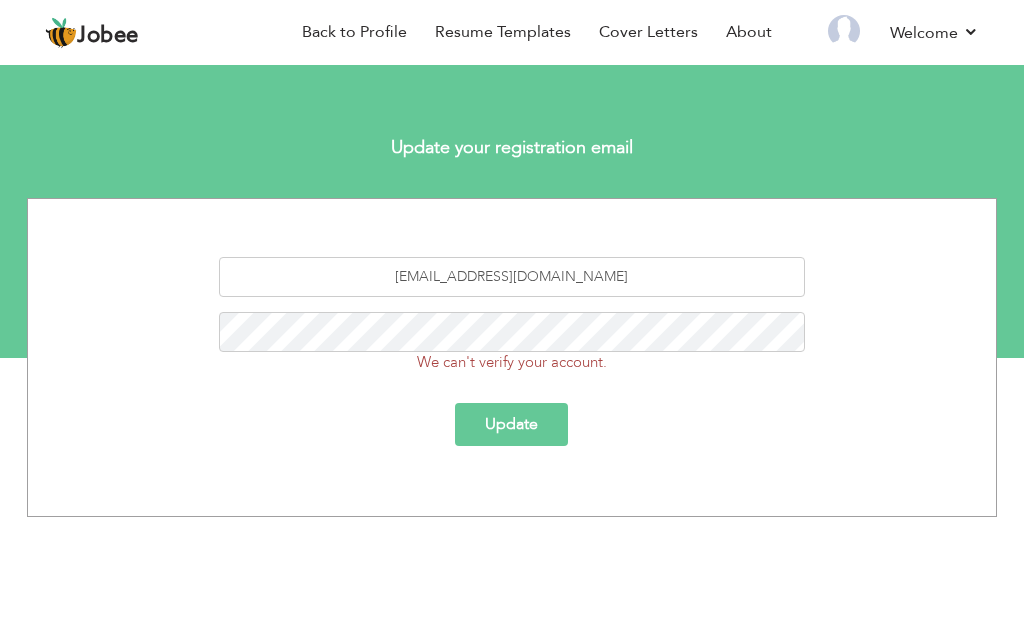 scroll, scrollTop: 0, scrollLeft: 0, axis: both 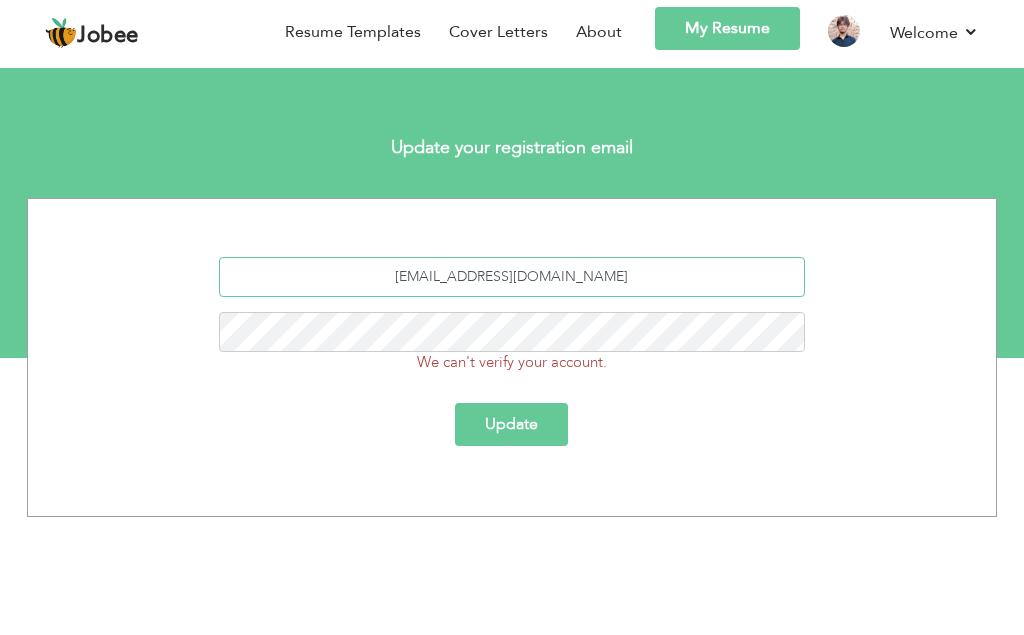 click on "anasusman5@gmail.com" at bounding box center (511, 277) 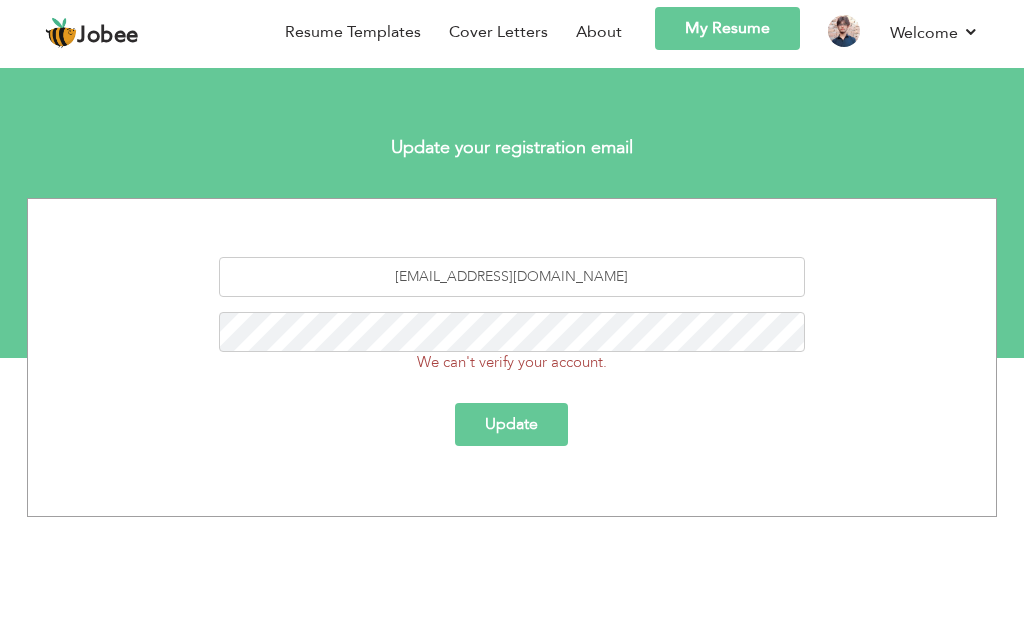 click on "Update" at bounding box center (511, 424) 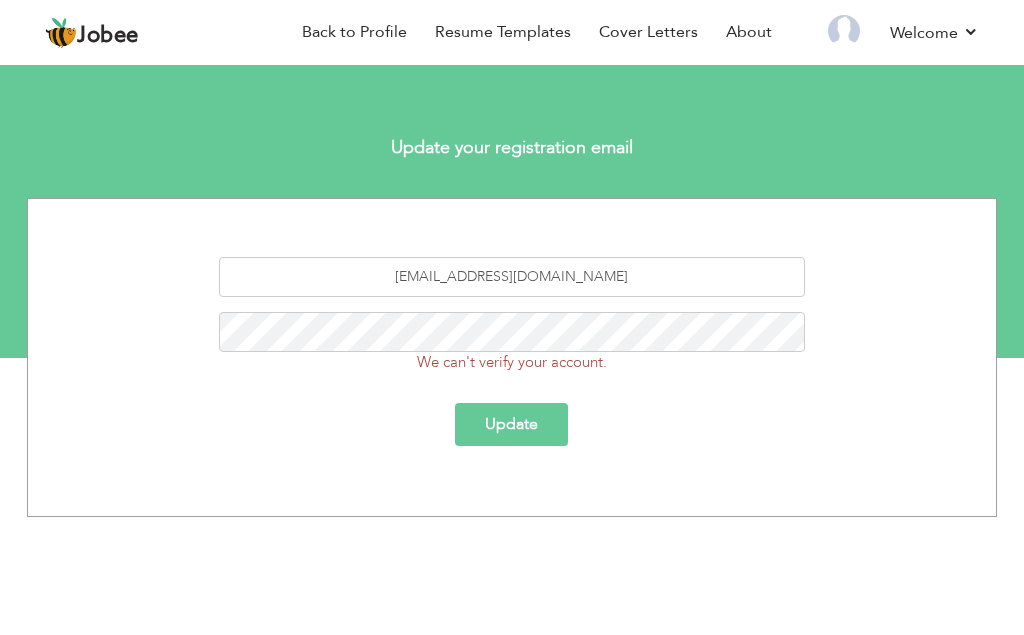 scroll, scrollTop: 0, scrollLeft: 0, axis: both 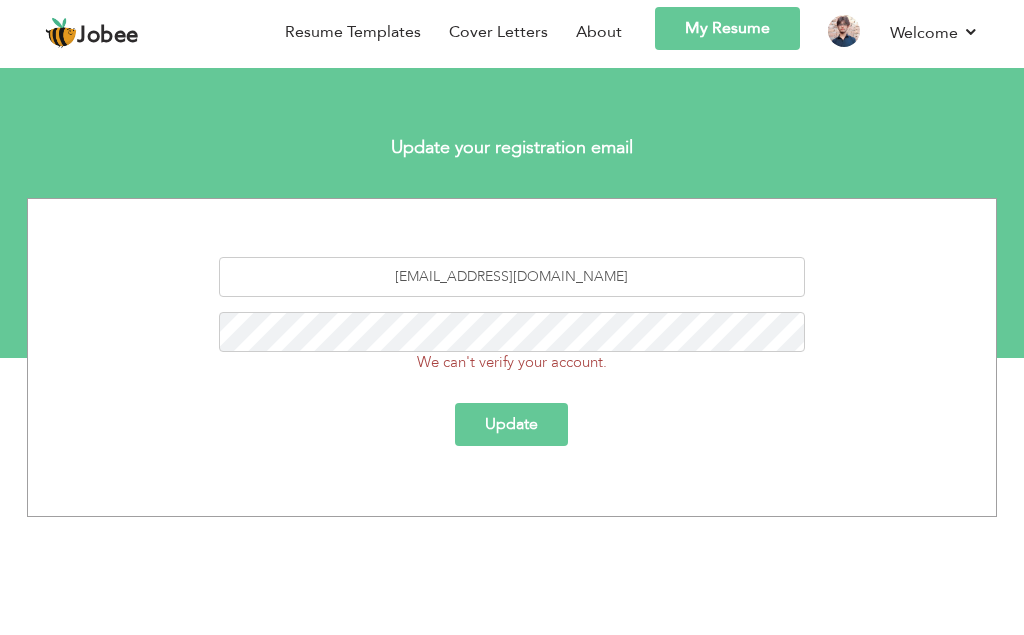 click on "Update" at bounding box center (511, 424) 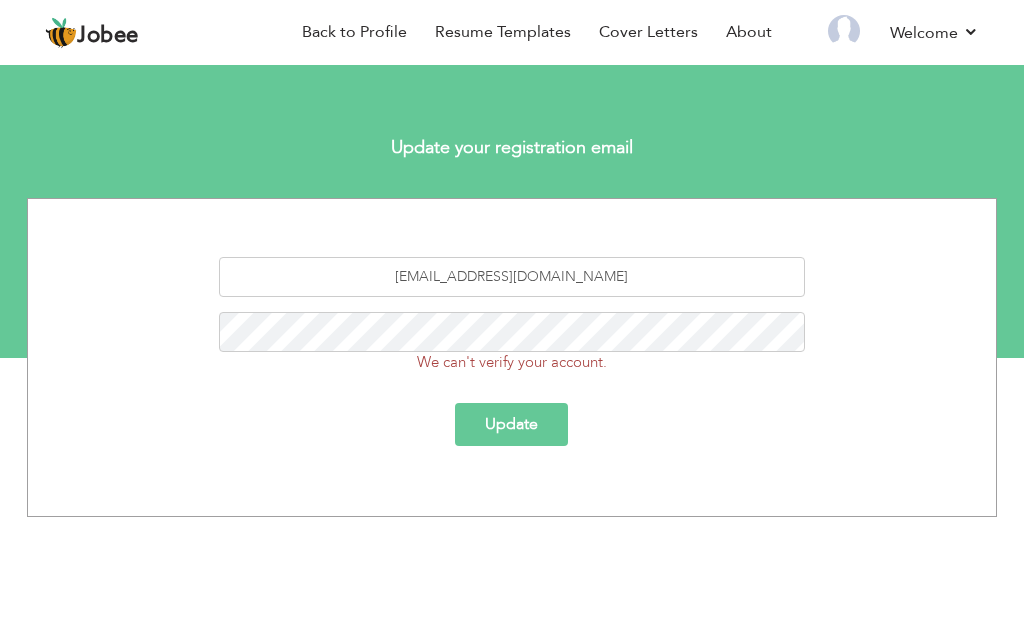 scroll, scrollTop: 0, scrollLeft: 0, axis: both 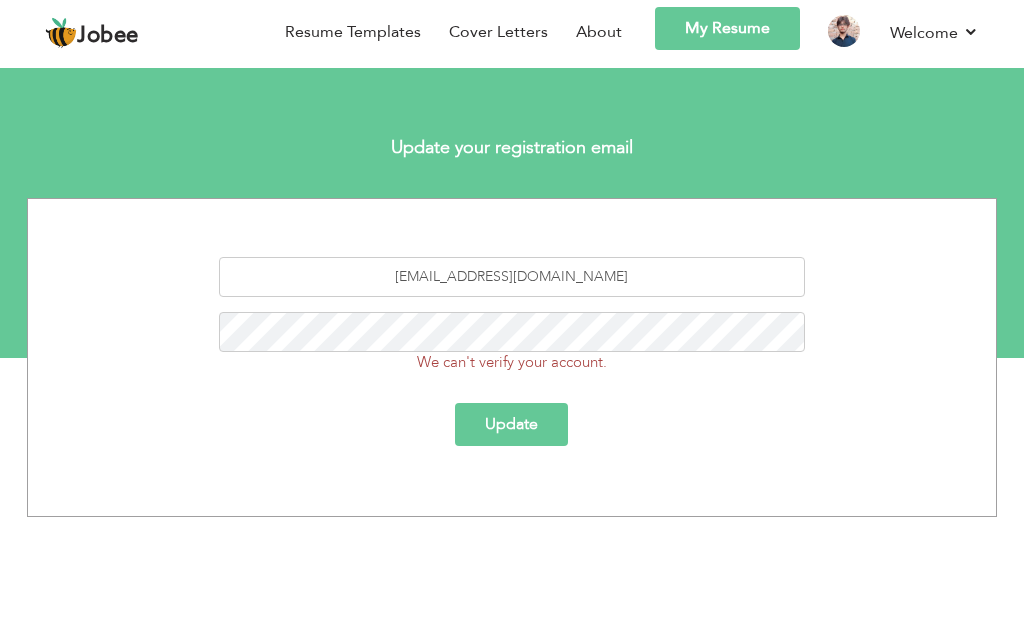 click on "Update" at bounding box center (511, 424) 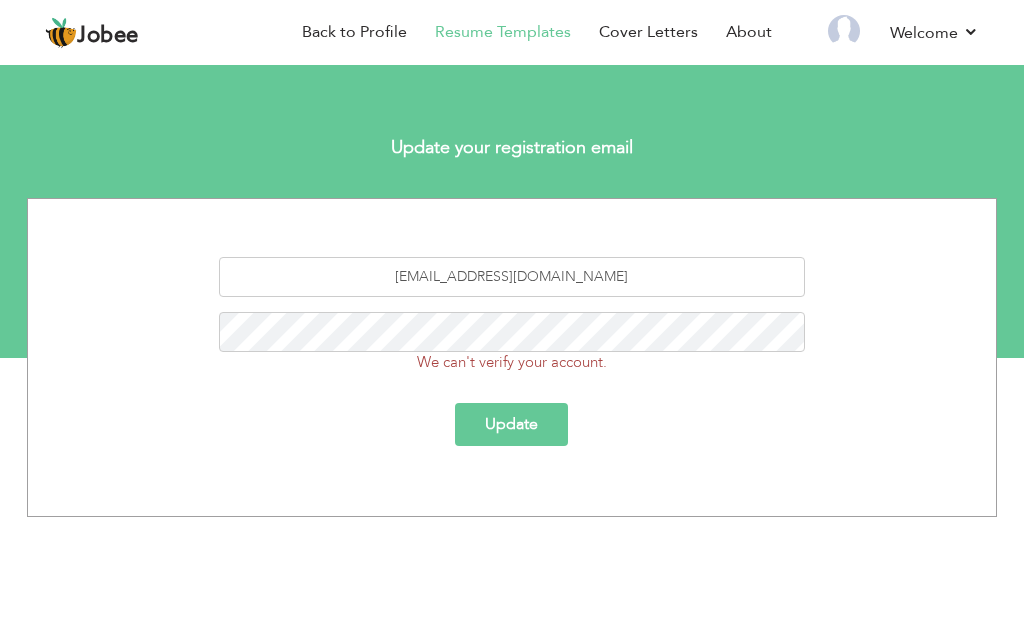 scroll, scrollTop: 0, scrollLeft: 0, axis: both 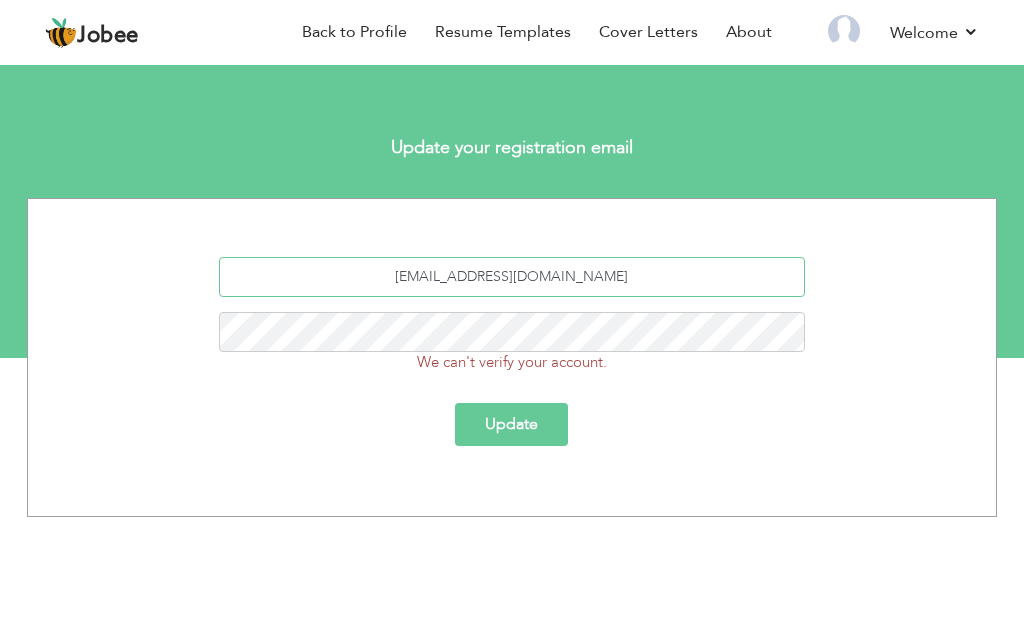 drag, startPoint x: 434, startPoint y: 271, endPoint x: 587, endPoint y: 298, distance: 155.36409 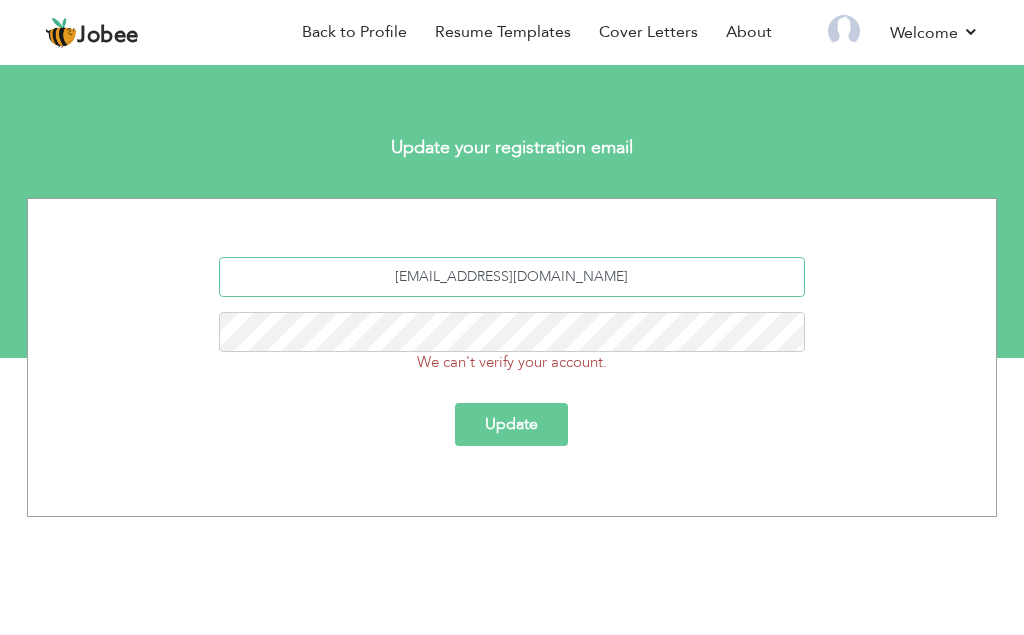 click on "[EMAIL_ADDRESS][DOMAIN_NAME]" at bounding box center [511, 277] 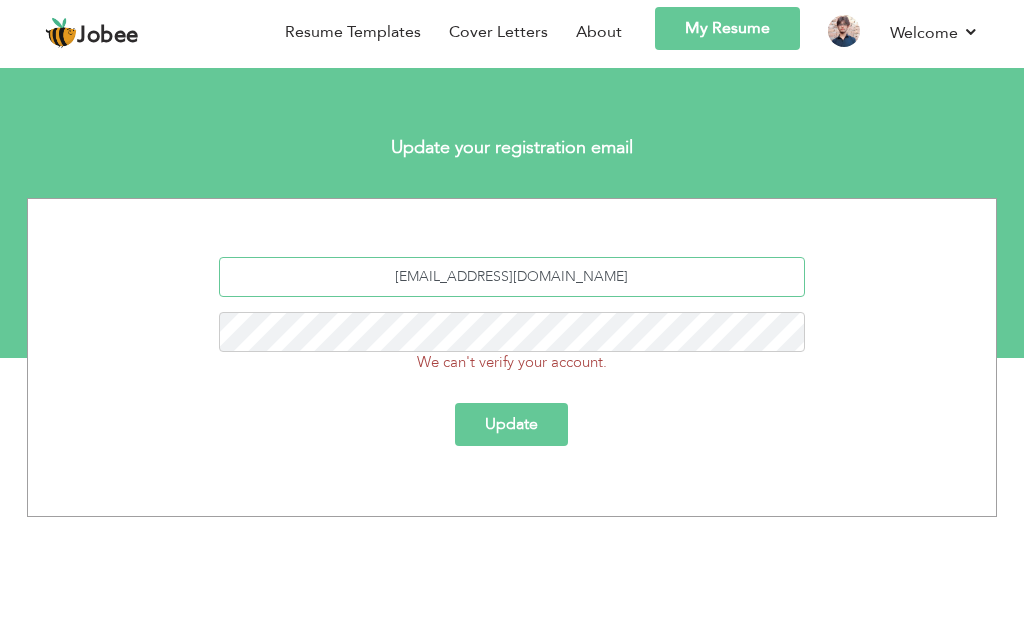 drag, startPoint x: 433, startPoint y: 275, endPoint x: 607, endPoint y: 295, distance: 175.14566 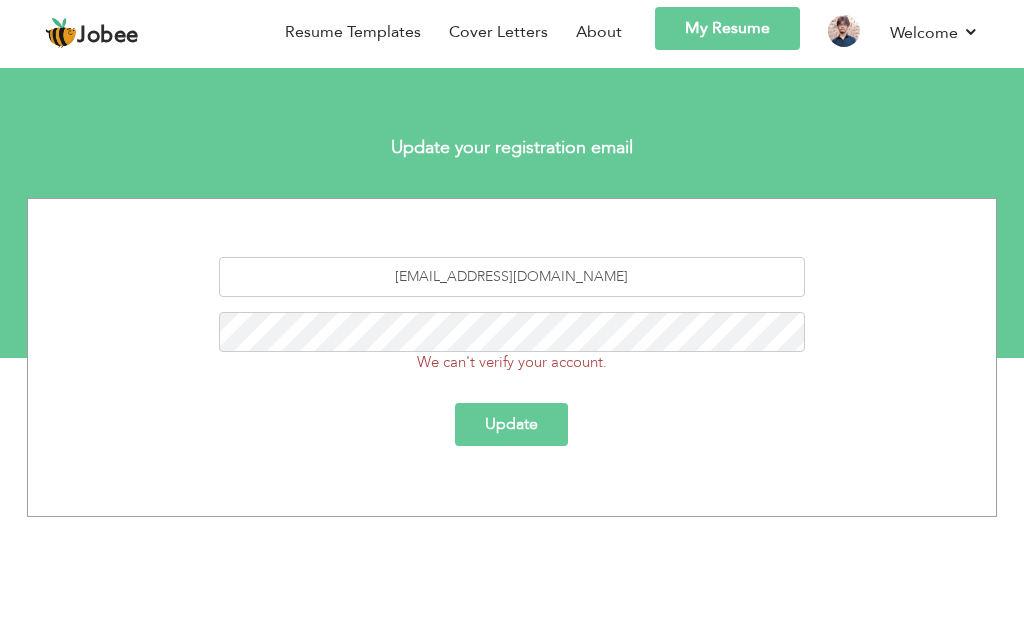click on "Update" at bounding box center [511, 424] 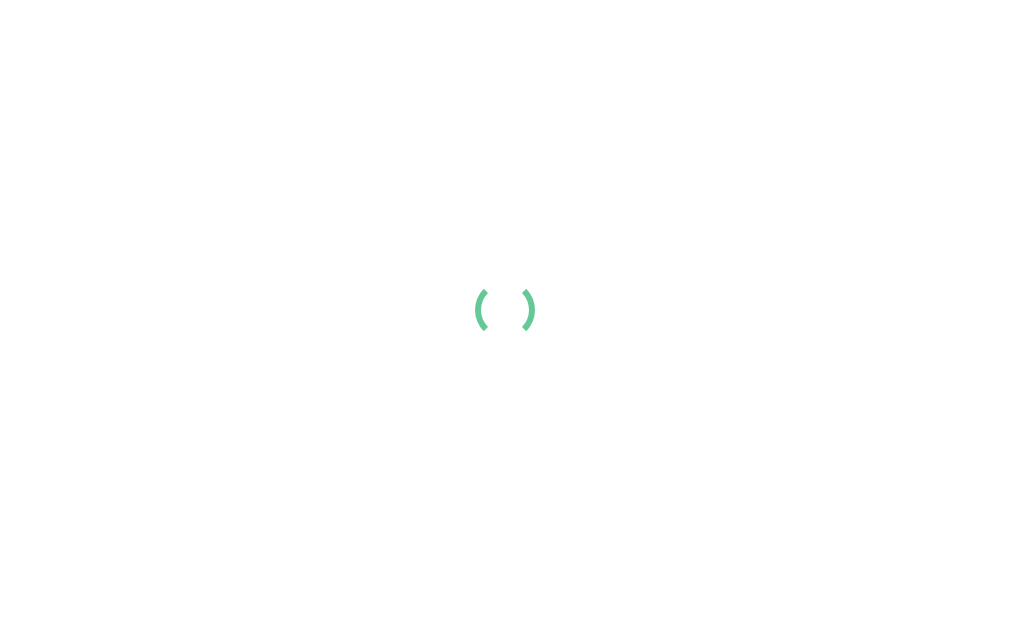 scroll, scrollTop: 0, scrollLeft: 0, axis: both 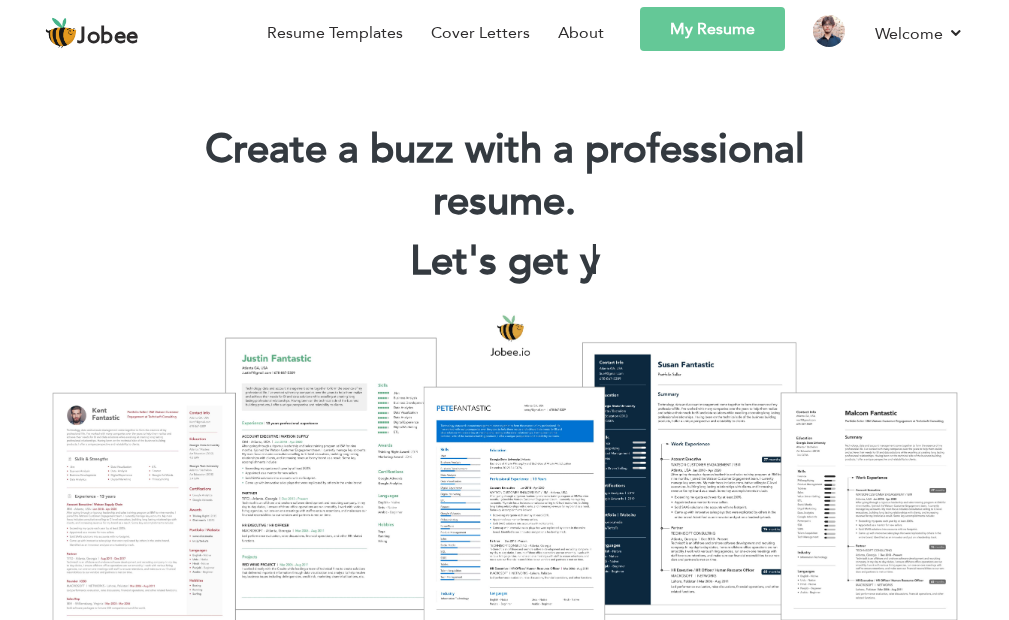 click on "My Resume" at bounding box center [712, 29] 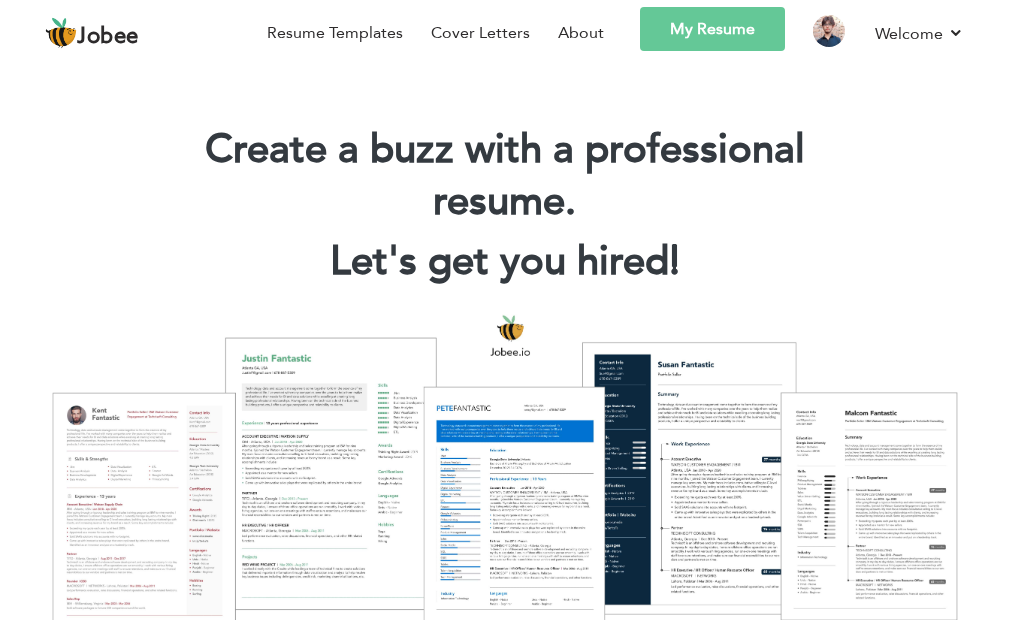 click on "My Resume" at bounding box center (712, 29) 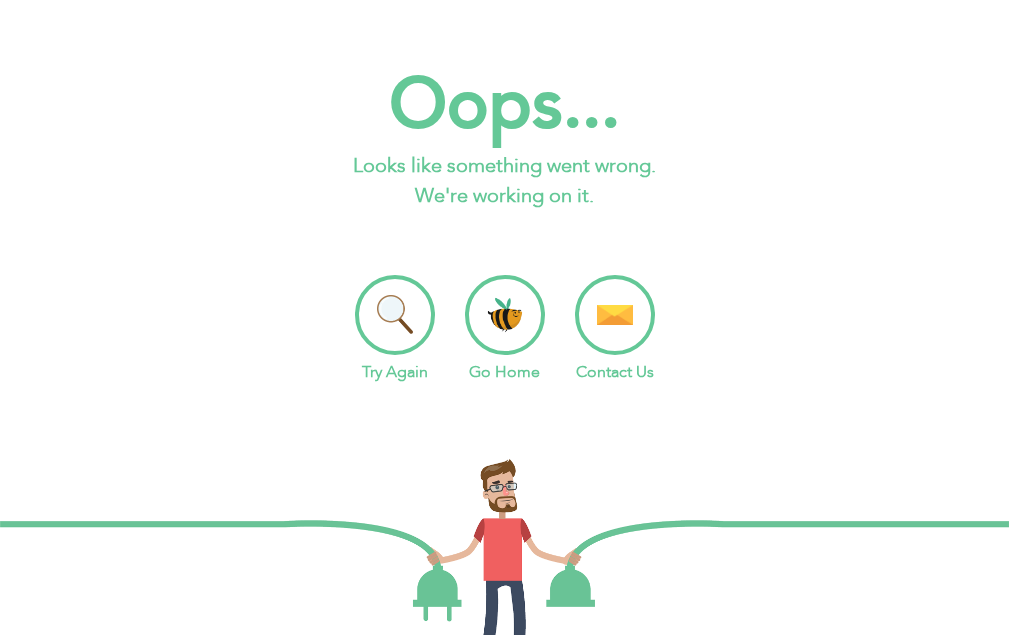 scroll, scrollTop: 0, scrollLeft: 0, axis: both 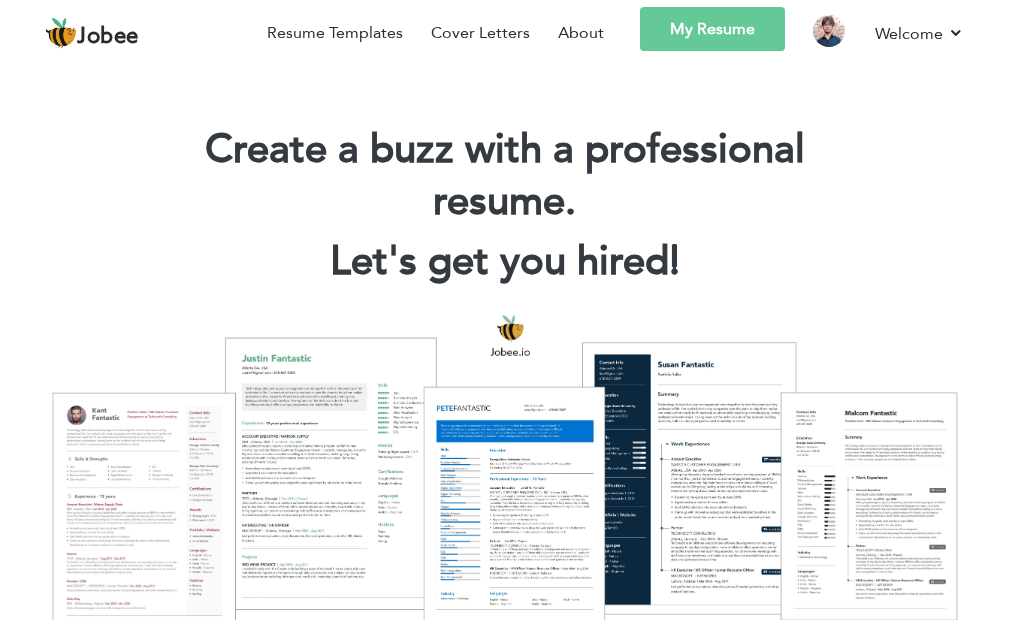 click on "My Resume" at bounding box center (712, 29) 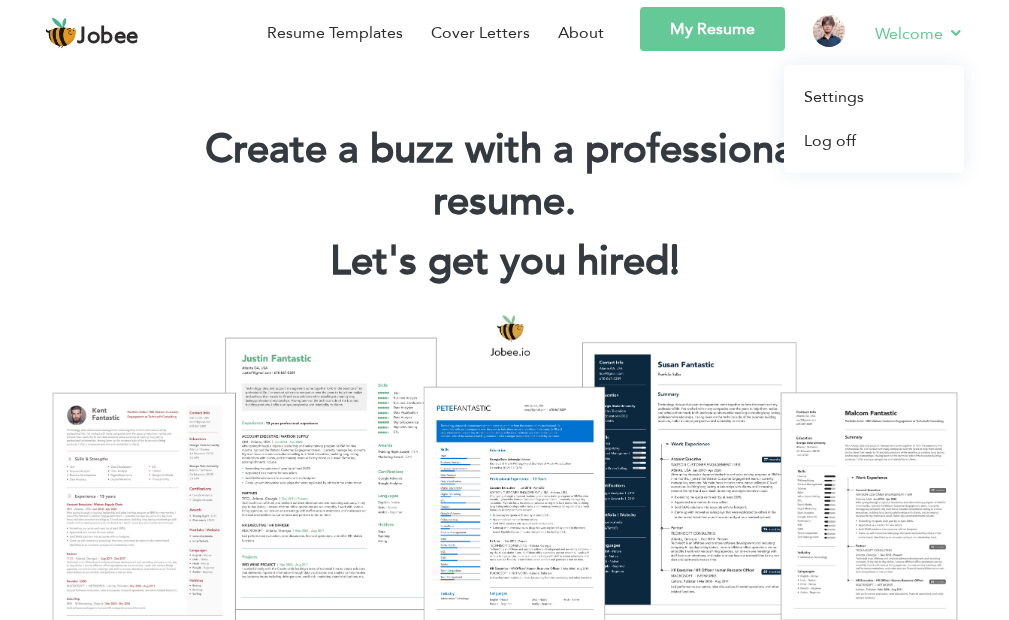 click on "Welcome" at bounding box center [919, 33] 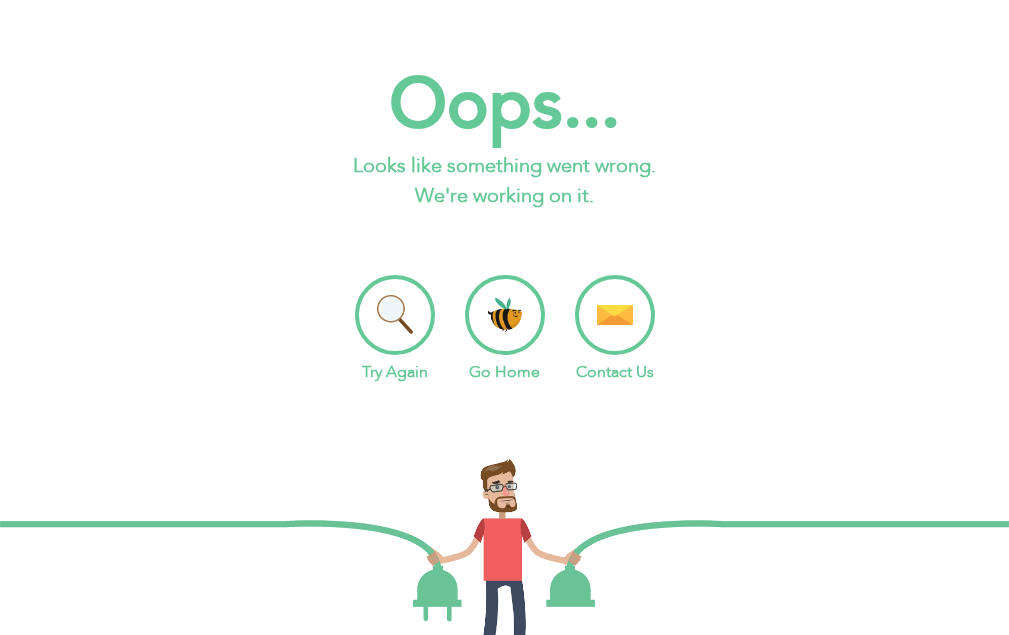 scroll, scrollTop: 0, scrollLeft: 0, axis: both 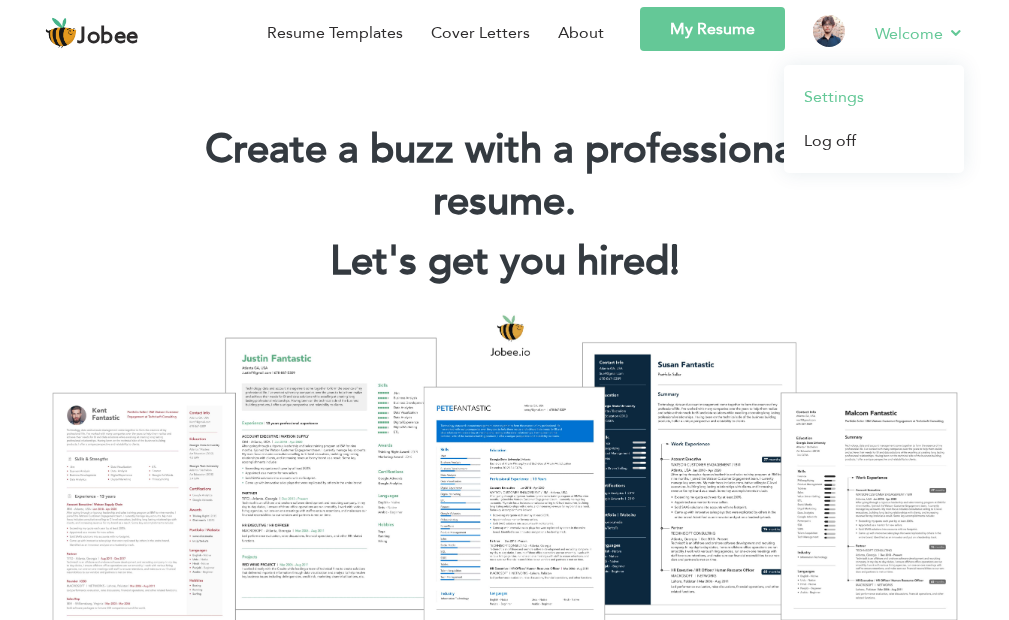 click on "Settings" at bounding box center (874, 97) 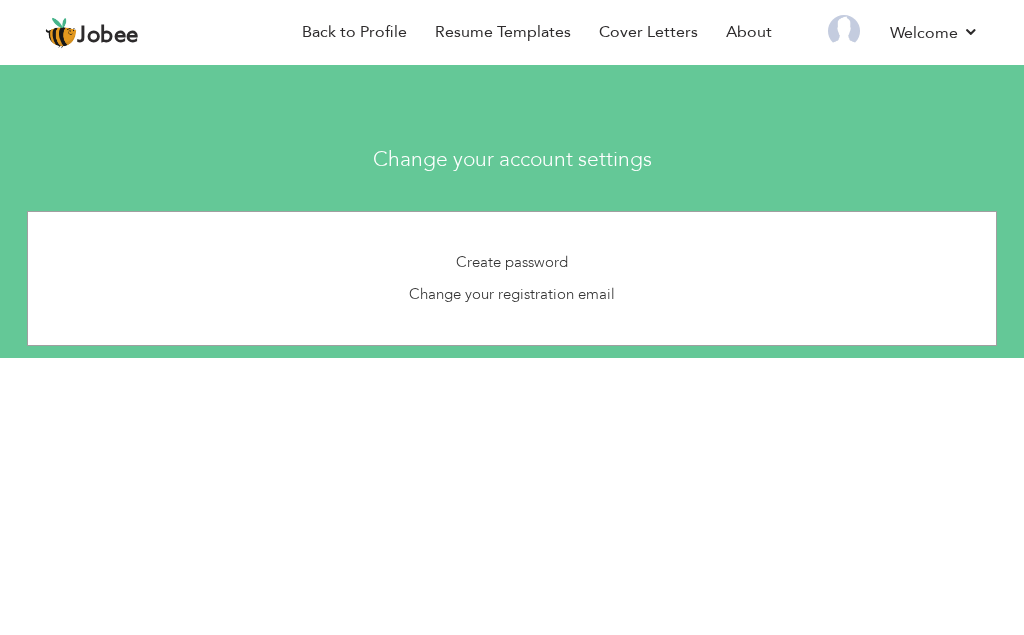 scroll, scrollTop: 0, scrollLeft: 0, axis: both 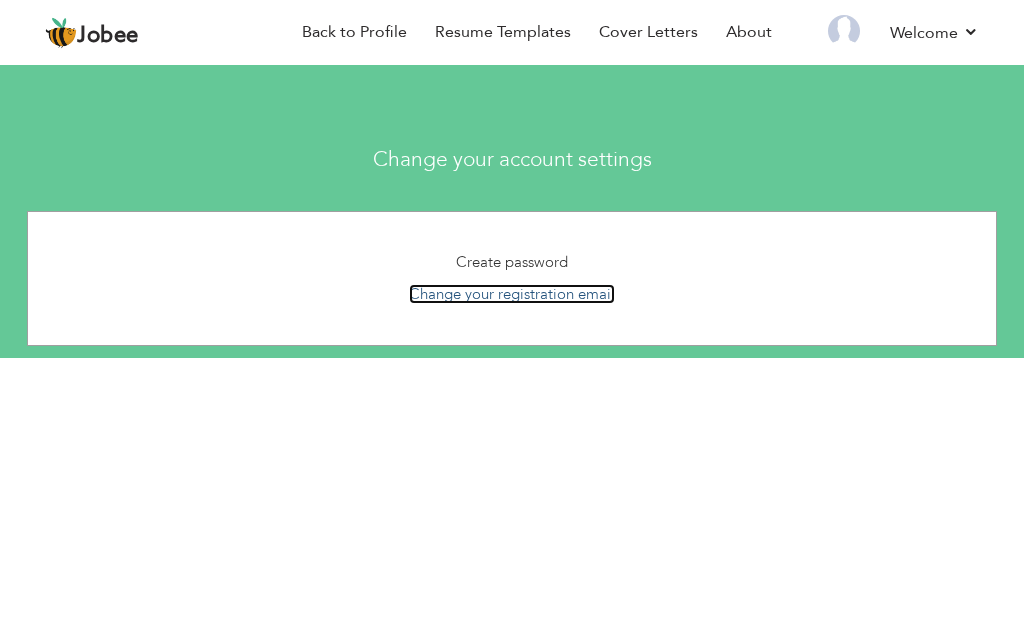 click on "Change your registration email" at bounding box center [512, 294] 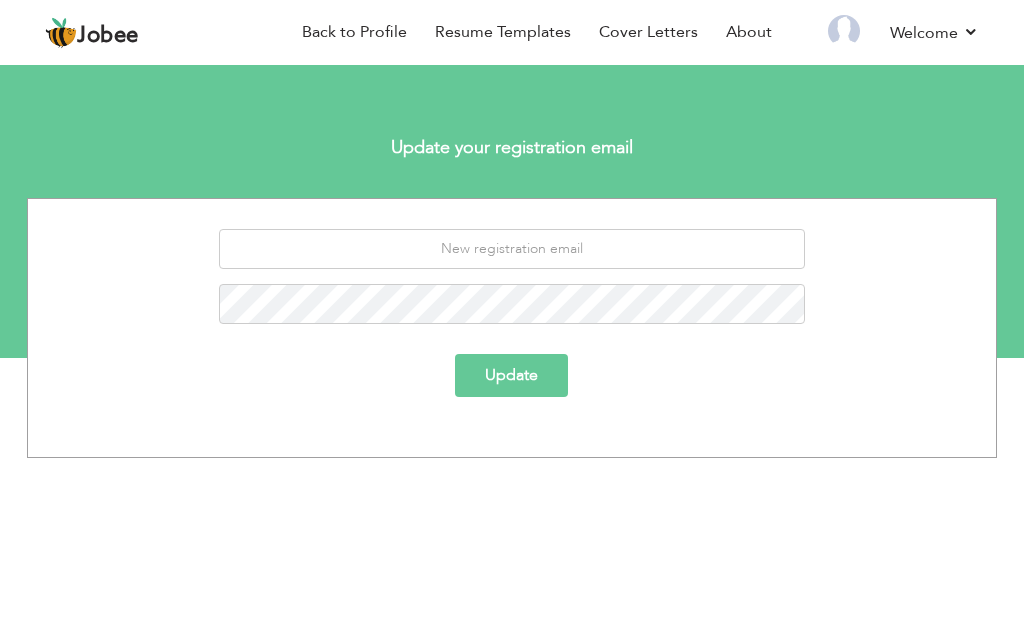 scroll, scrollTop: 0, scrollLeft: 0, axis: both 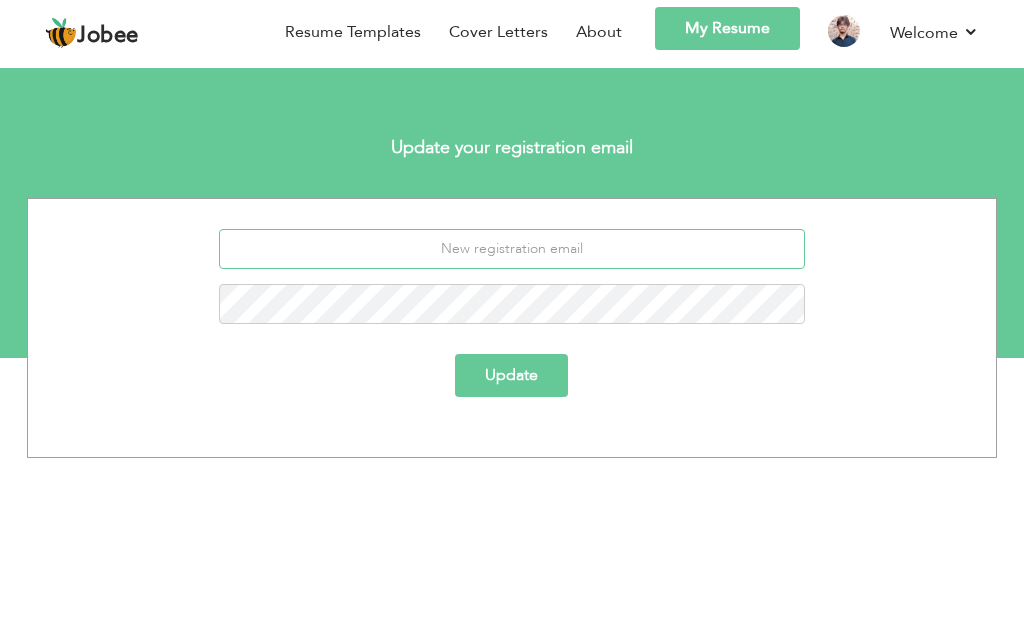 click at bounding box center (511, 249) 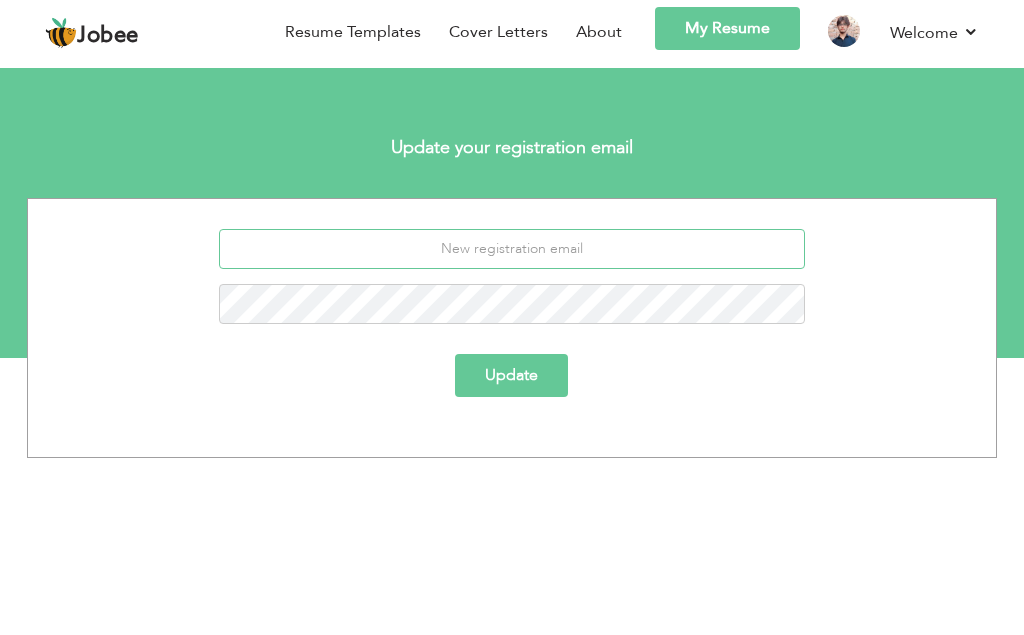 type on "[EMAIL_ADDRESS][DOMAIN_NAME]" 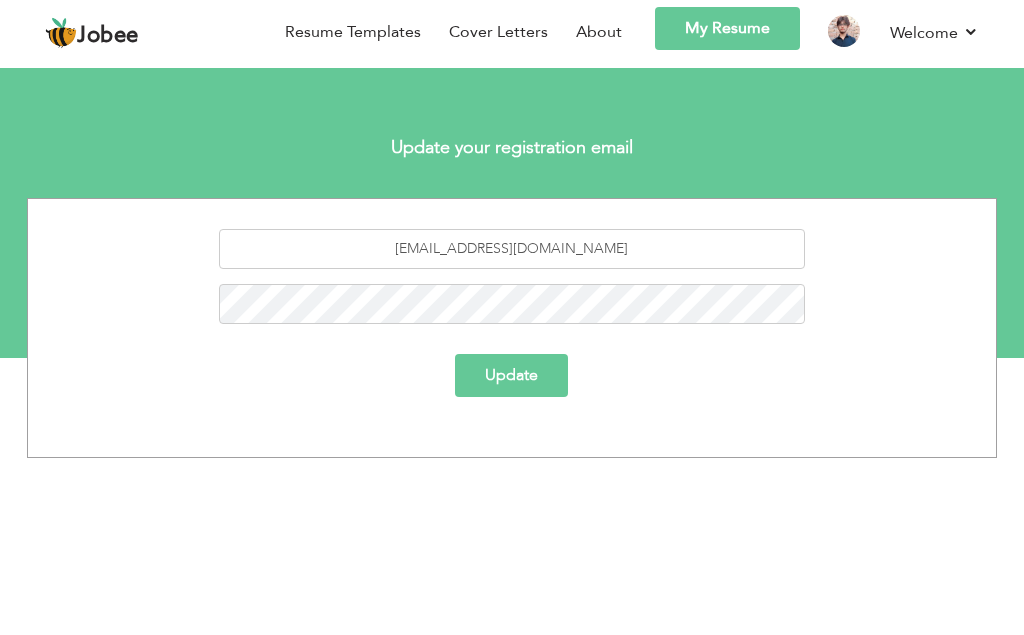 click on "Update" at bounding box center (511, 375) 